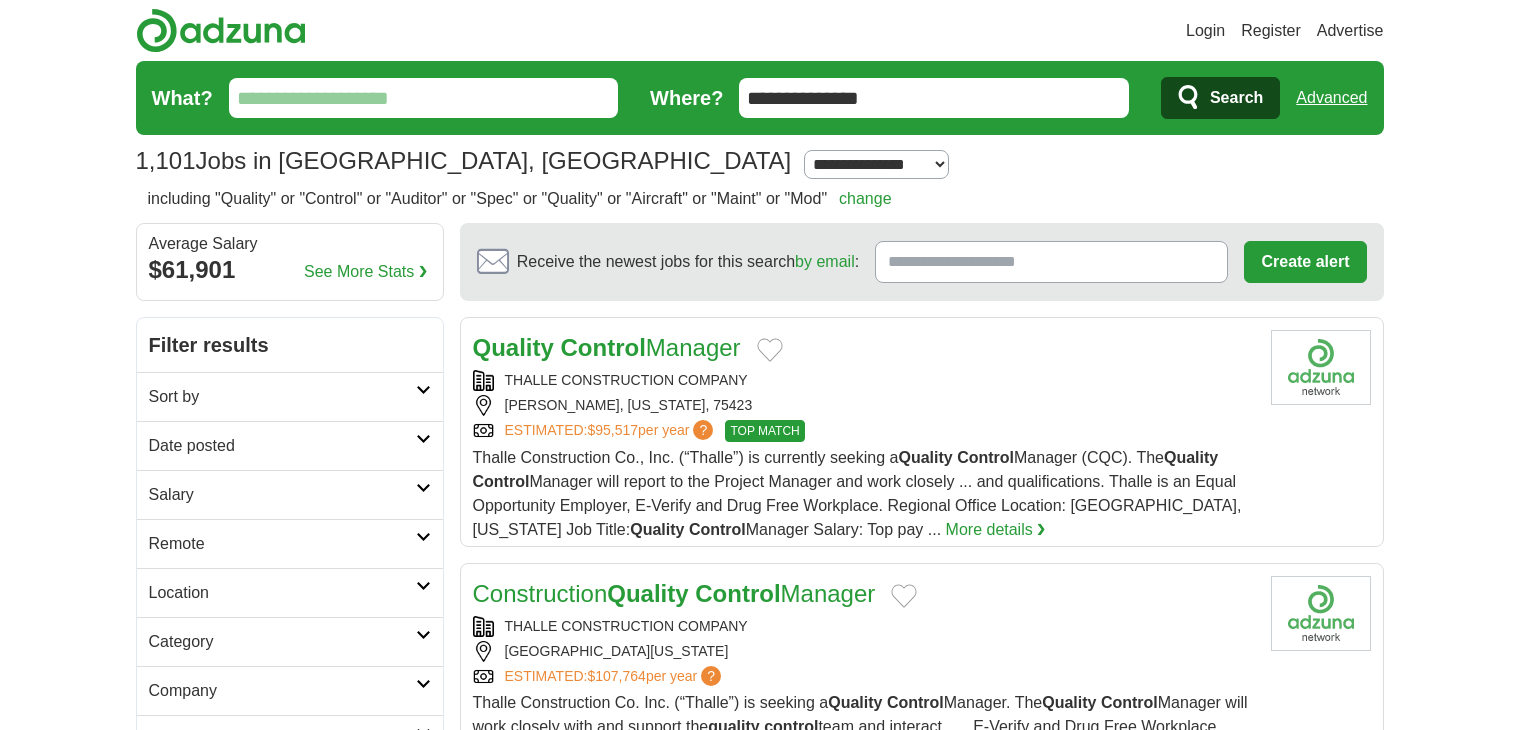 scroll, scrollTop: 0, scrollLeft: 0, axis: both 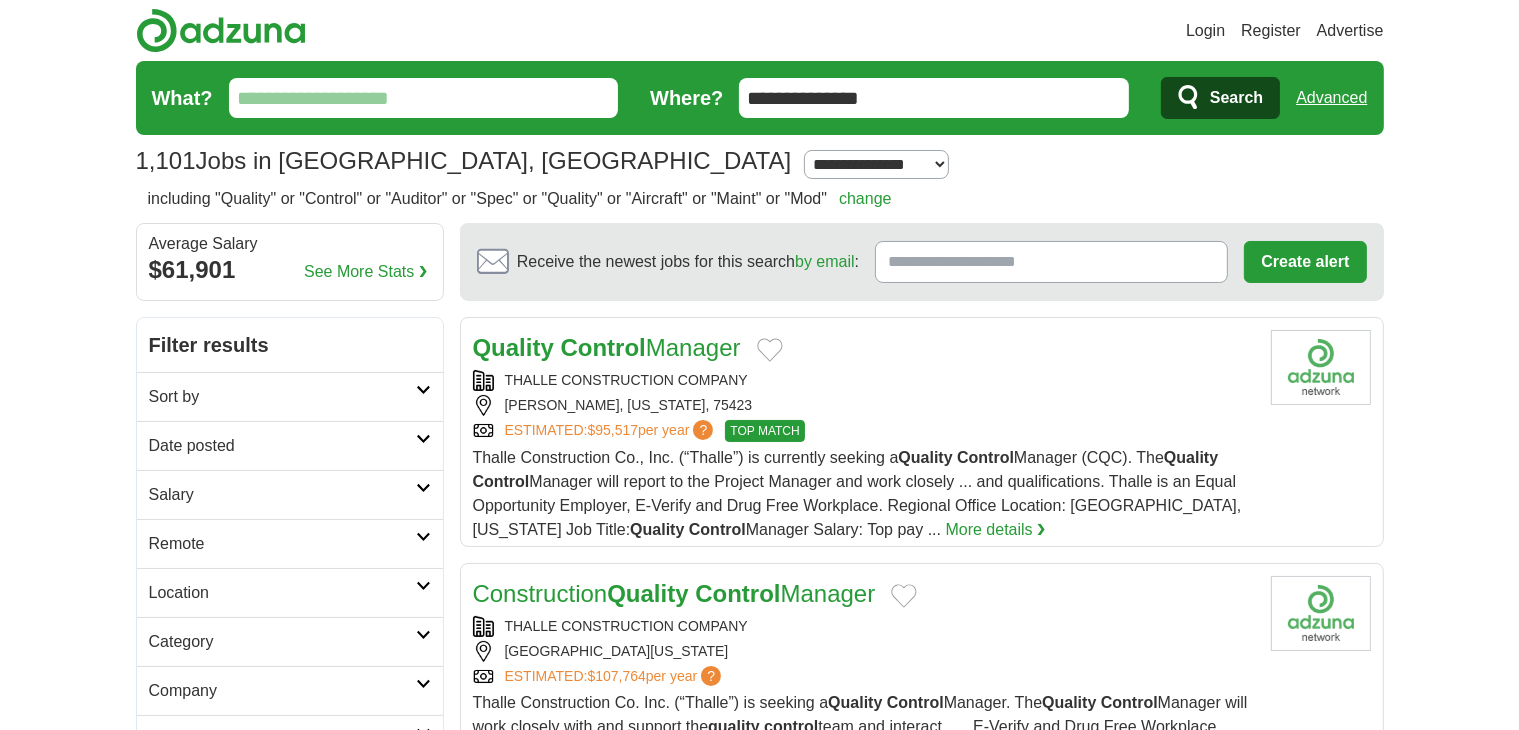 click on "What?" at bounding box center (424, 98) 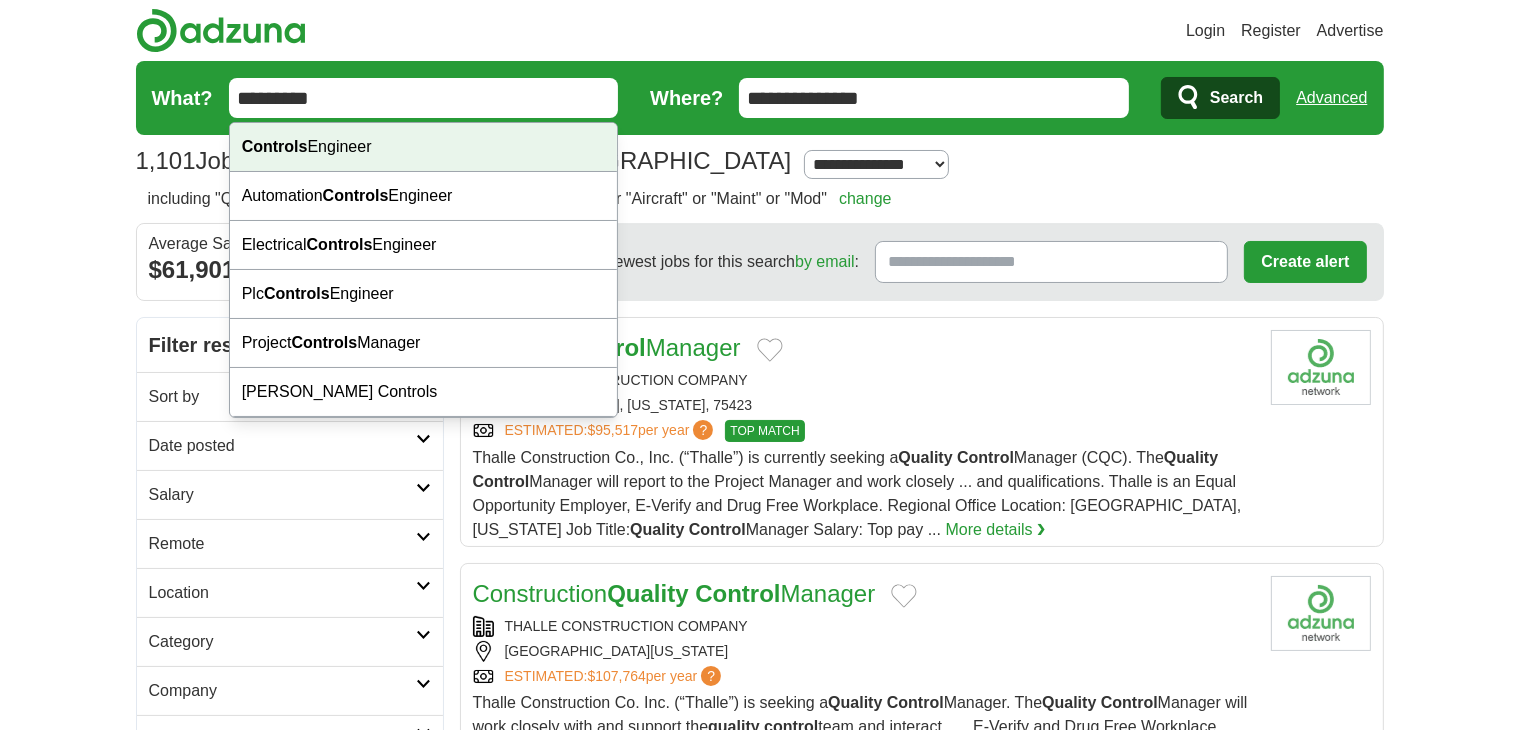 type on "********" 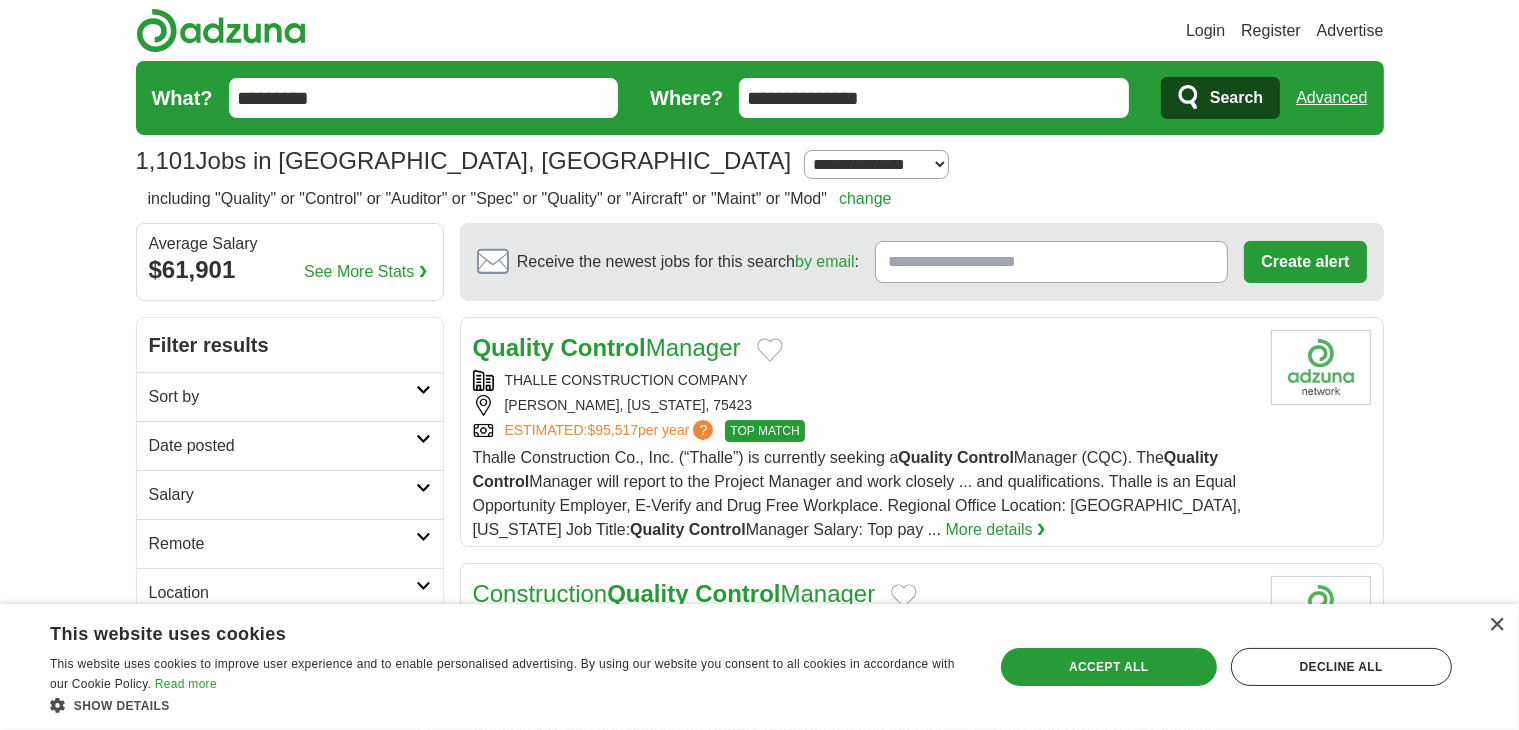 click on "**********" at bounding box center [934, 98] 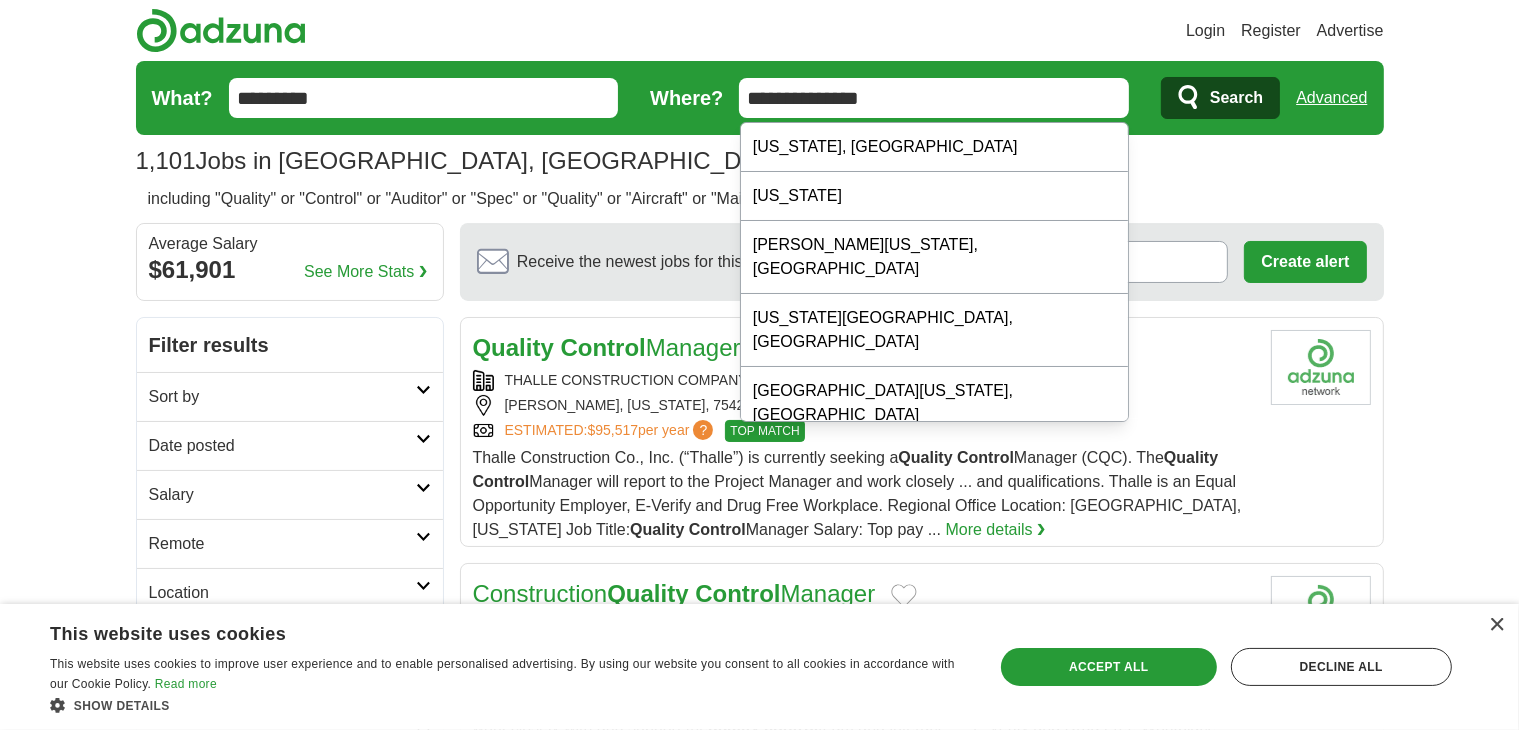 drag, startPoint x: 748, startPoint y: 96, endPoint x: 972, endPoint y: 89, distance: 224.10934 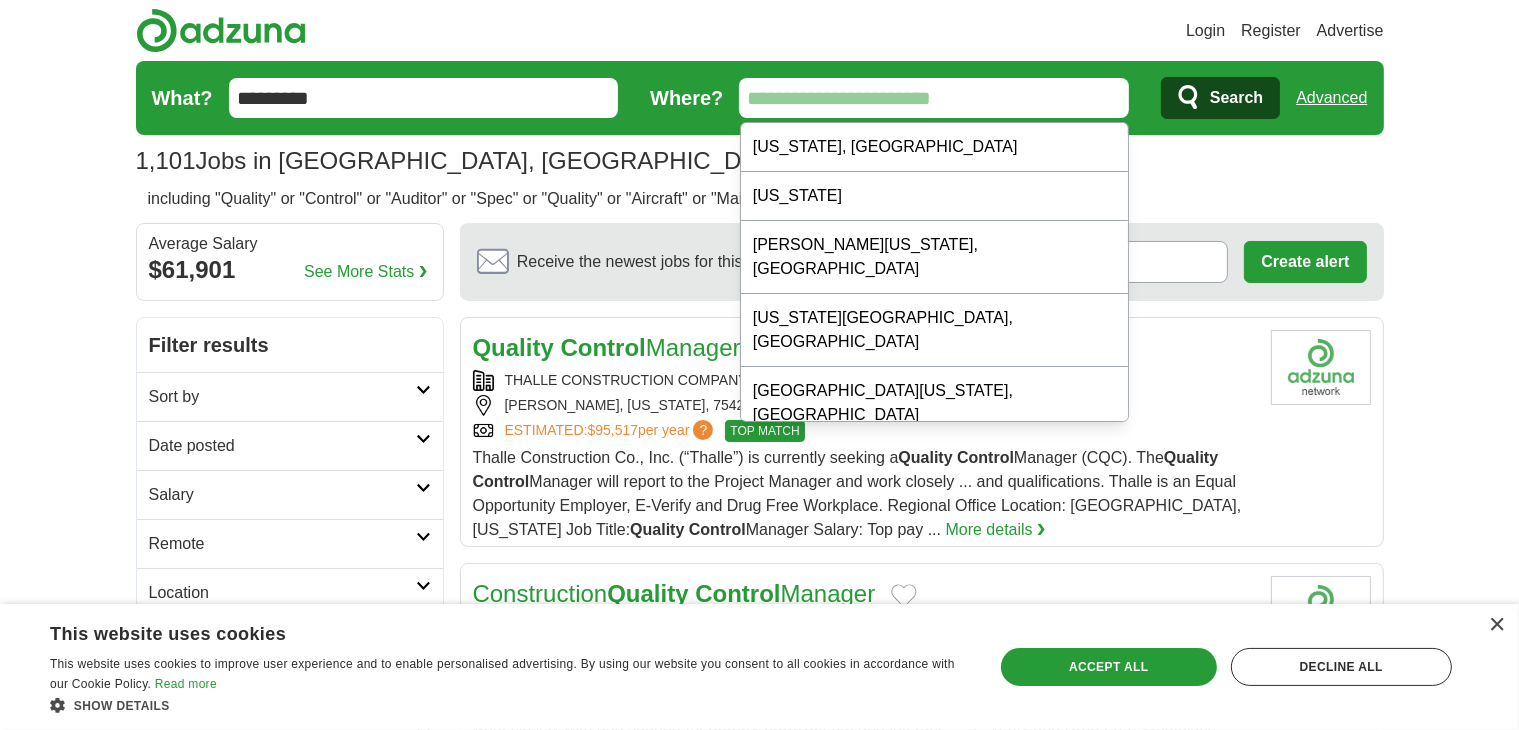 type on "*" 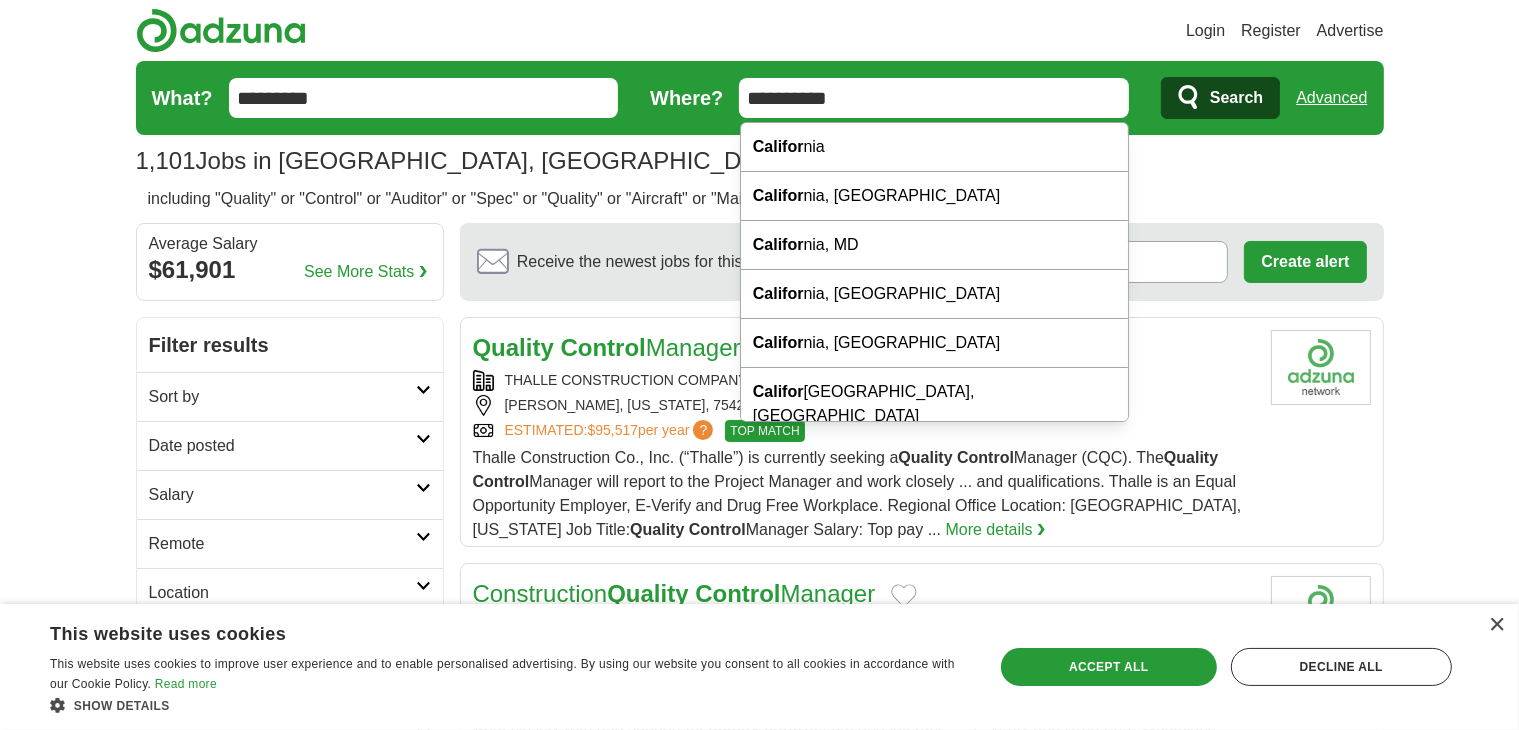 type on "**********" 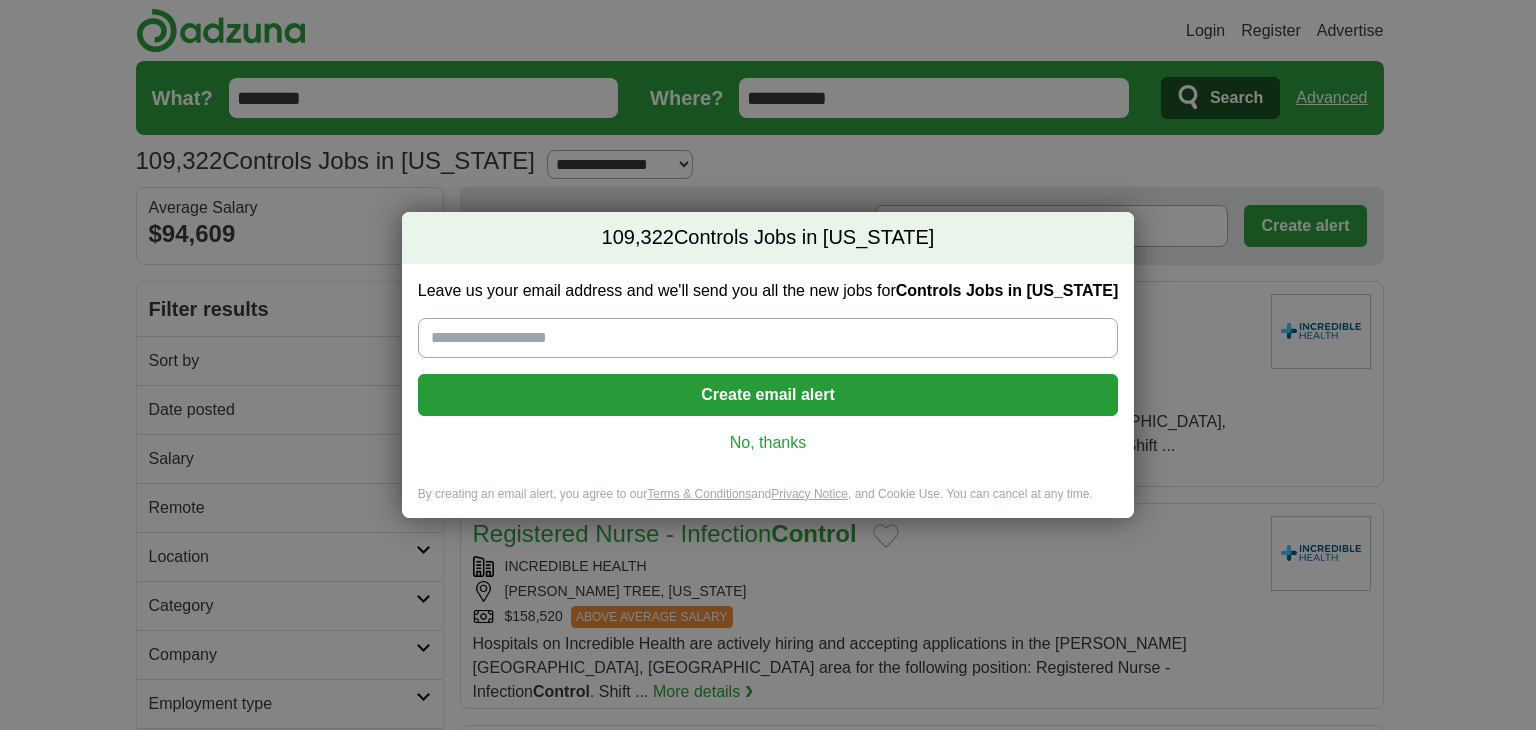 scroll, scrollTop: 0, scrollLeft: 0, axis: both 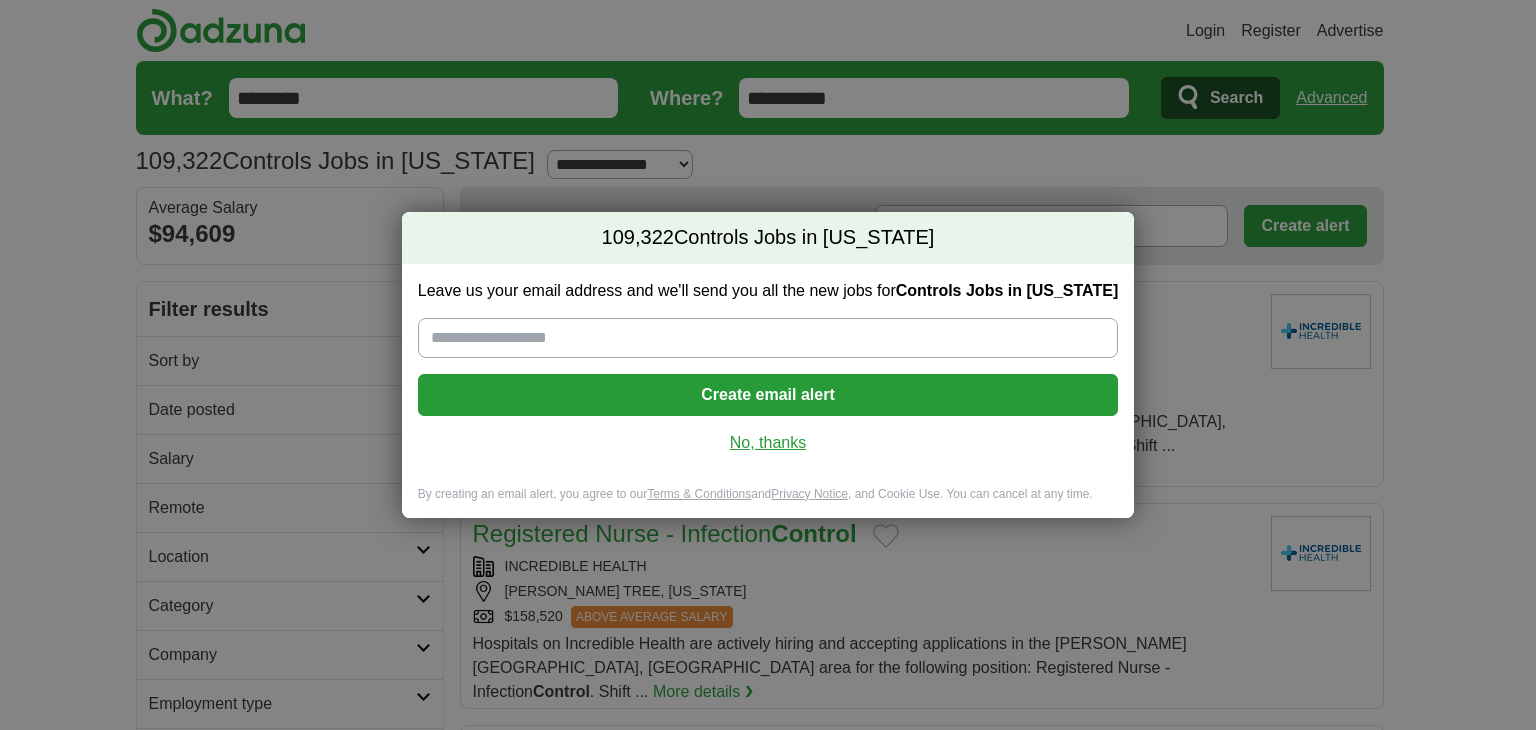 click on "No, thanks" at bounding box center [768, 443] 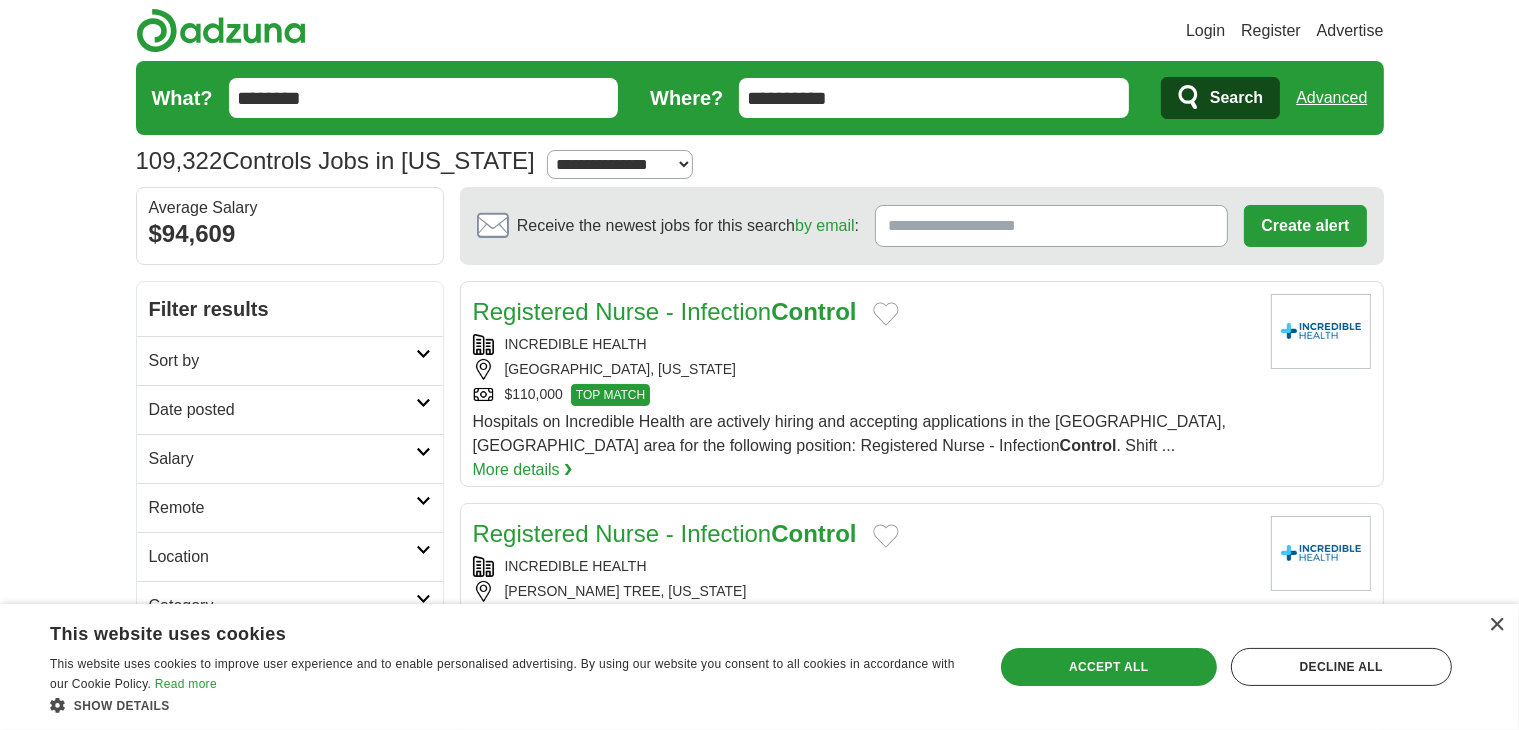 click on "**********" at bounding box center (934, 98) 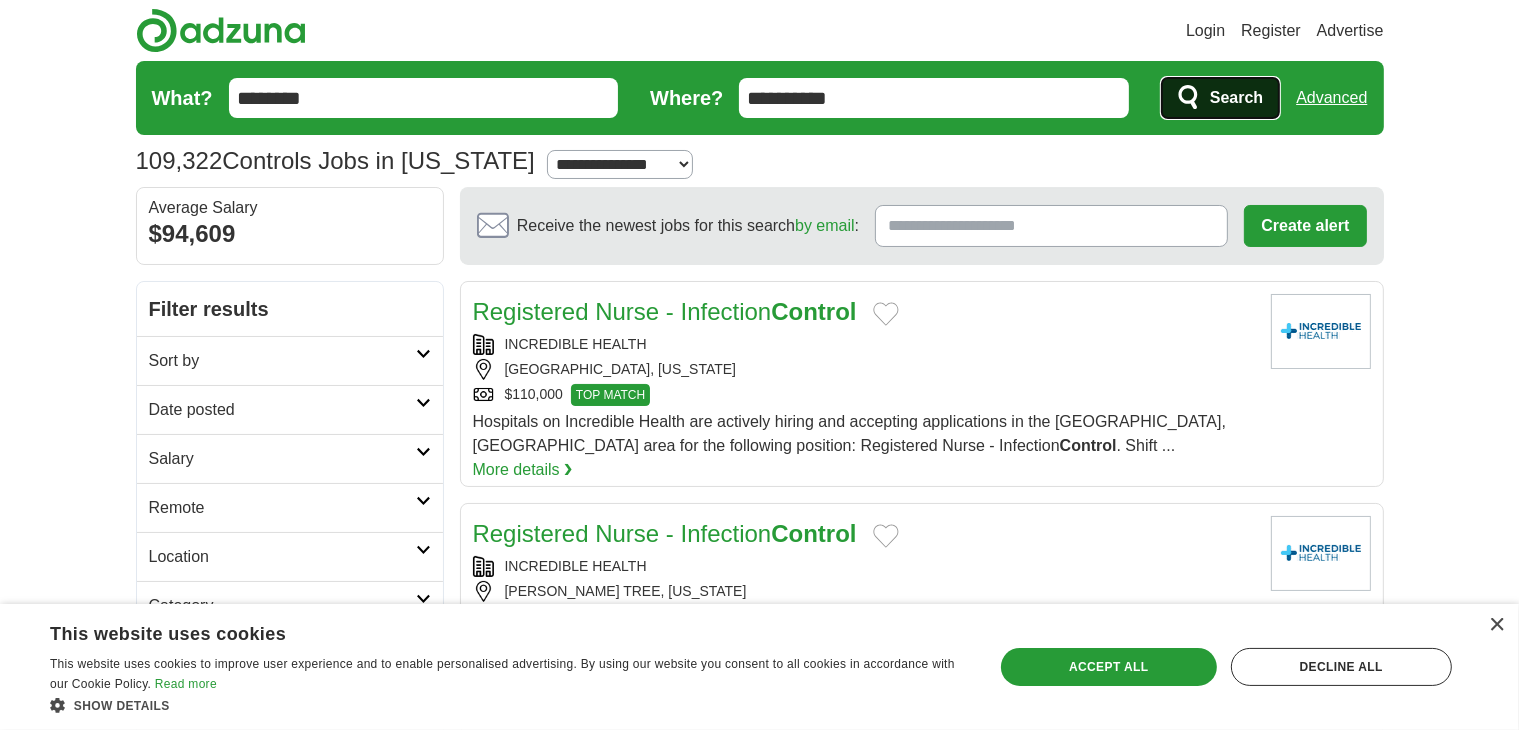 click on "Search" at bounding box center [1236, 98] 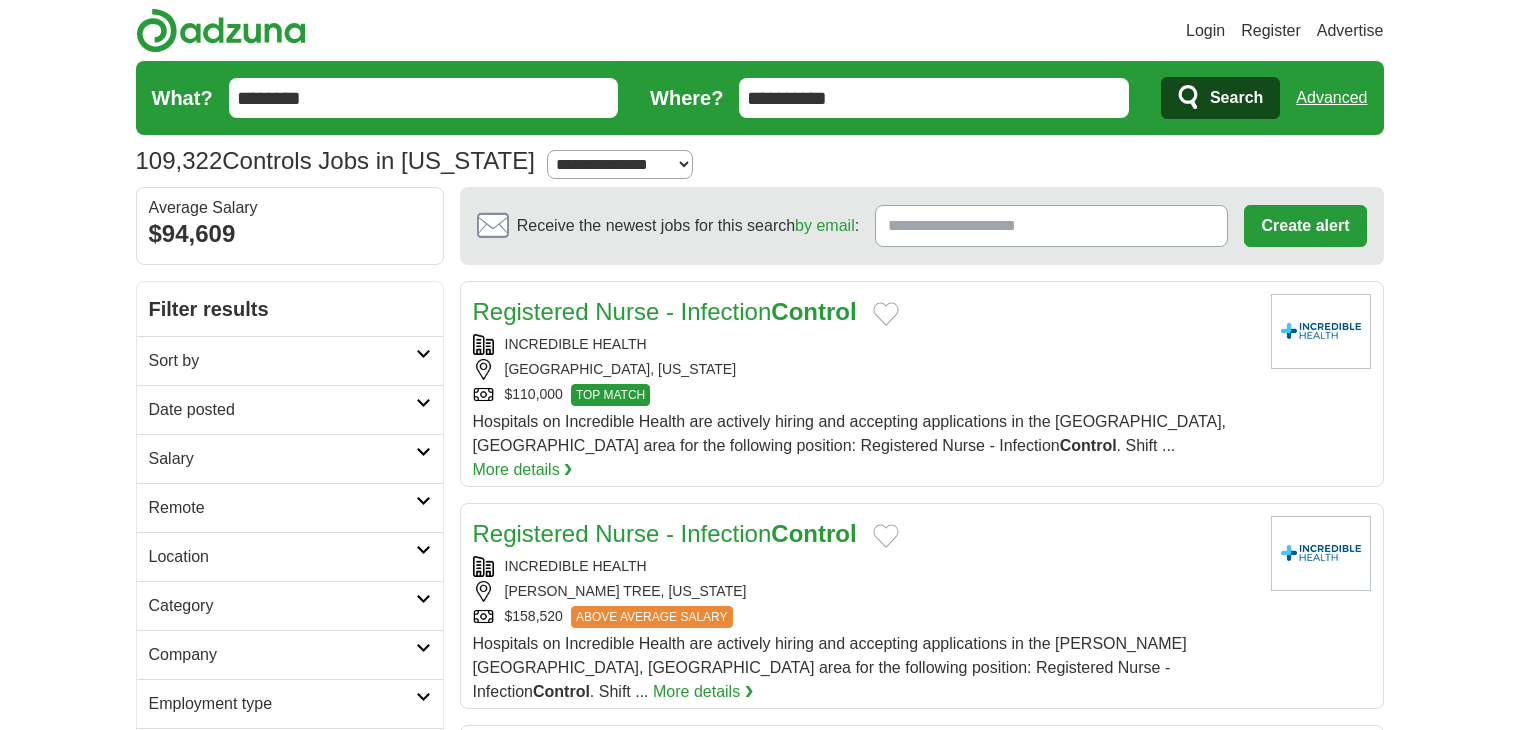 scroll, scrollTop: 0, scrollLeft: 0, axis: both 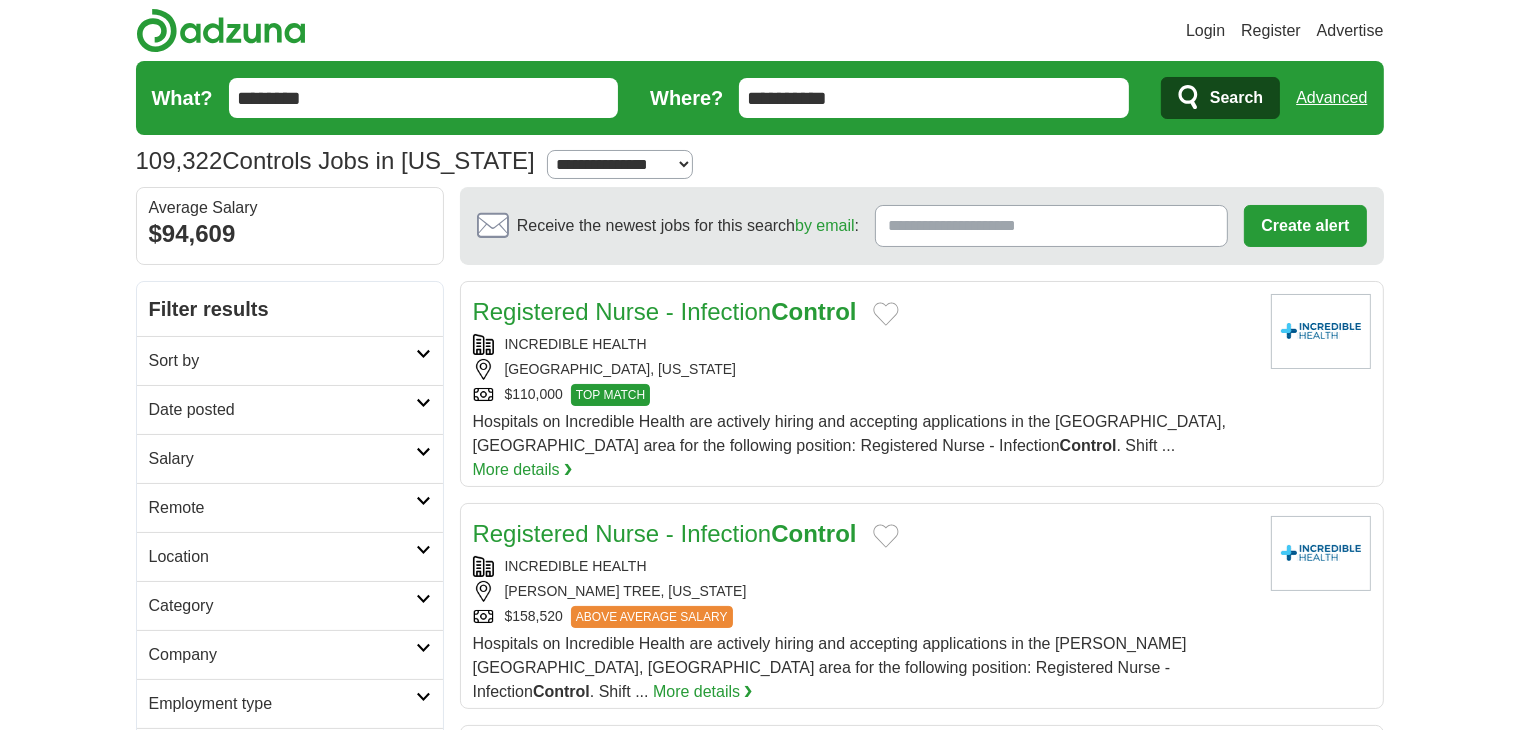 click on "**********" at bounding box center [620, 164] 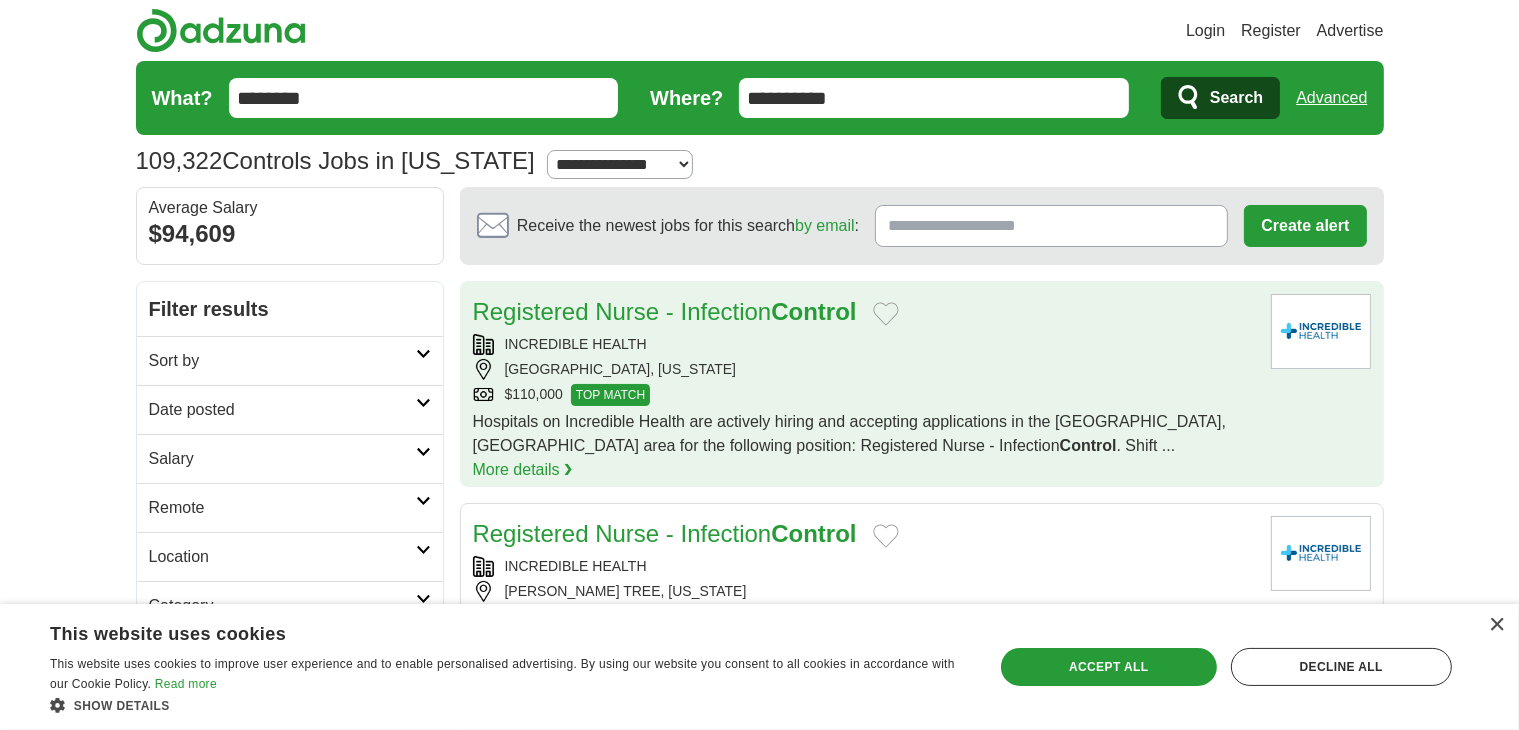 select on "***" 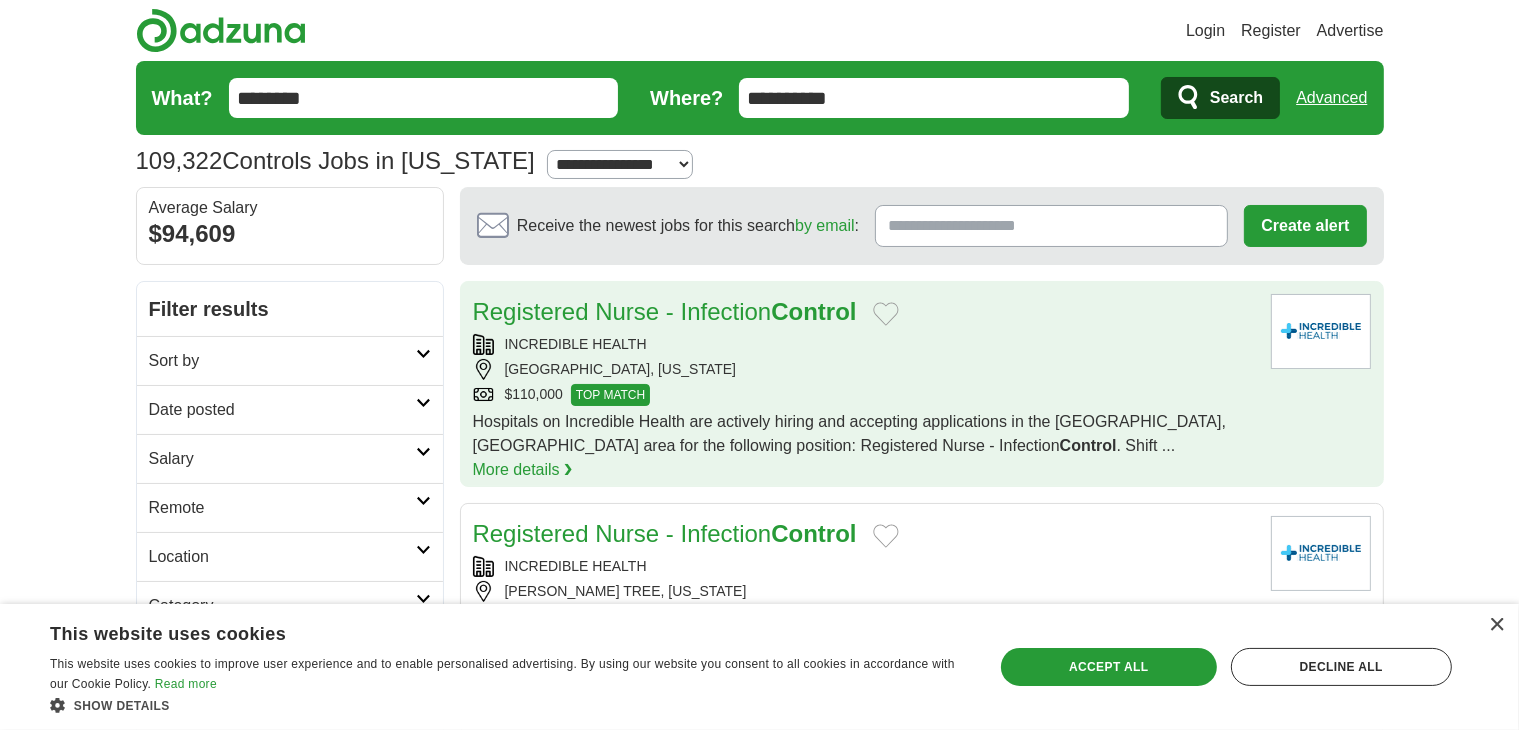 click on "**********" at bounding box center (620, 164) 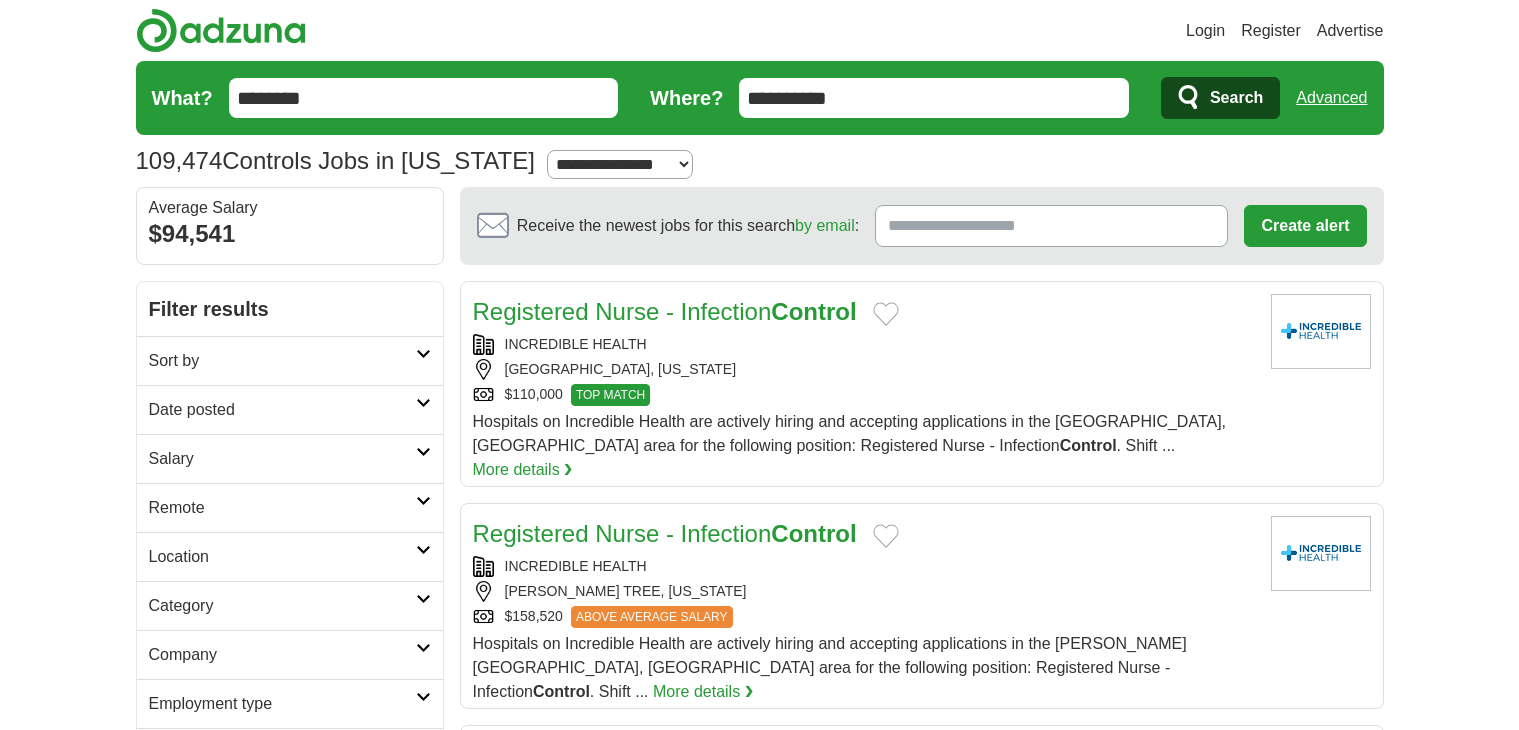 scroll, scrollTop: 36, scrollLeft: 0, axis: vertical 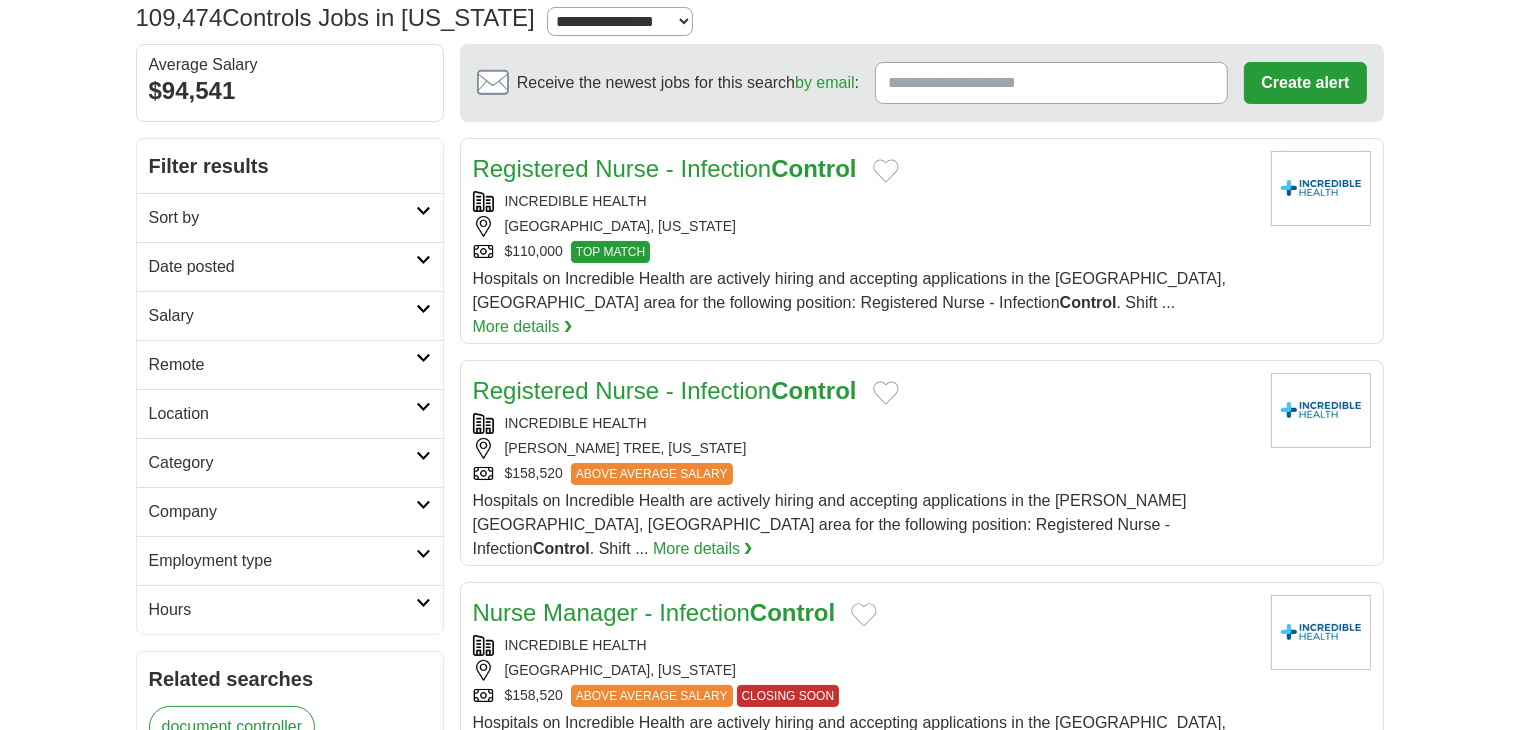 click on "Sort by" at bounding box center (282, 218) 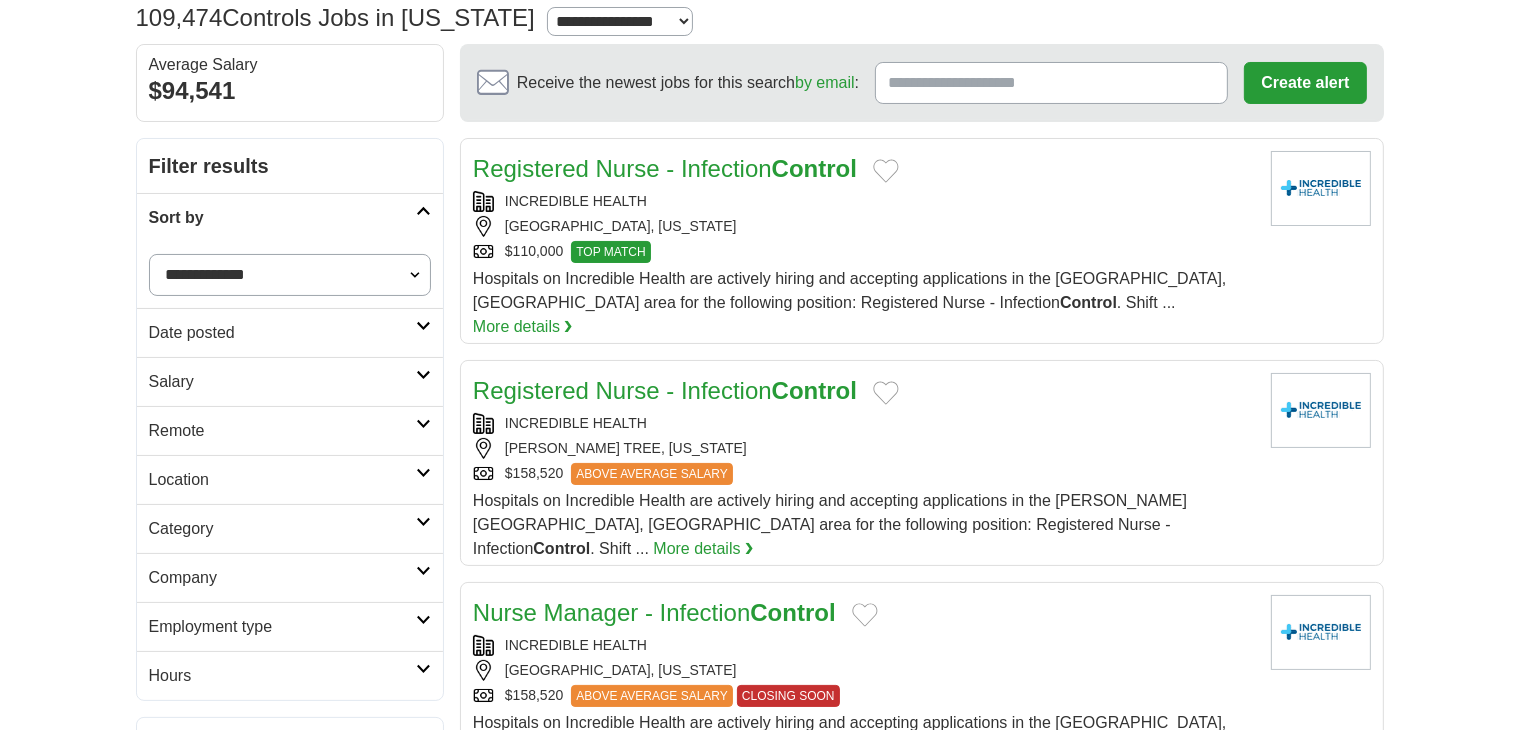 click on "Date posted" at bounding box center [282, 333] 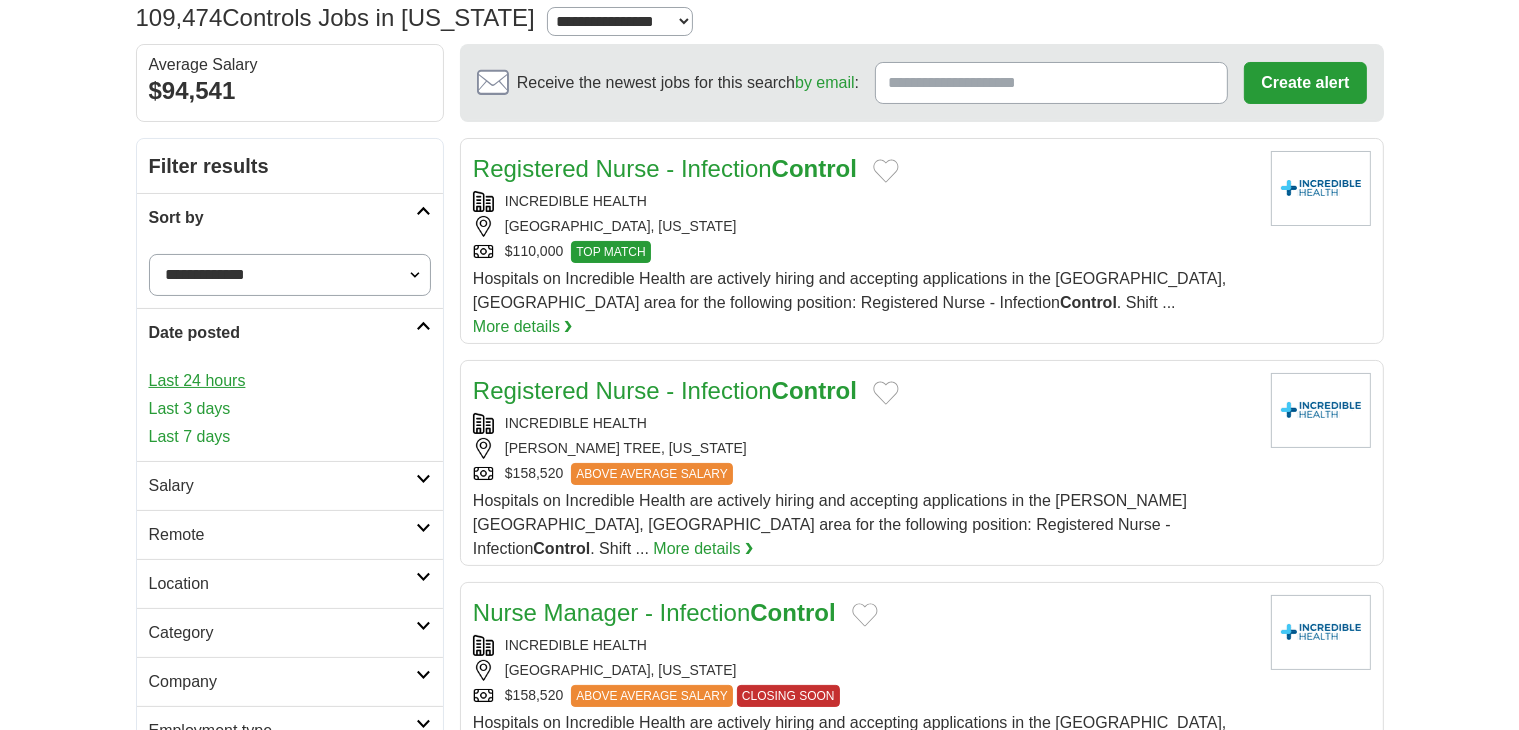 click on "Last 24 hours" at bounding box center [290, 381] 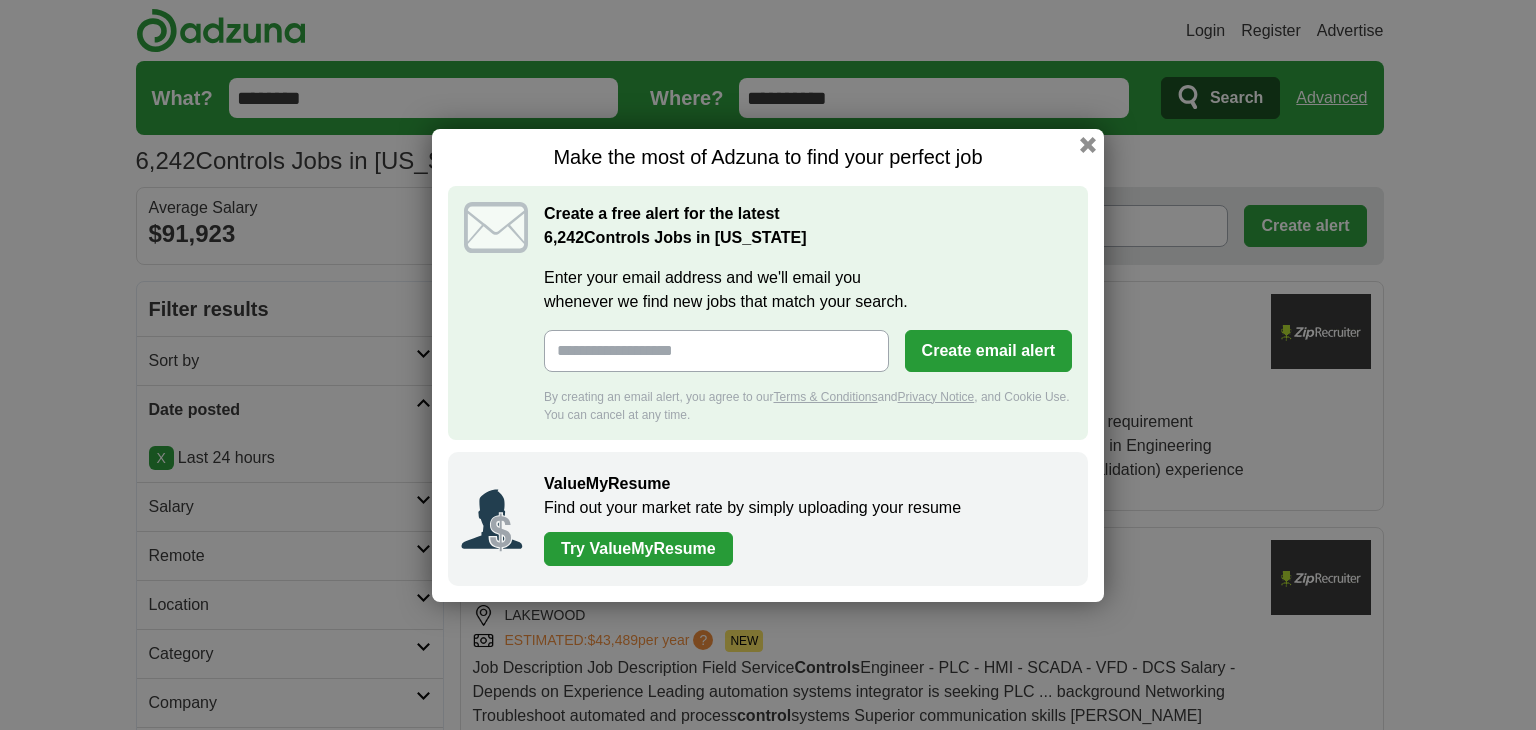 scroll, scrollTop: 0, scrollLeft: 0, axis: both 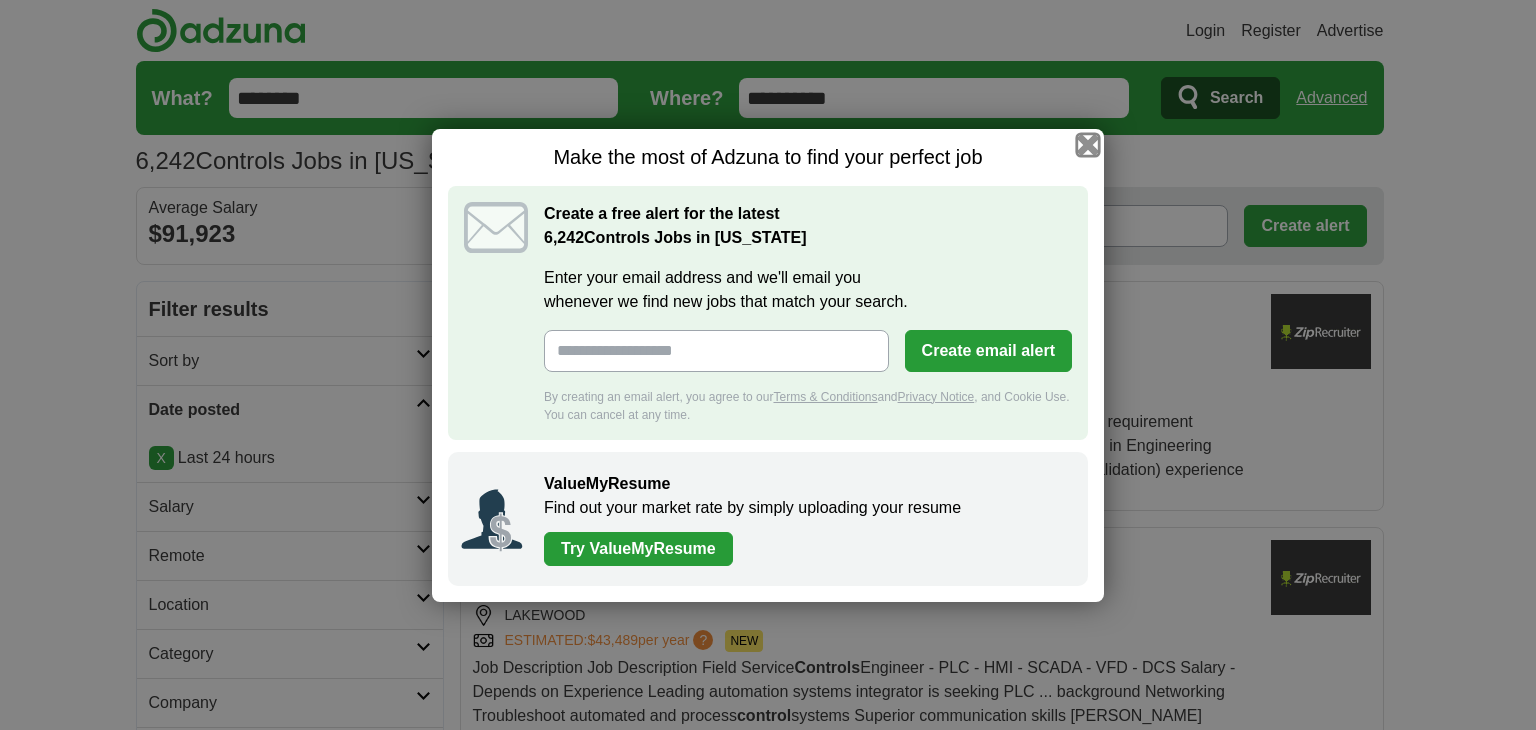 click at bounding box center [1088, 144] 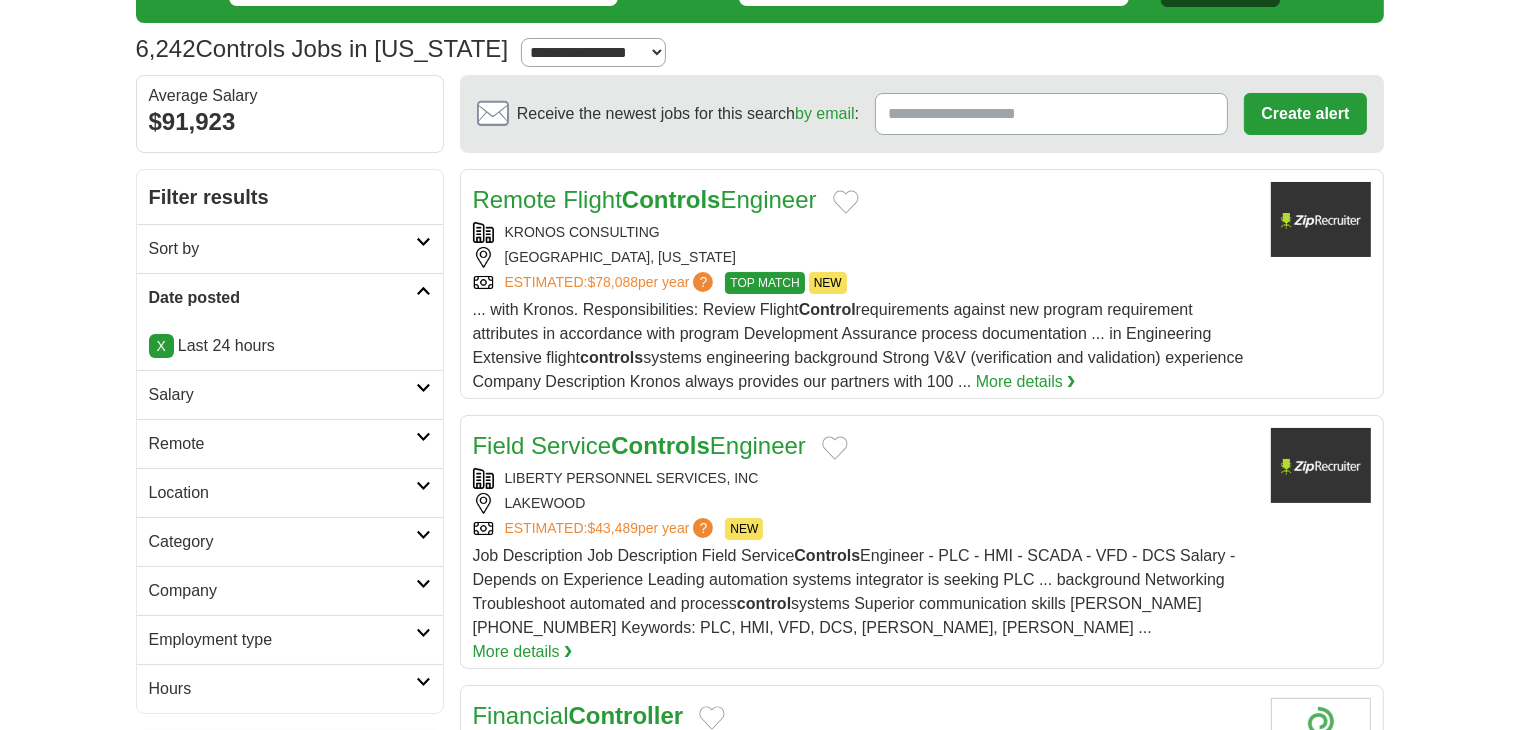 scroll, scrollTop: 114, scrollLeft: 0, axis: vertical 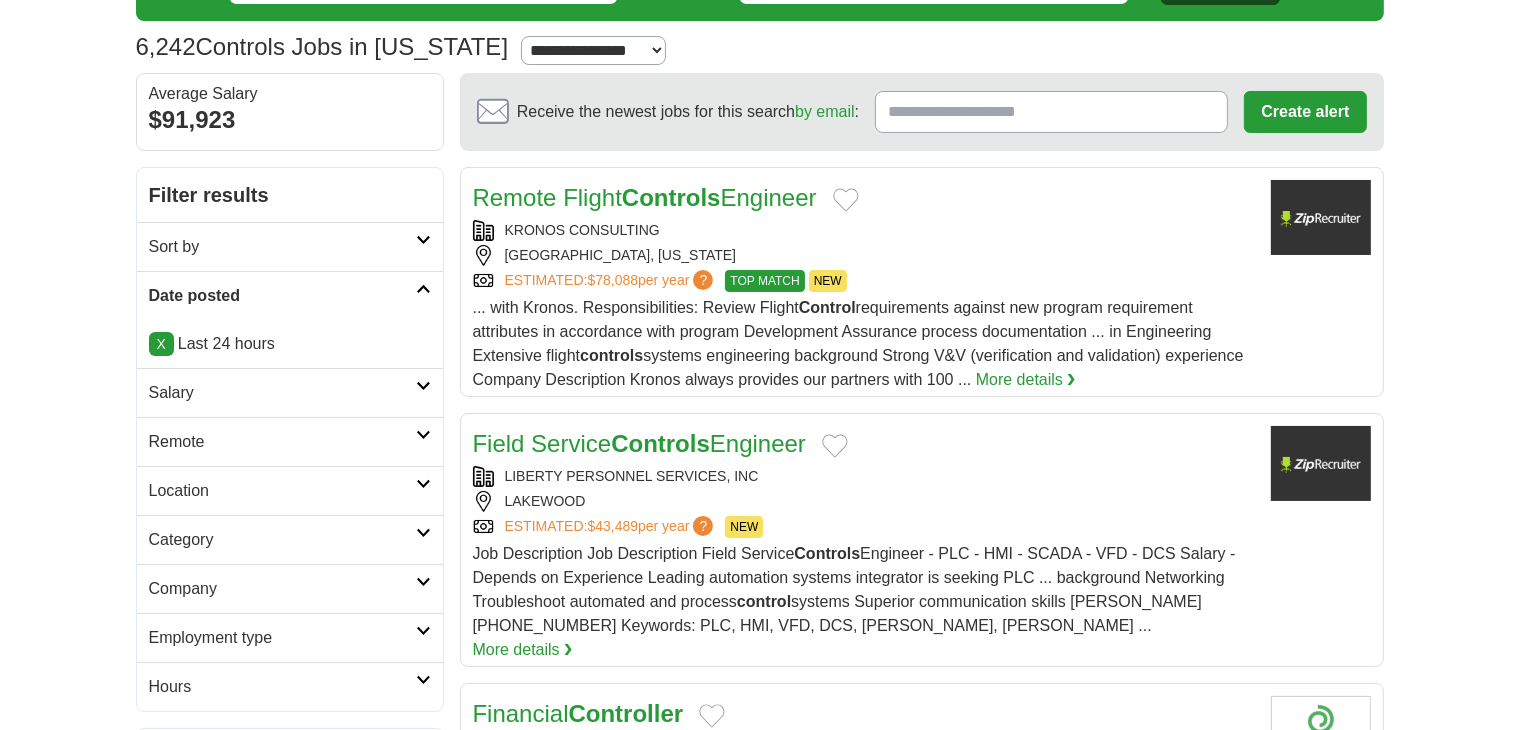 click on "Location" at bounding box center [290, 490] 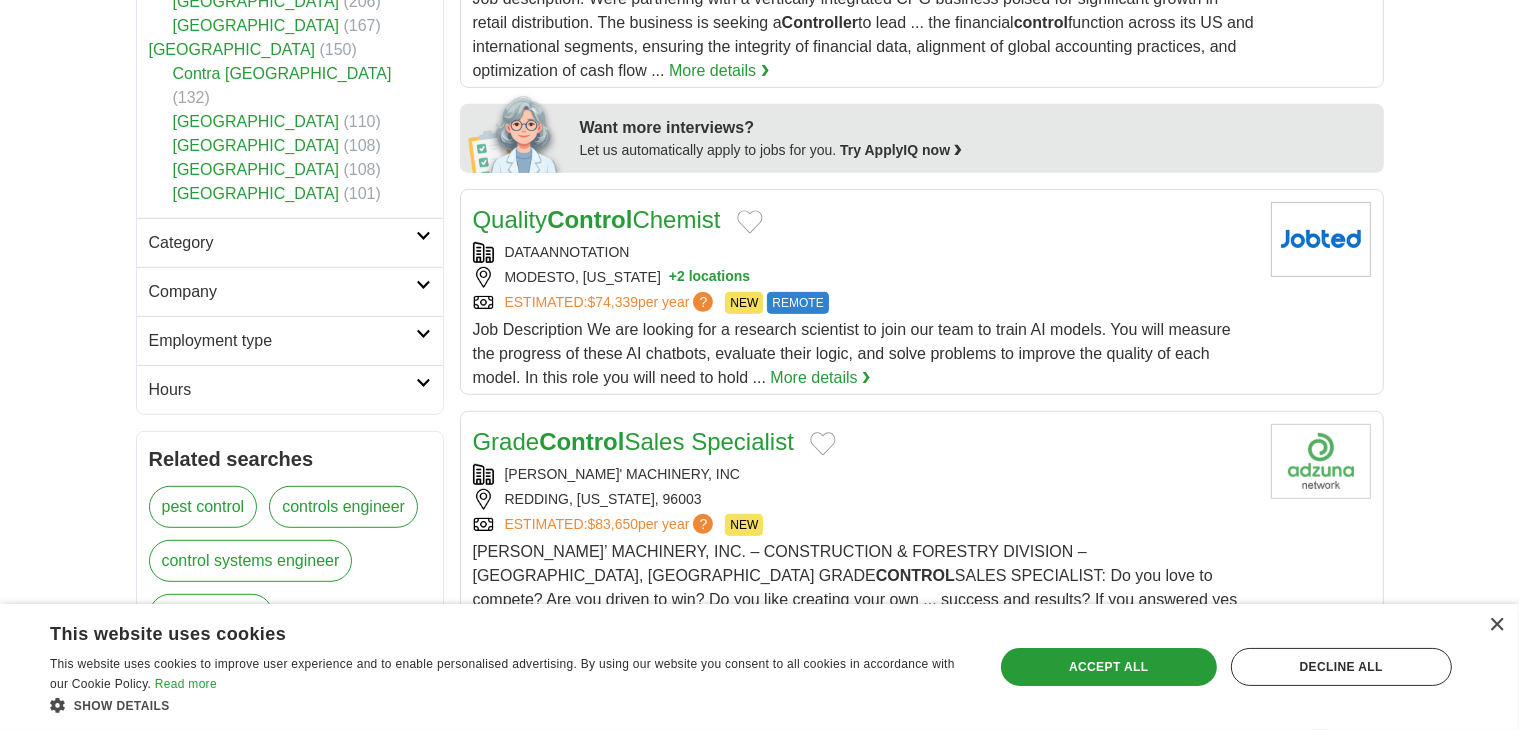 scroll, scrollTop: 940, scrollLeft: 0, axis: vertical 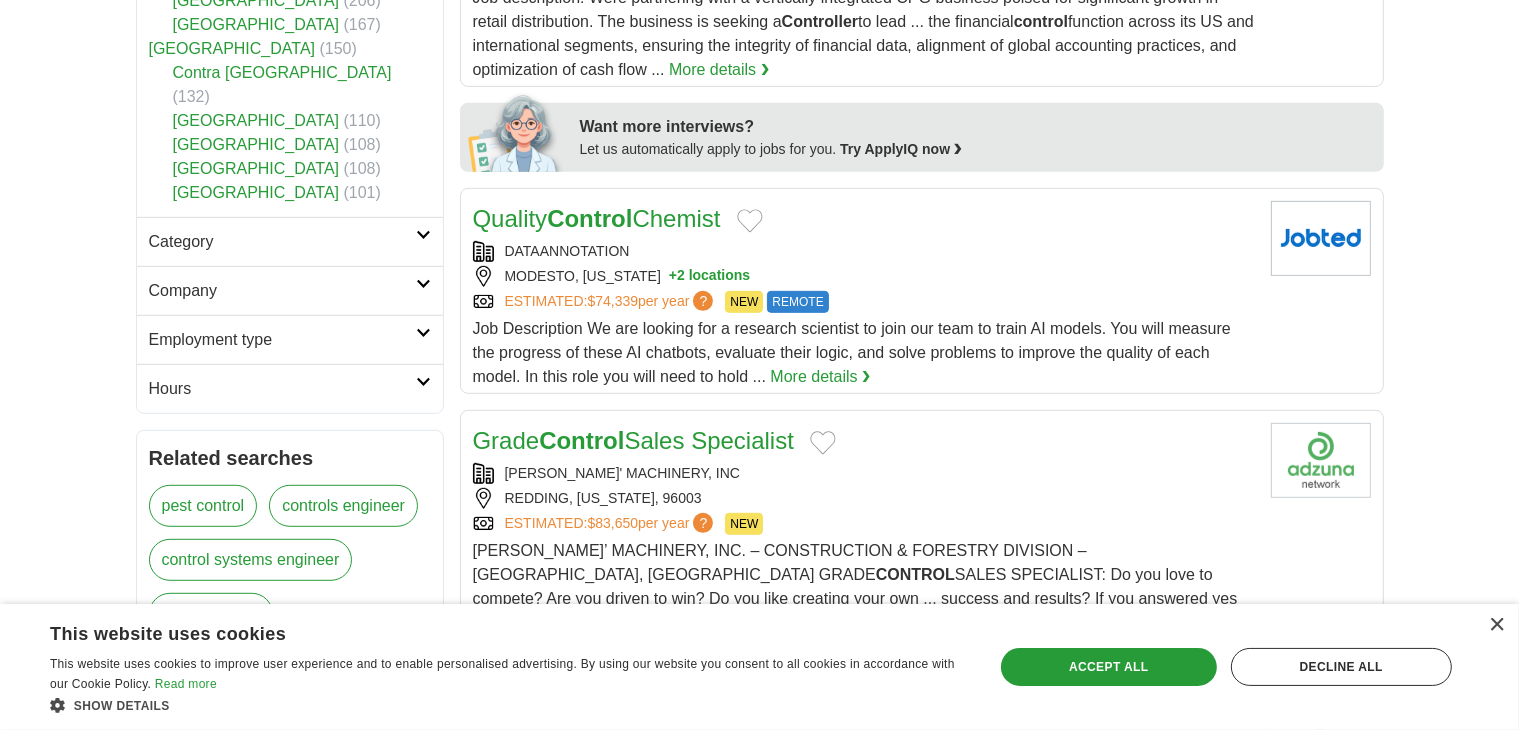 click on "Company" at bounding box center (282, 291) 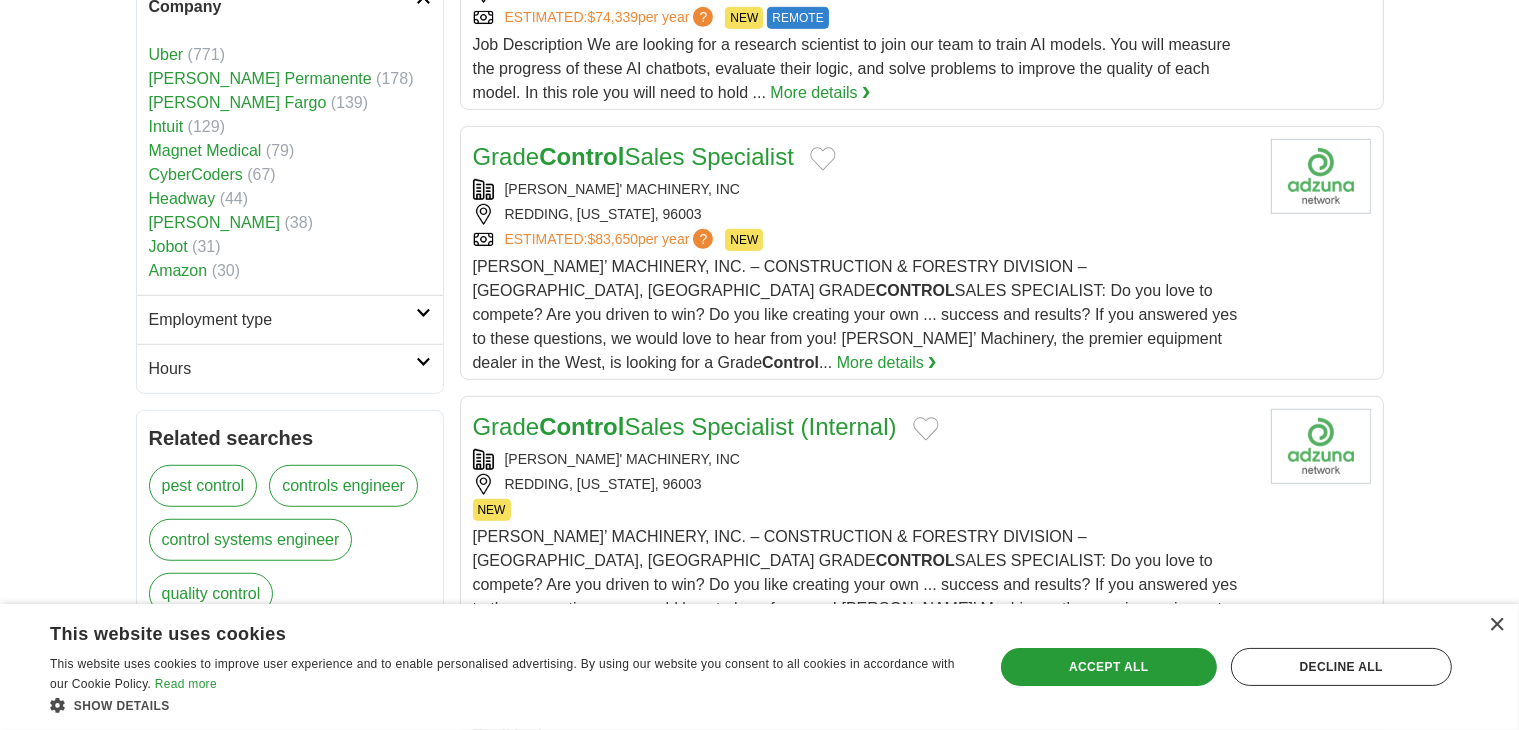 scroll, scrollTop: 1236, scrollLeft: 0, axis: vertical 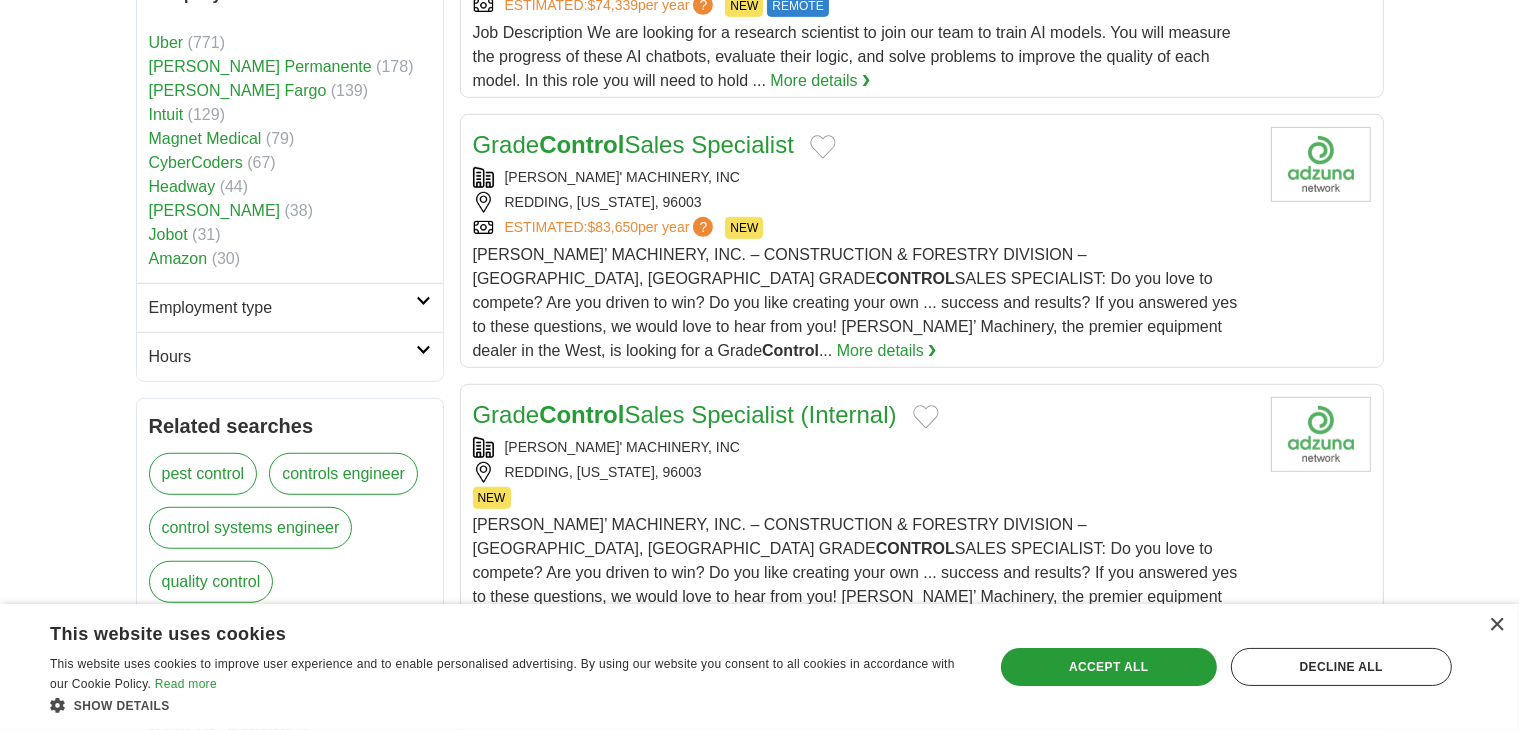 click on "Employment type" at bounding box center (290, 307) 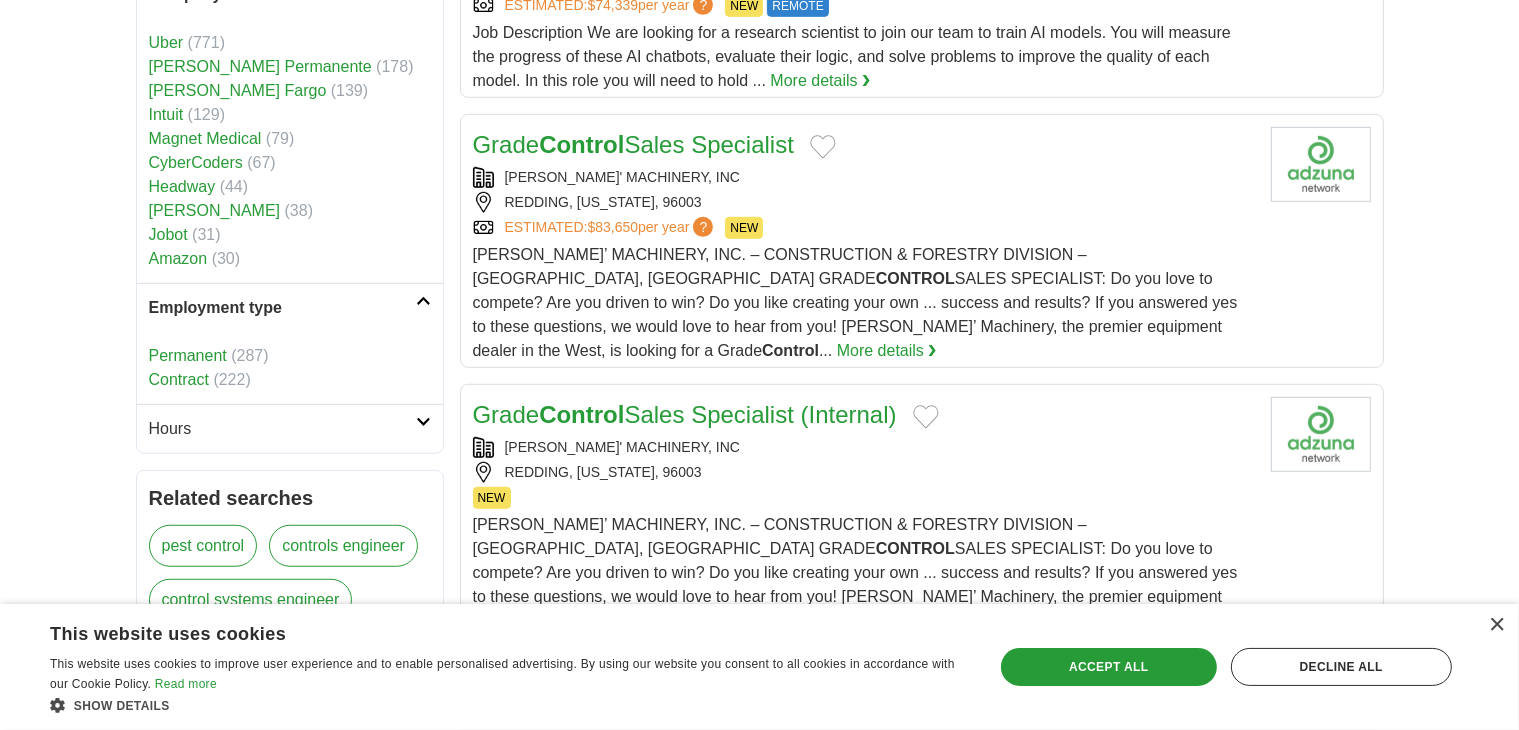 click on "Login
Register
Advertise
6,242
Controls Jobs in California
Salary
Salary
Select a salary range
Salary from
from $10,000
from $20,000
from $40,000
from $60,000
from $80,000
from $100,000
per year
US" at bounding box center (759, 1081) 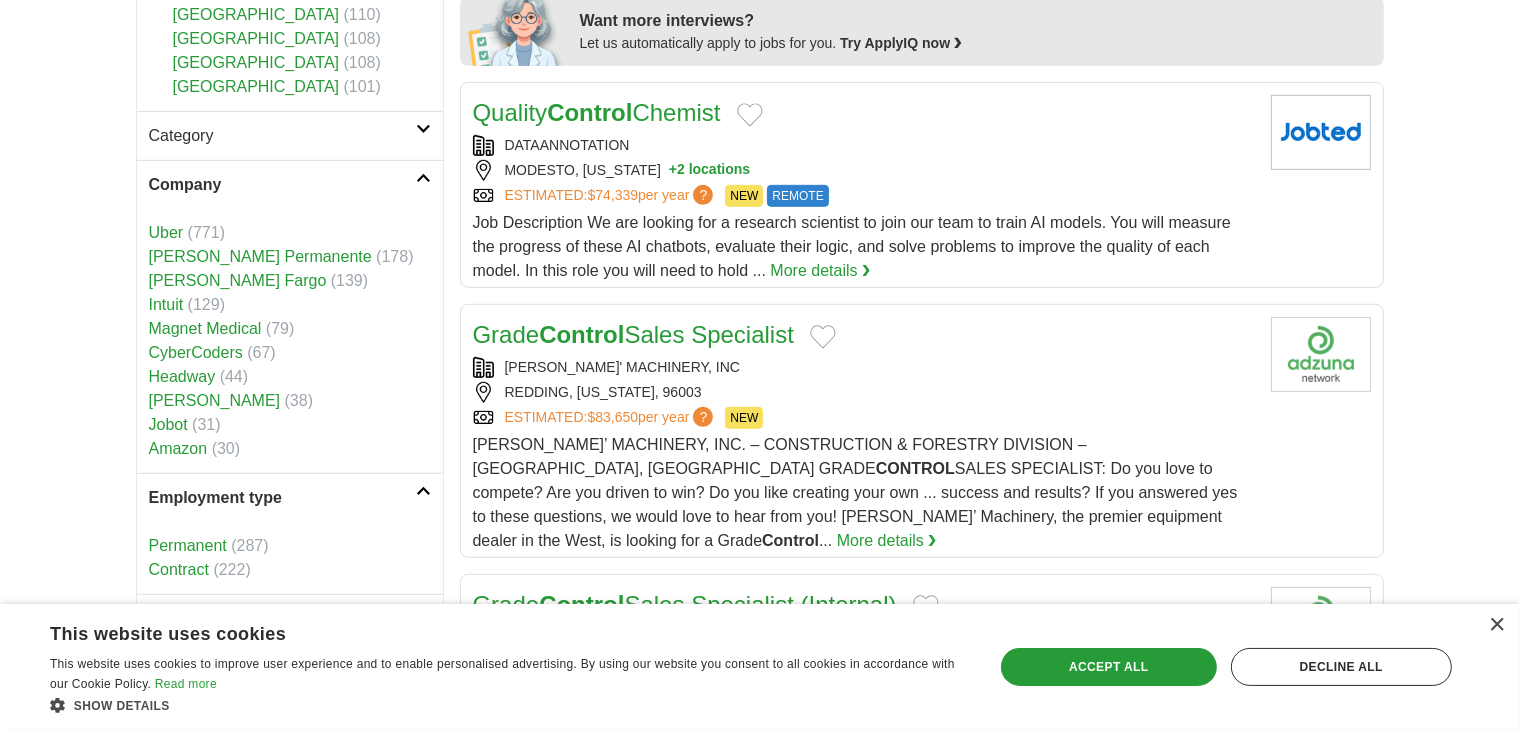 scroll, scrollTop: 956, scrollLeft: 0, axis: vertical 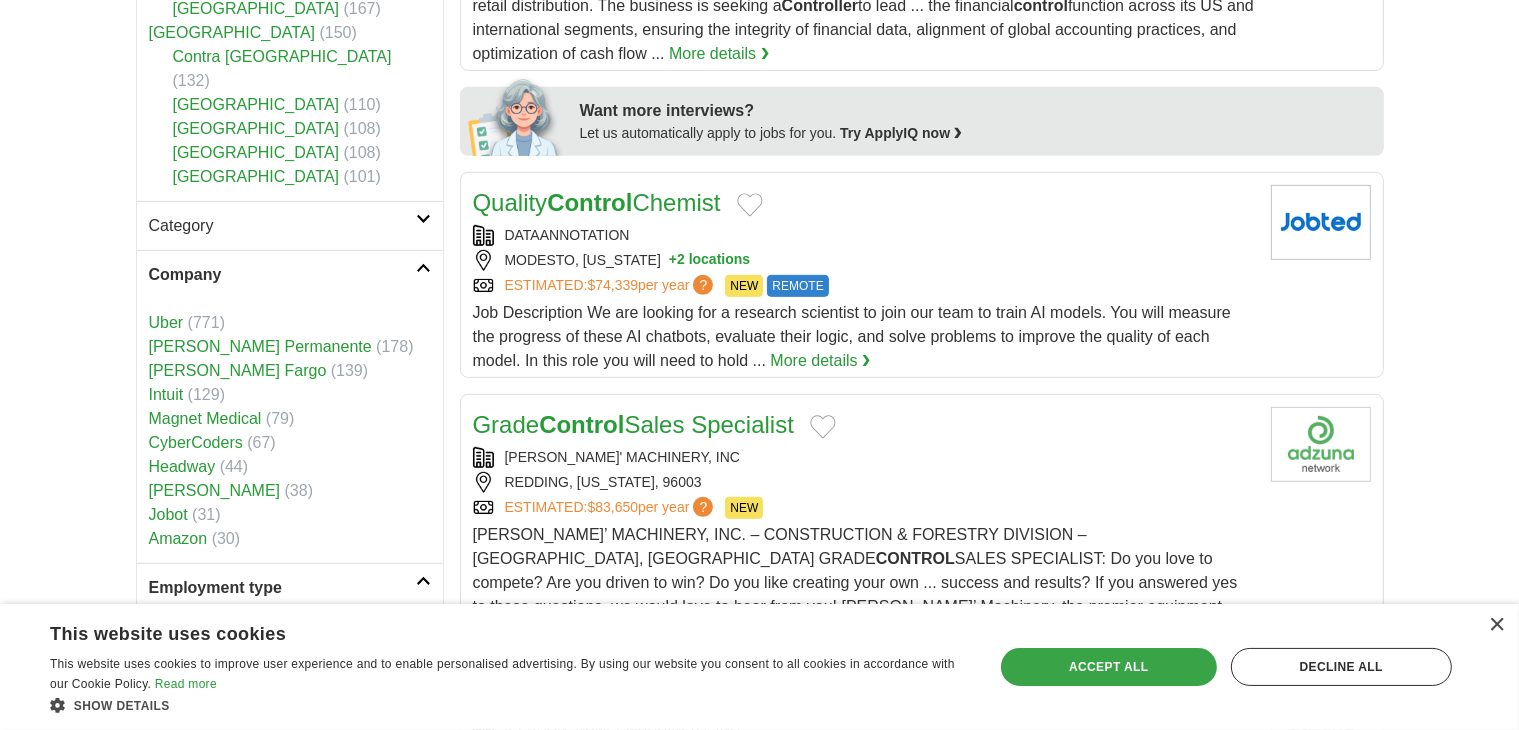 click on "Accept all" 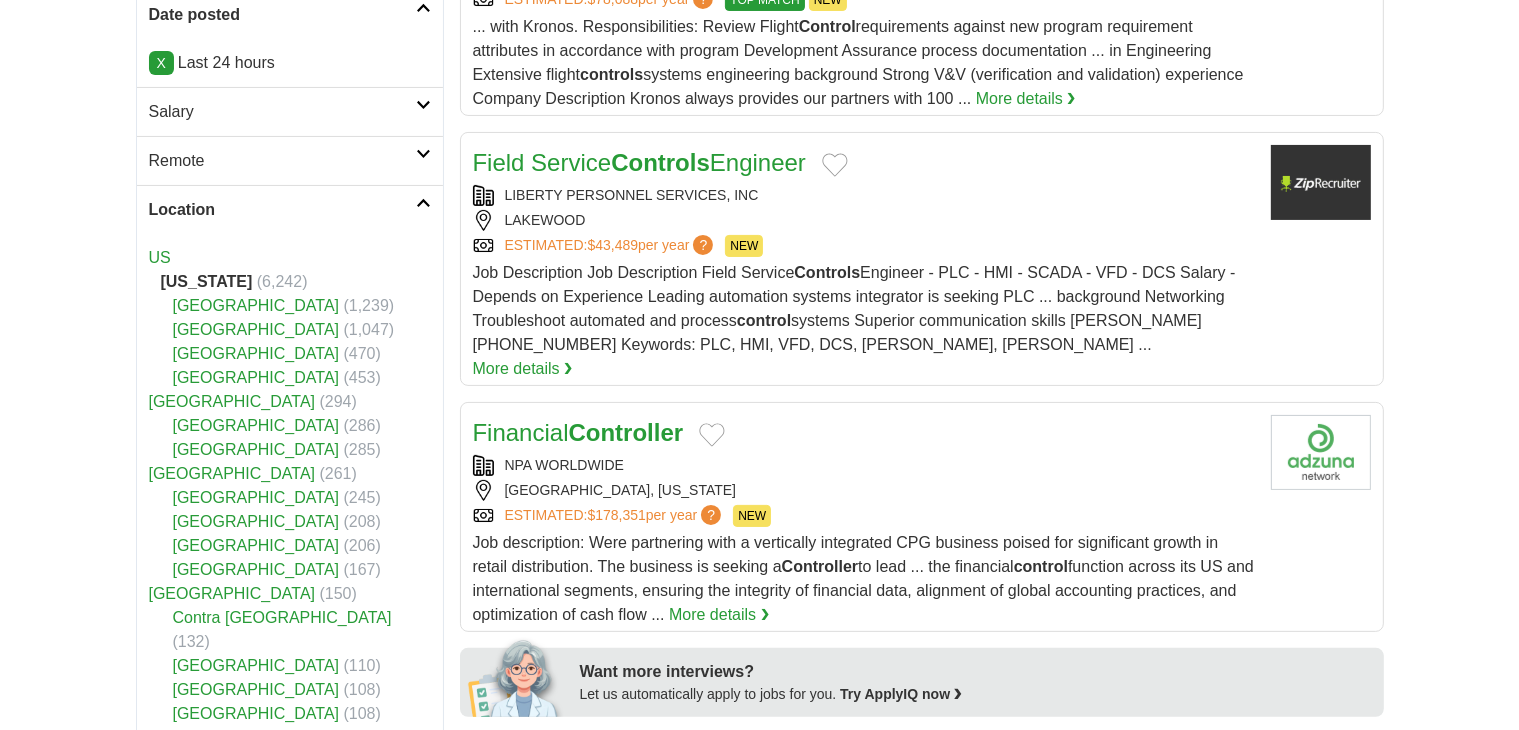 scroll, scrollTop: 0, scrollLeft: 0, axis: both 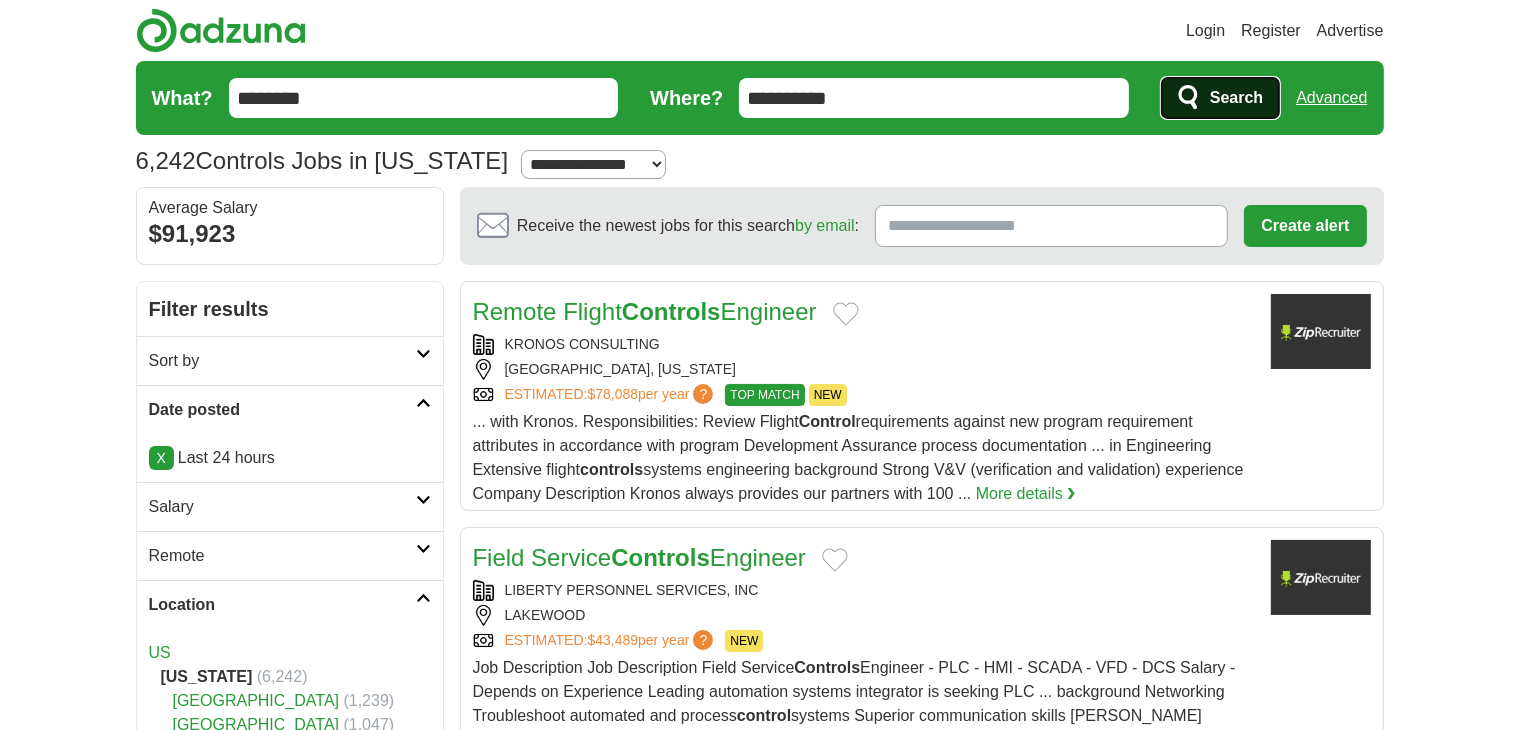 click on "Search" 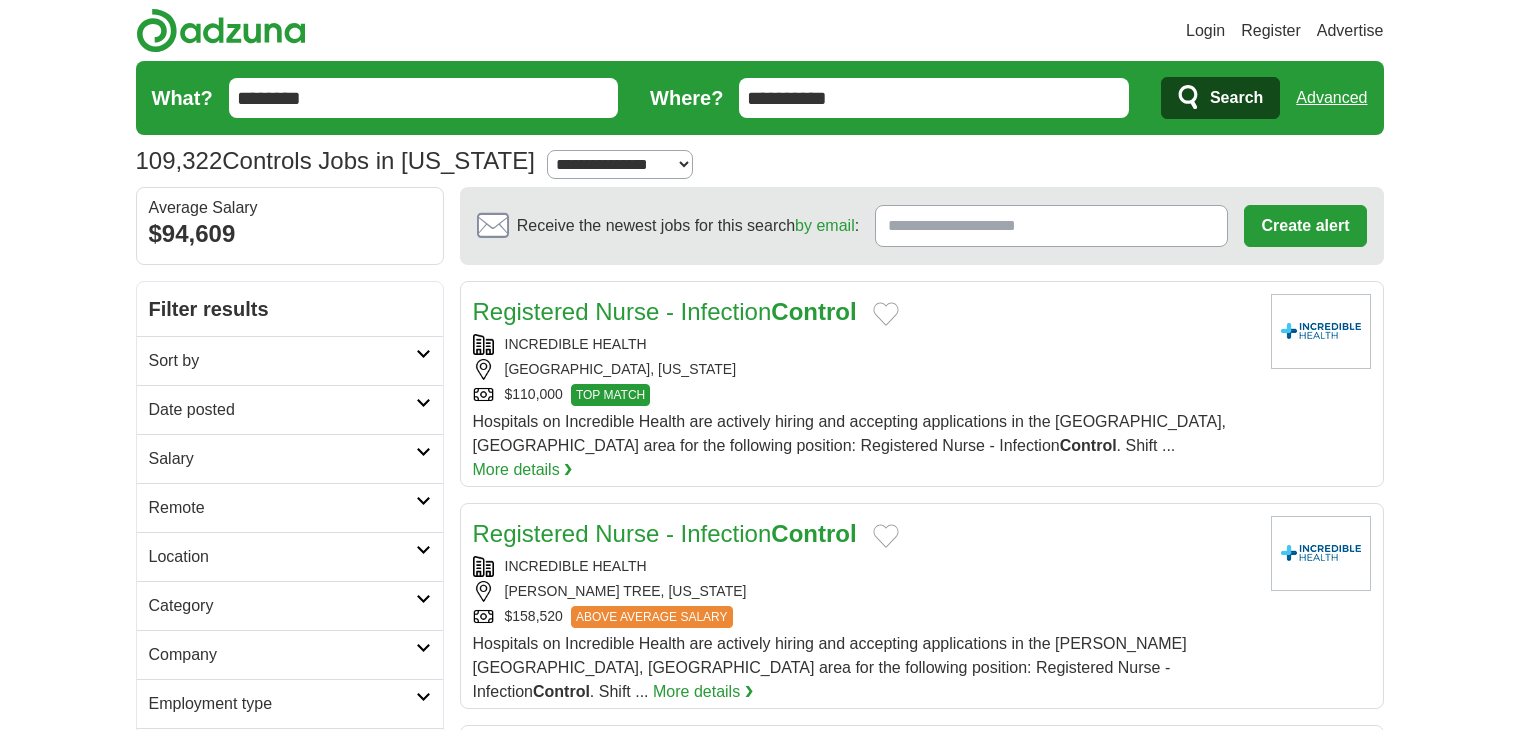 scroll, scrollTop: 0, scrollLeft: 0, axis: both 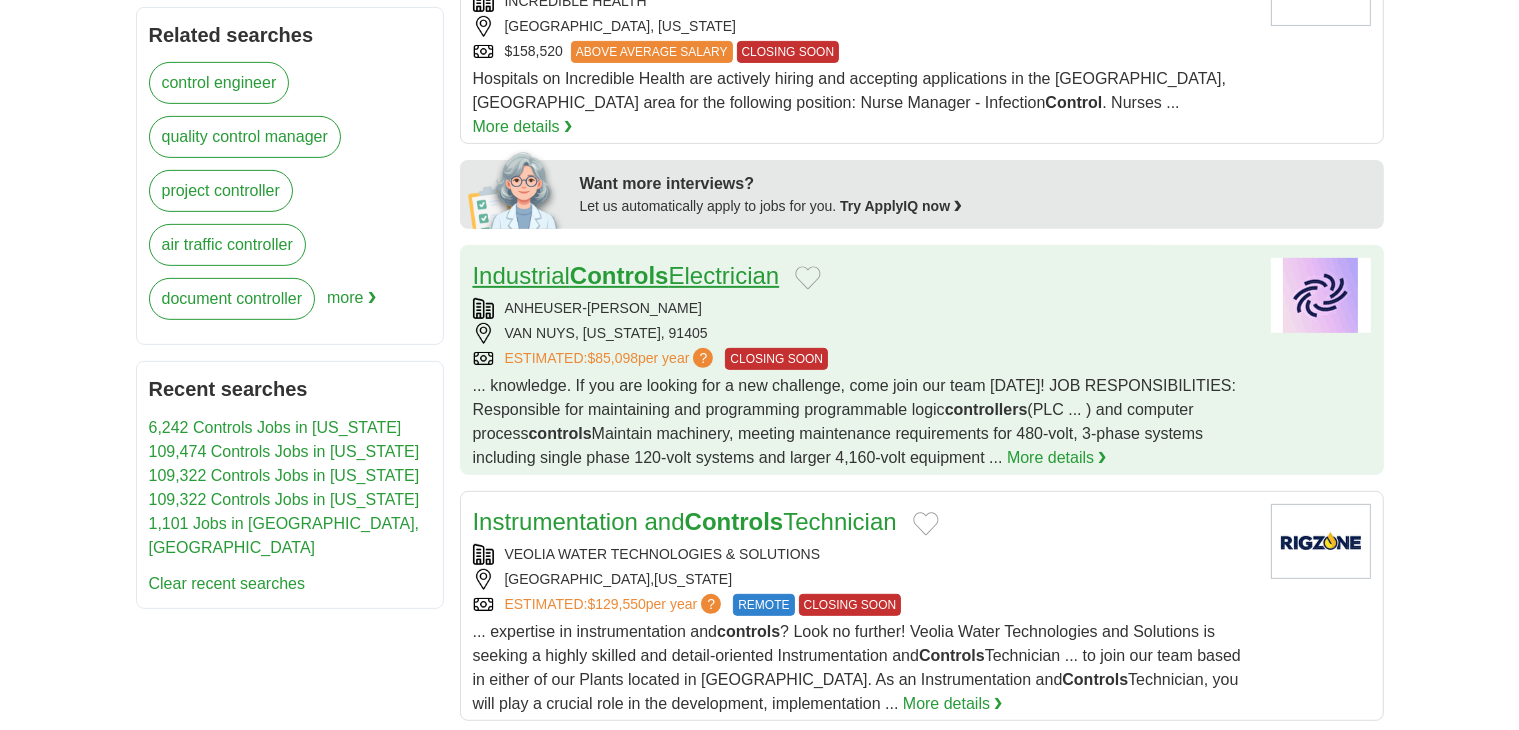 click on "Industrial  Controls  Electrician" at bounding box center (626, 275) 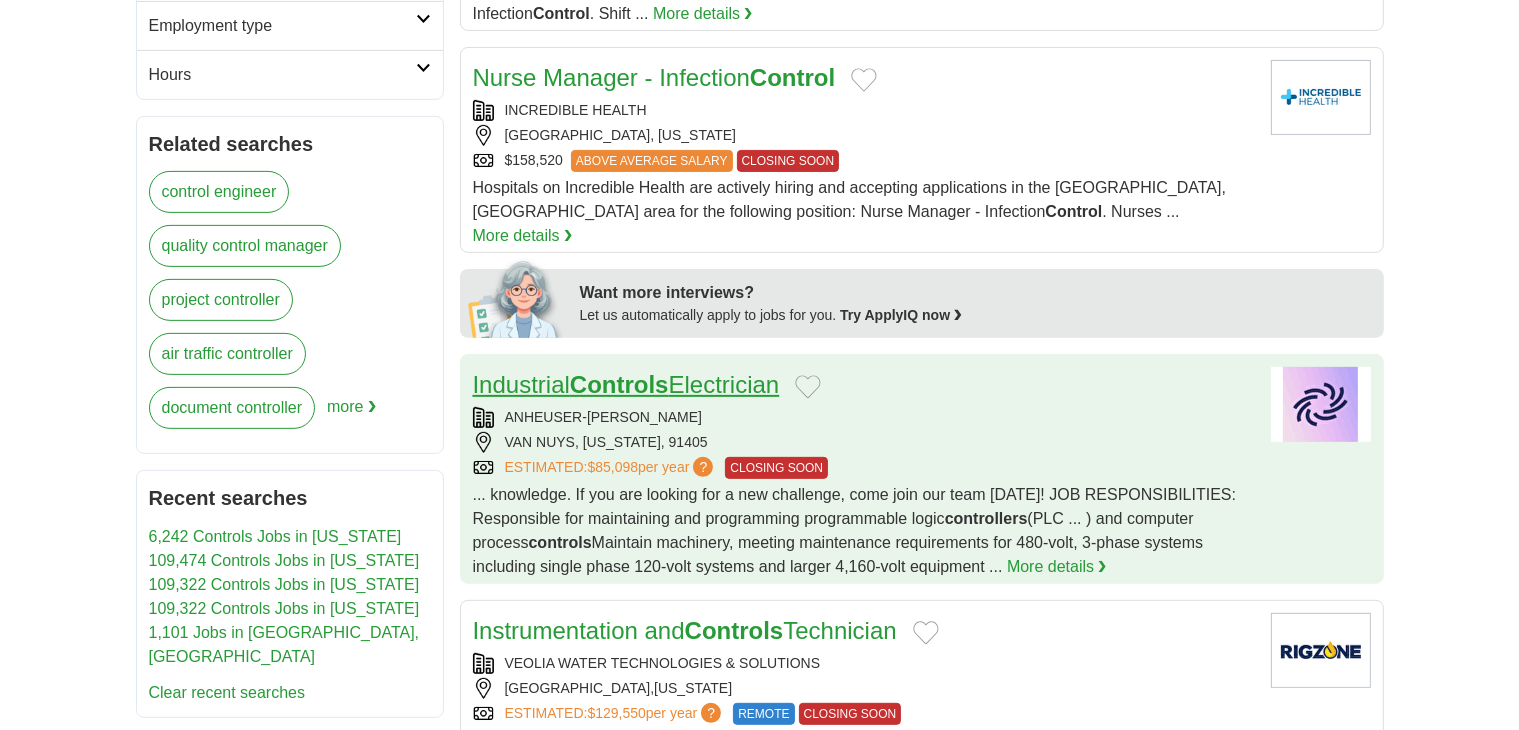 scroll, scrollTop: 680, scrollLeft: 0, axis: vertical 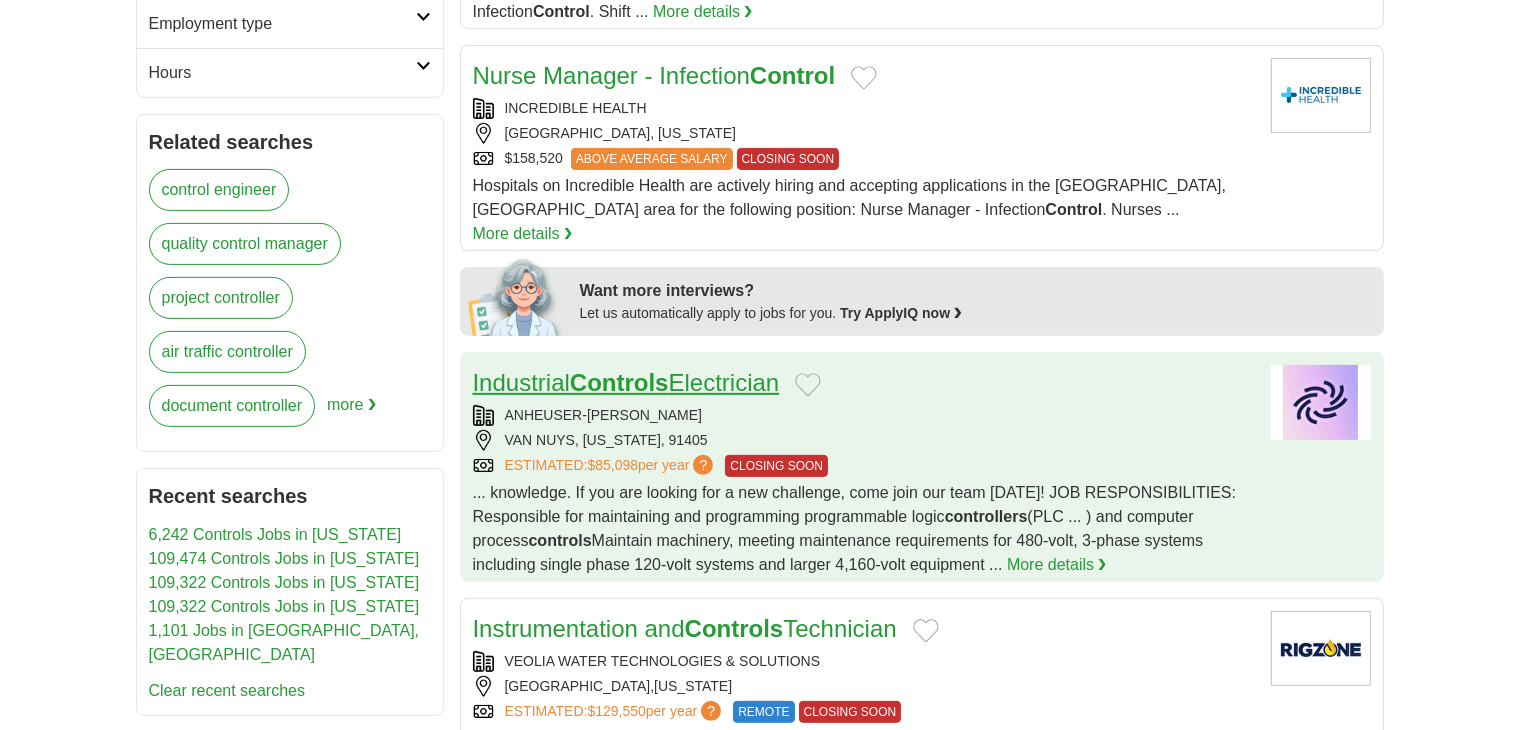 click on "Industrial  Controls  Electrician" at bounding box center (626, 382) 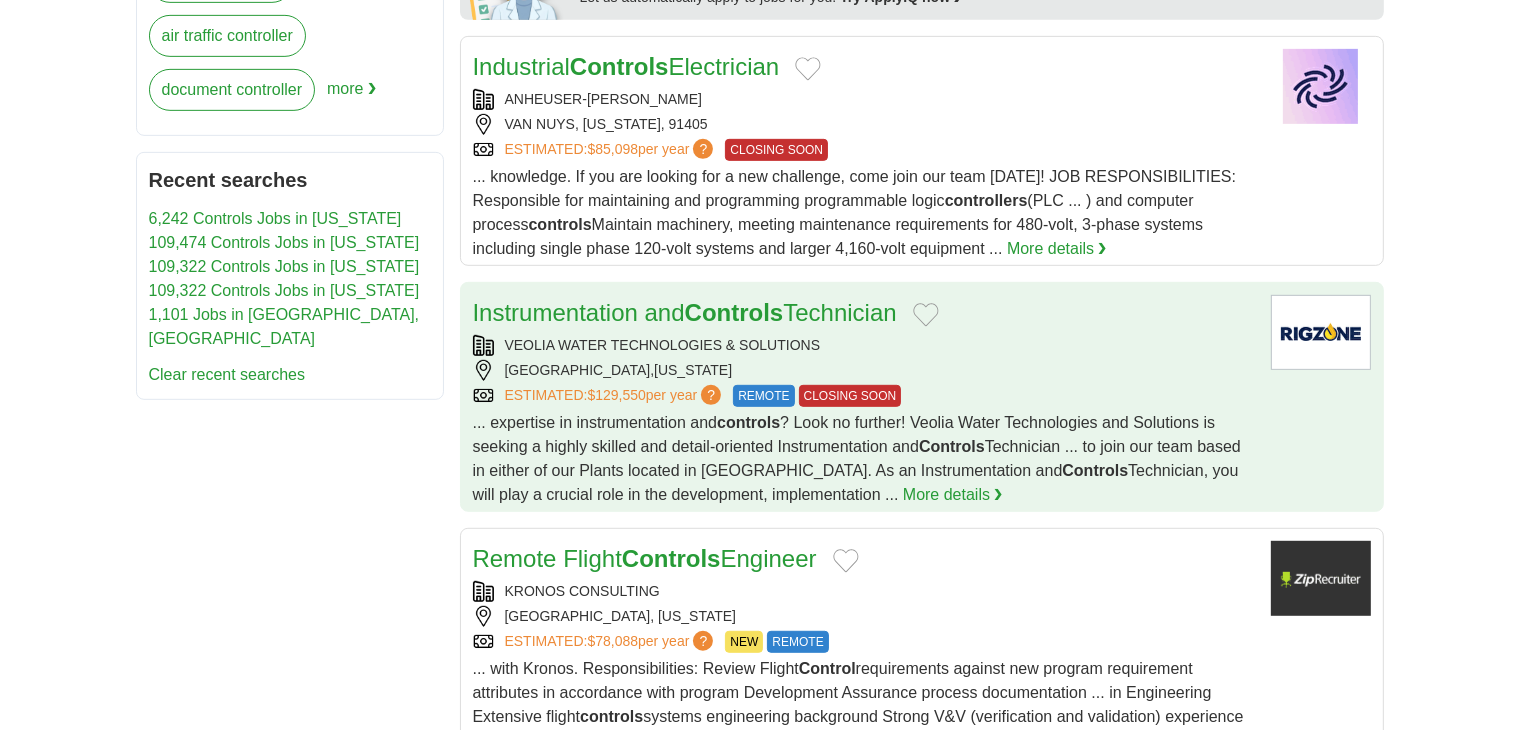 scroll, scrollTop: 1018, scrollLeft: 0, axis: vertical 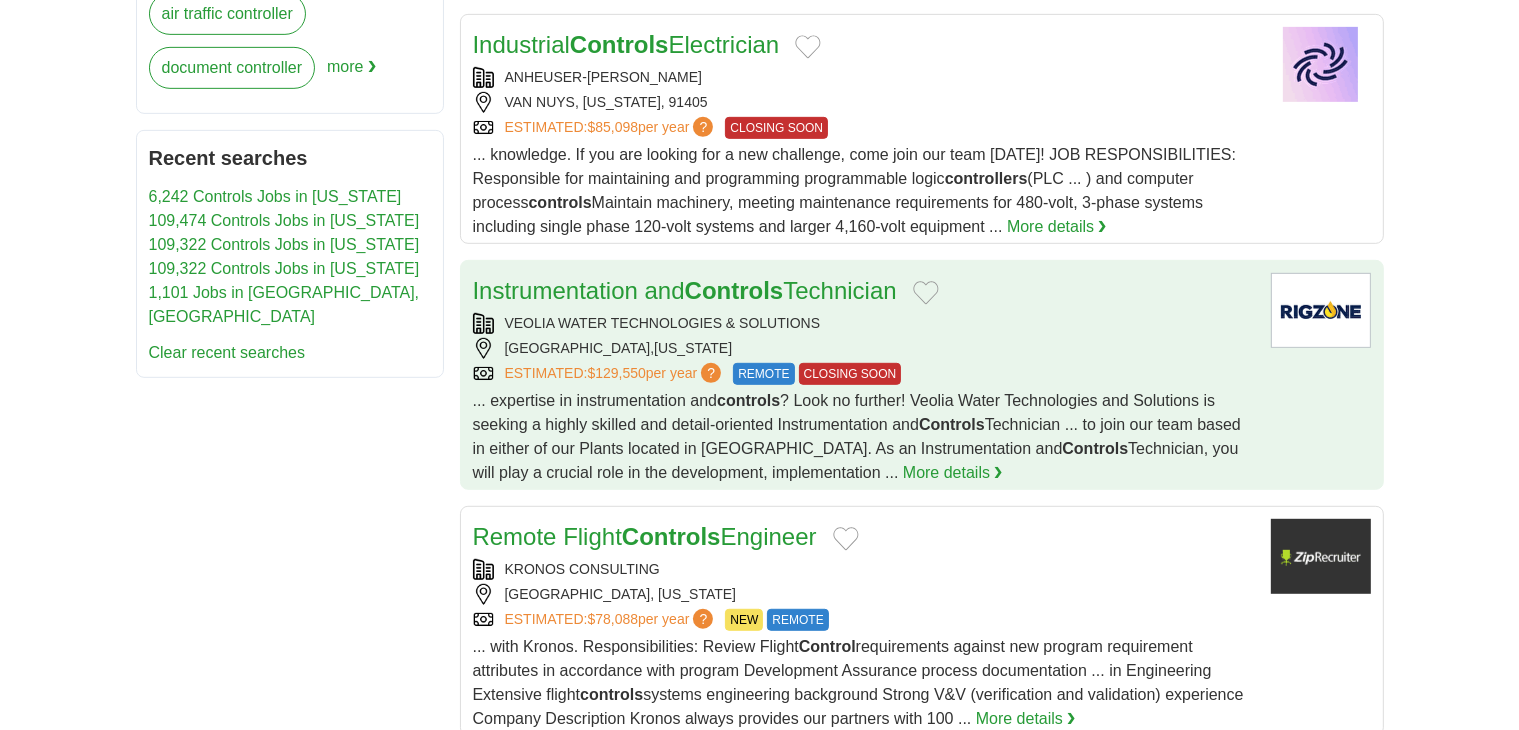 click on "Instrumentation and  Controls  Technician" at bounding box center (685, 291) 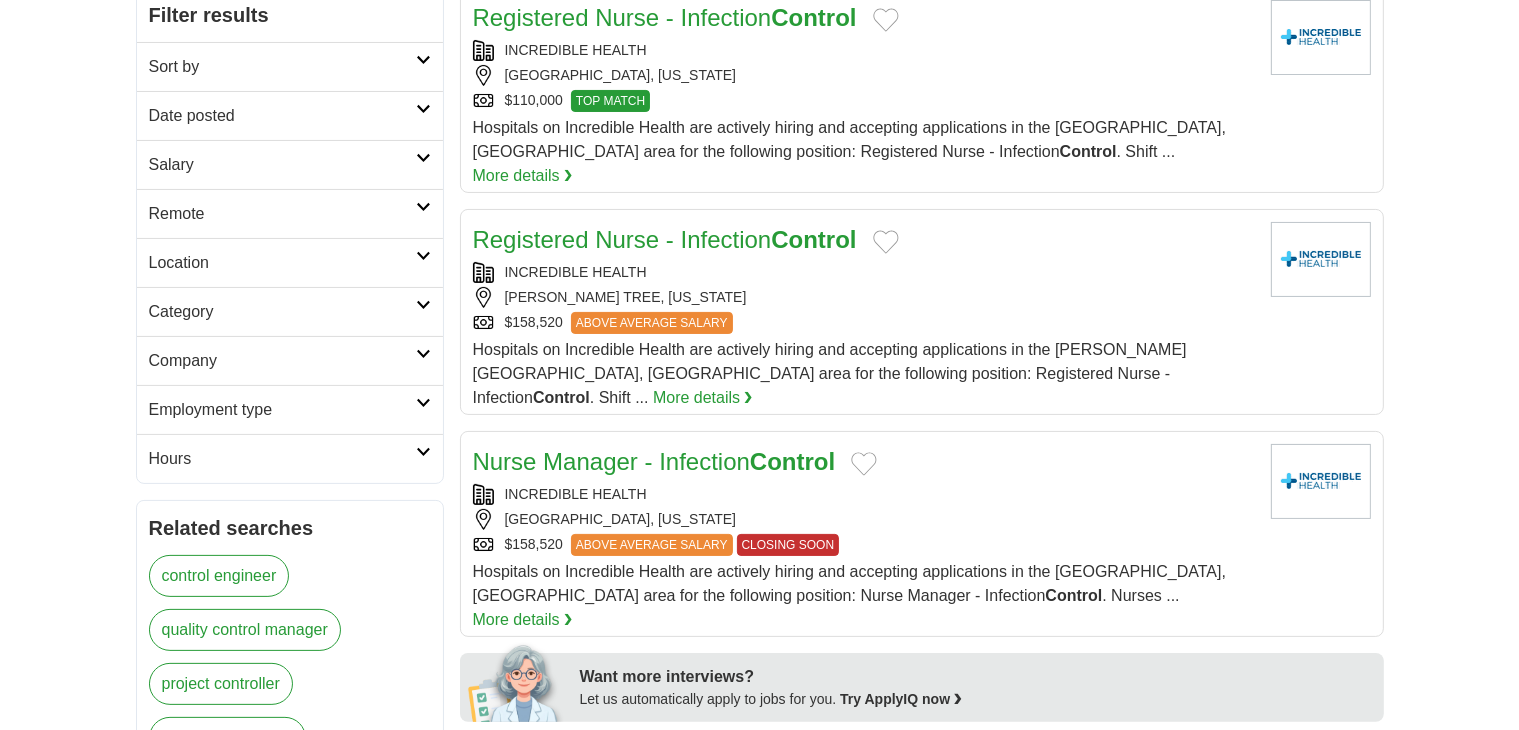 scroll, scrollTop: 0, scrollLeft: 0, axis: both 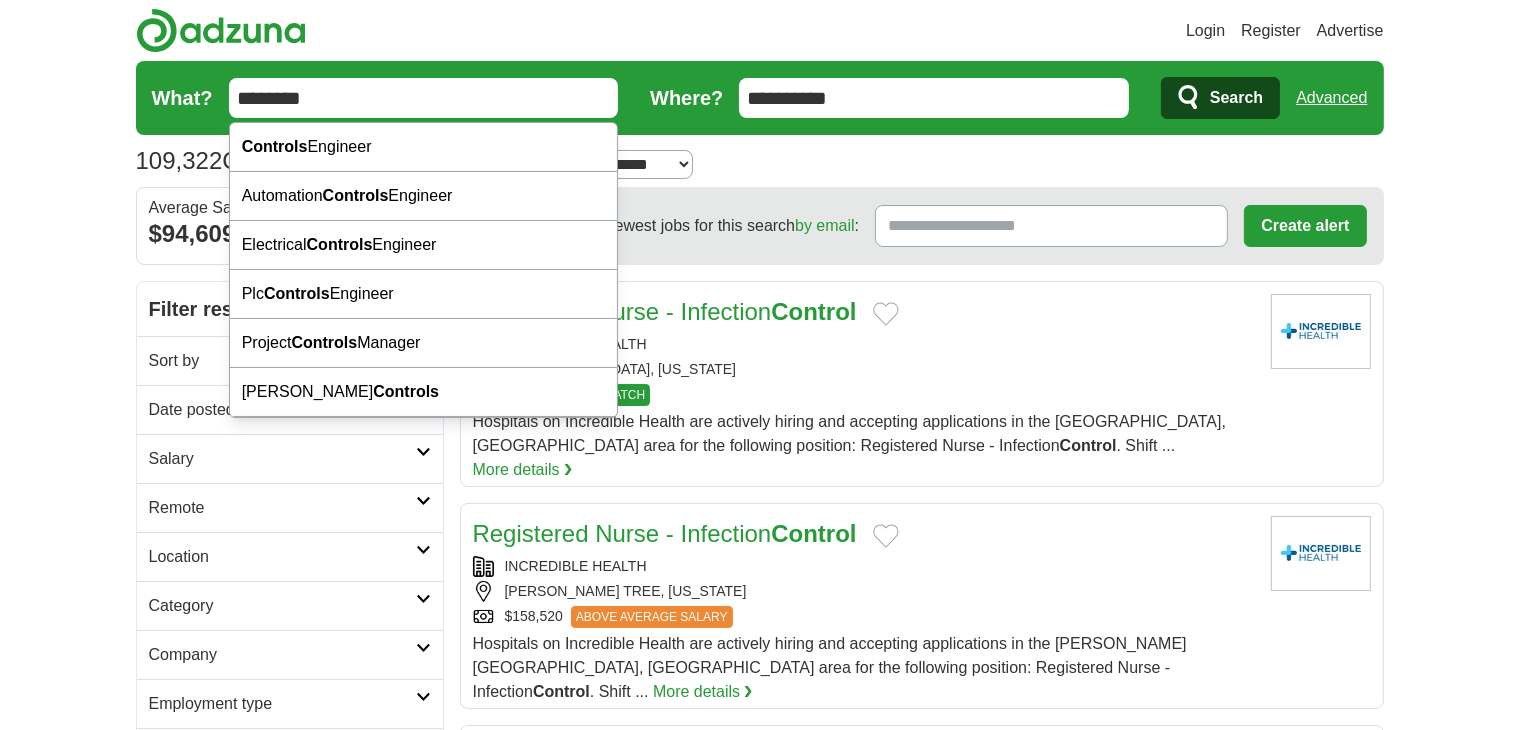 drag, startPoint x: 237, startPoint y: 104, endPoint x: 324, endPoint y: 109, distance: 87.14356 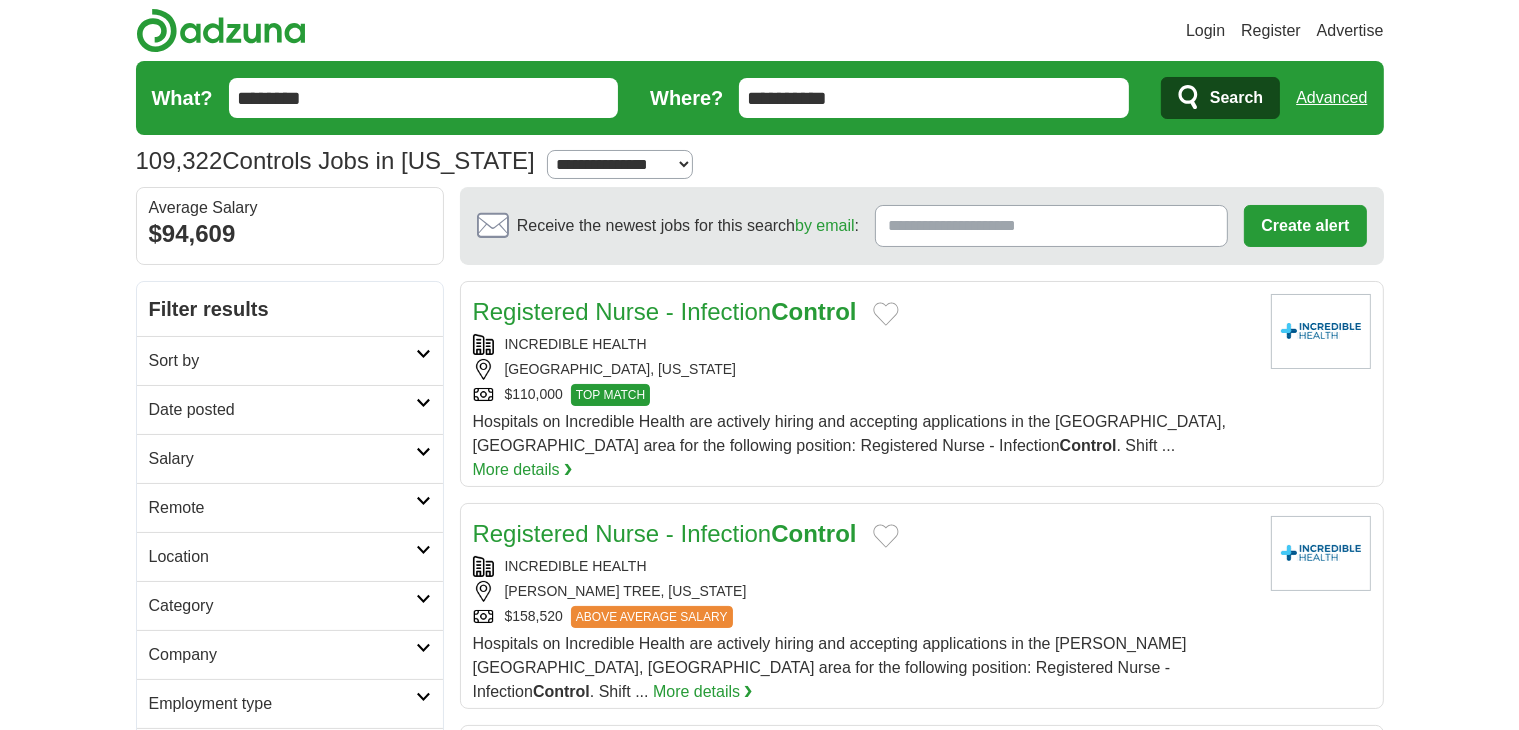 click on "Login
Register
Advertise
109,322
Controls Jobs in California
Salary
Salary
Select a salary range
Salary from
from $10,000
from $20,000
from $40,000
from $60,000
from $80,000
from $100,000
per year" at bounding box center (759, 2231) 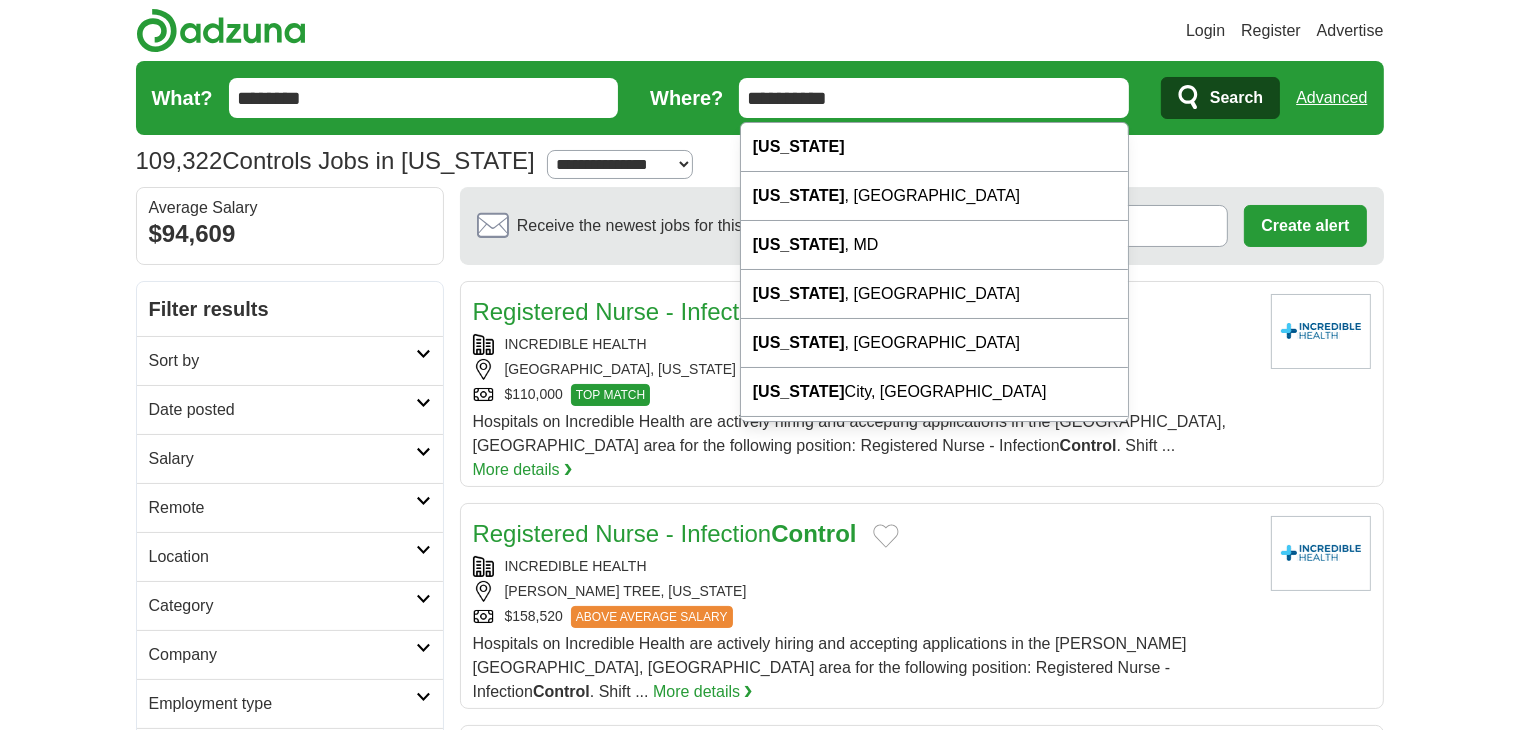 click on "**********" at bounding box center [934, 98] 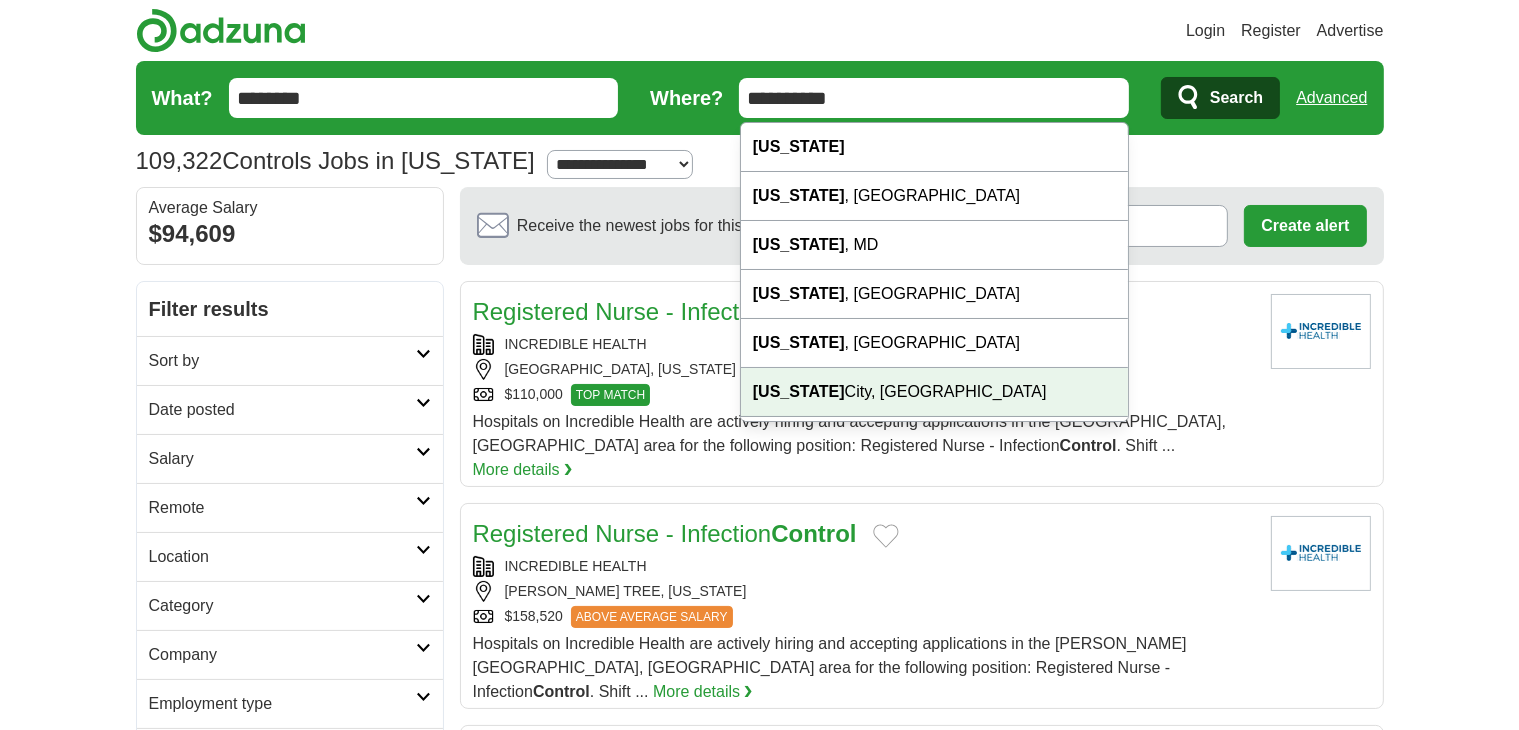 click on "Login
Register
Advertise
109,322
Controls Jobs in California
Salary
Salary
Select a salary range
Salary from
from $10,000
from $20,000
from $40,000
from $60,000
from $80,000
from $100,000
per year" at bounding box center (759, 2231) 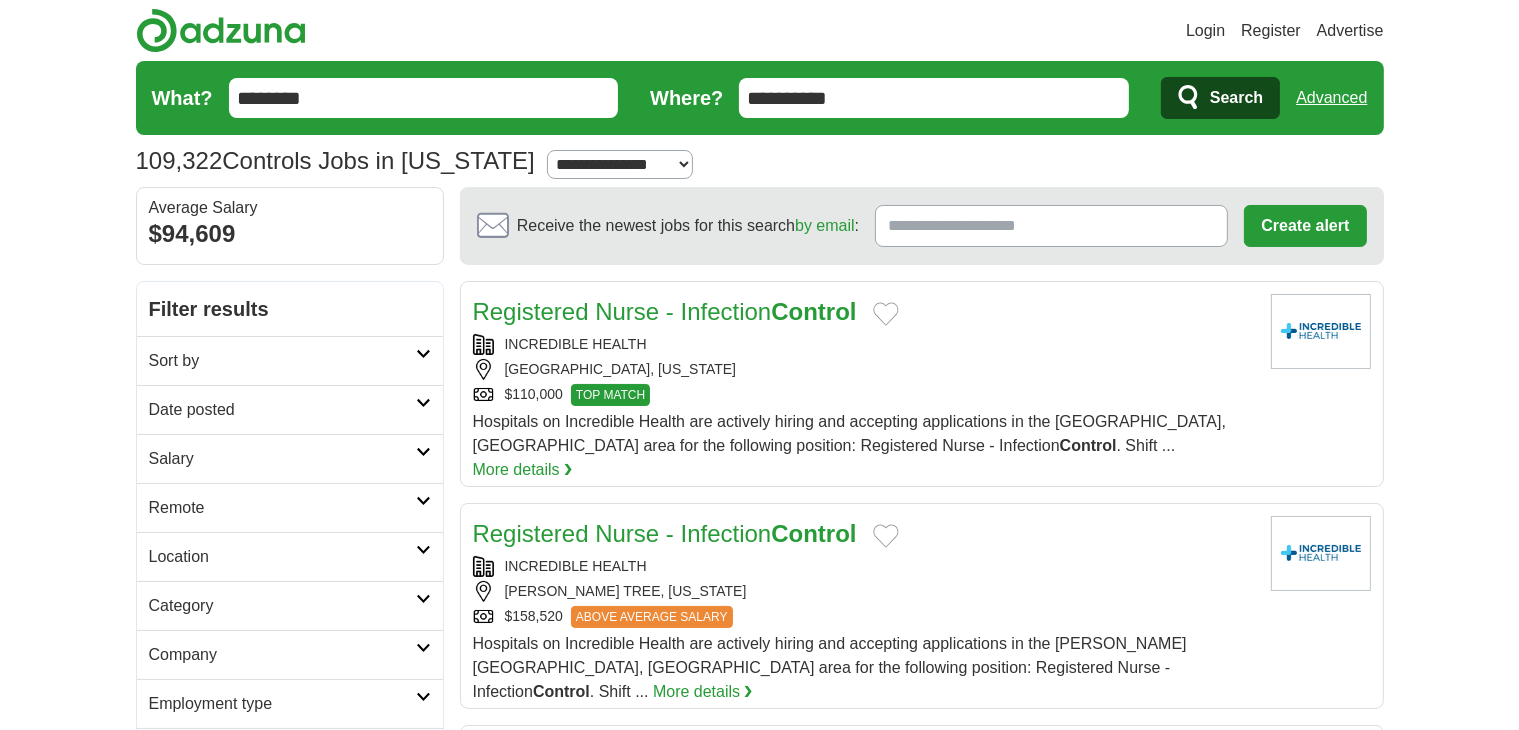 click on "**********" at bounding box center (934, 98) 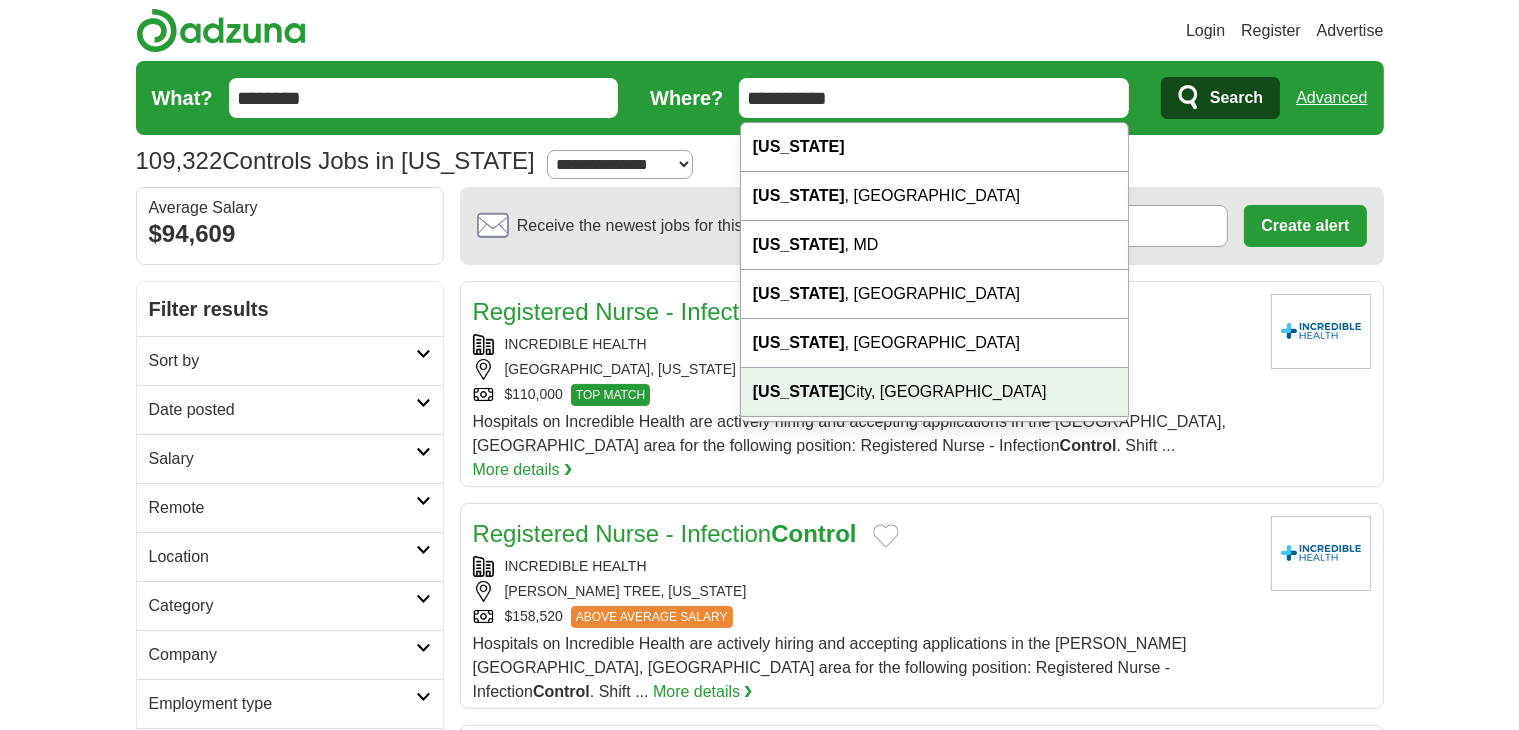 click on "Login
Register
Advertise
109,322
Controls Jobs in California
Salary
Salary
Select a salary range
Salary from
from $10,000
from $20,000
from $40,000
from $60,000
from $80,000
from $100,000
per year" at bounding box center (759, 2231) 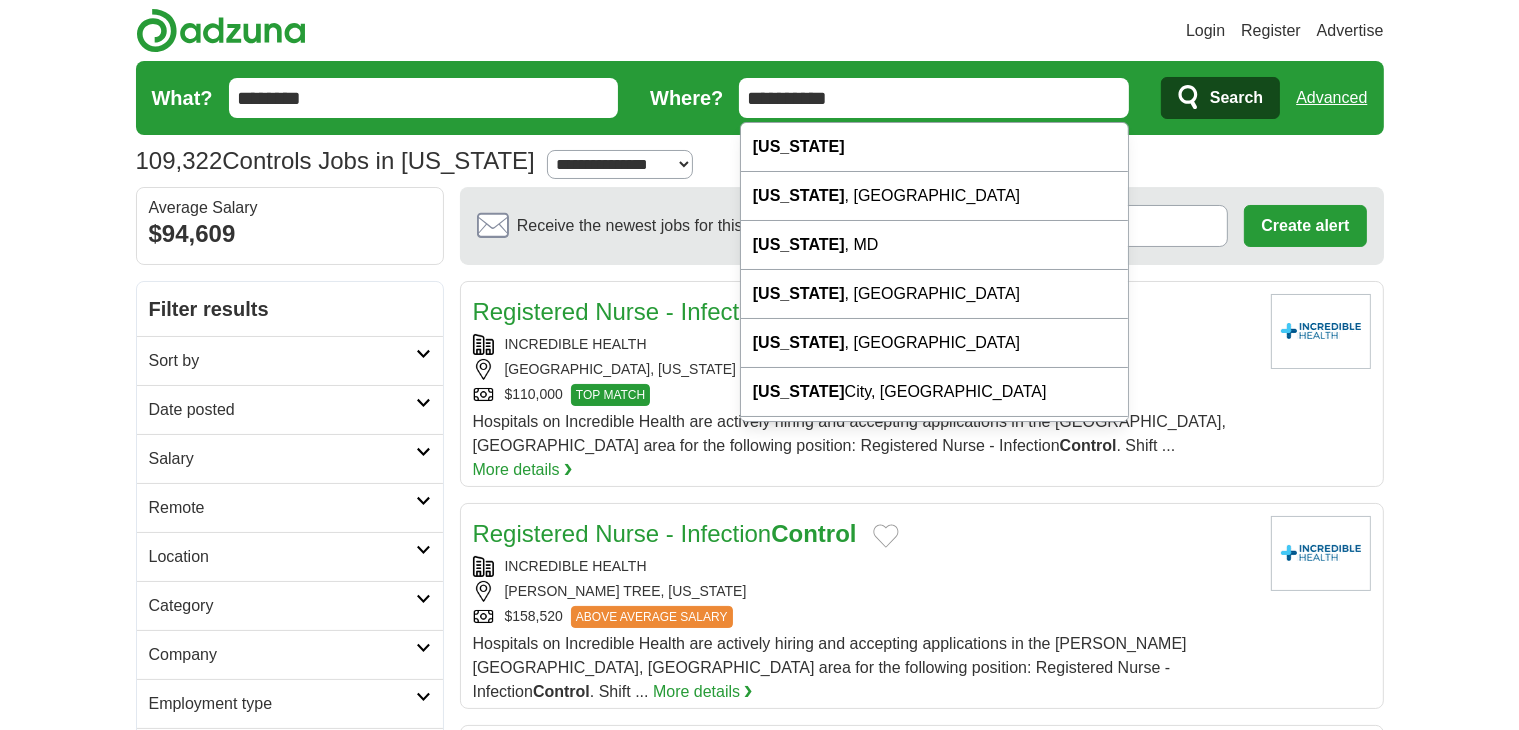 click on "**********" at bounding box center [934, 98] 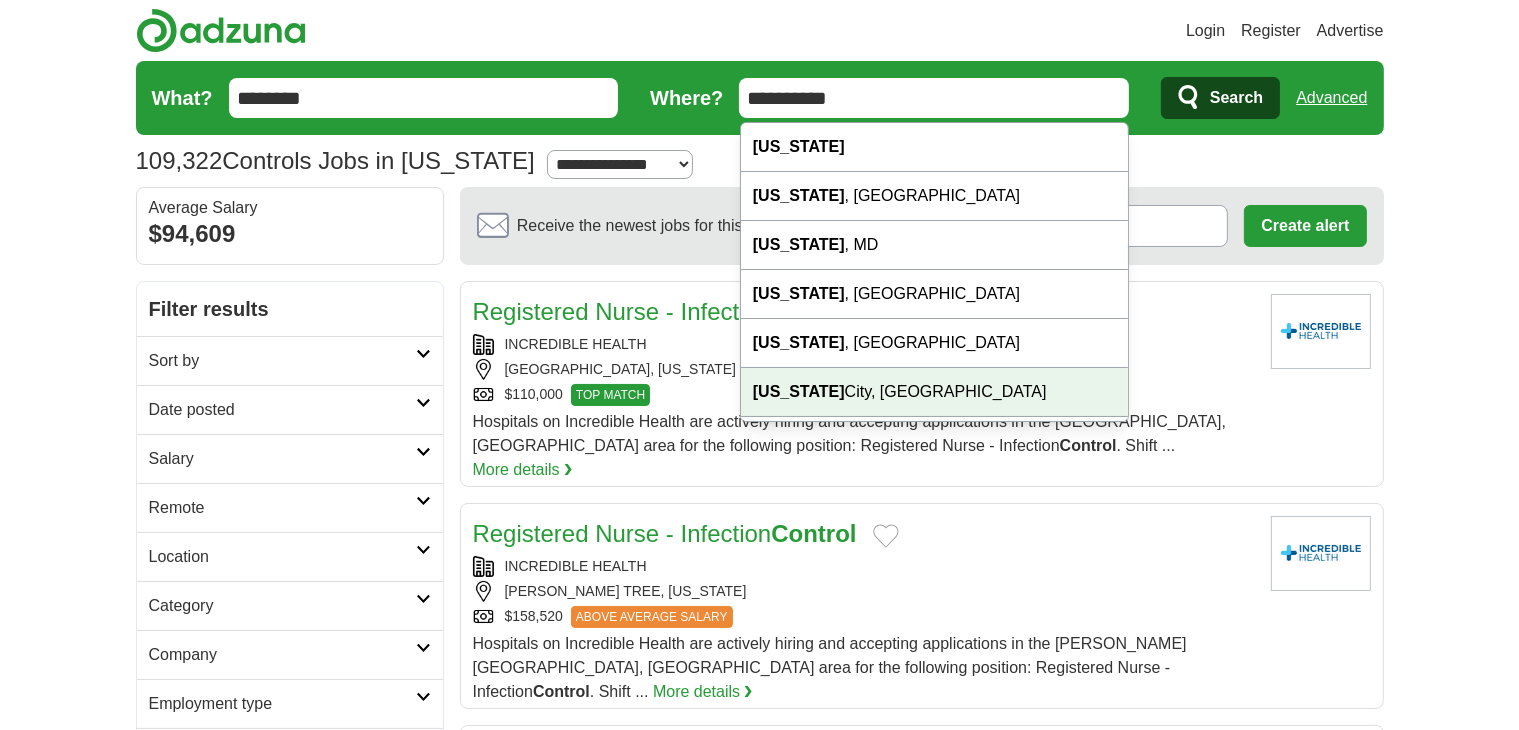 click on "Login
Register
Advertise
109,322
Controls Jobs in California
Salary
Salary
Select a salary range
Salary from
from $10,000
from $20,000
from $40,000
from $60,000
from $80,000
from $100,000
per year" at bounding box center [759, 2231] 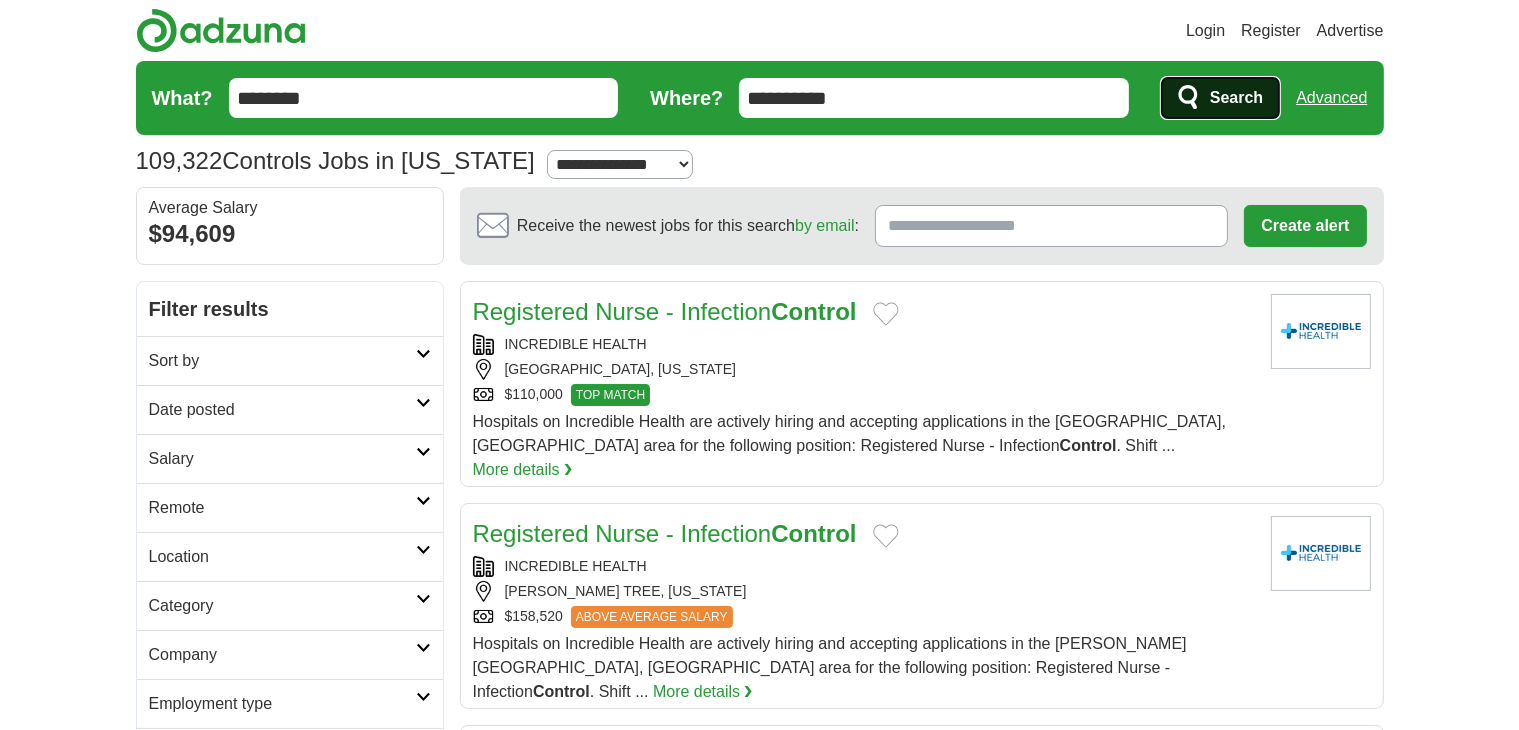 click on "Search" at bounding box center [1236, 98] 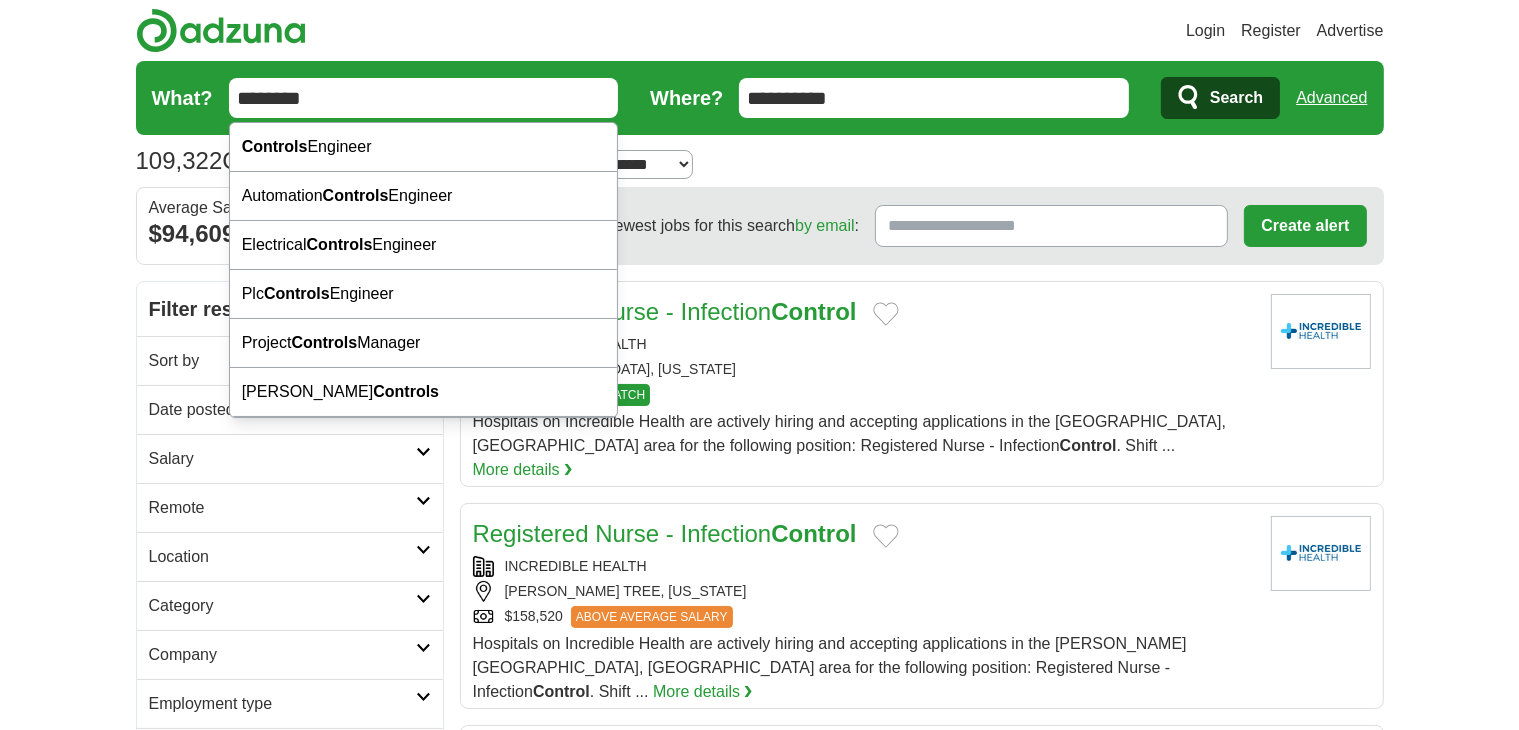 click on "********" at bounding box center [424, 98] 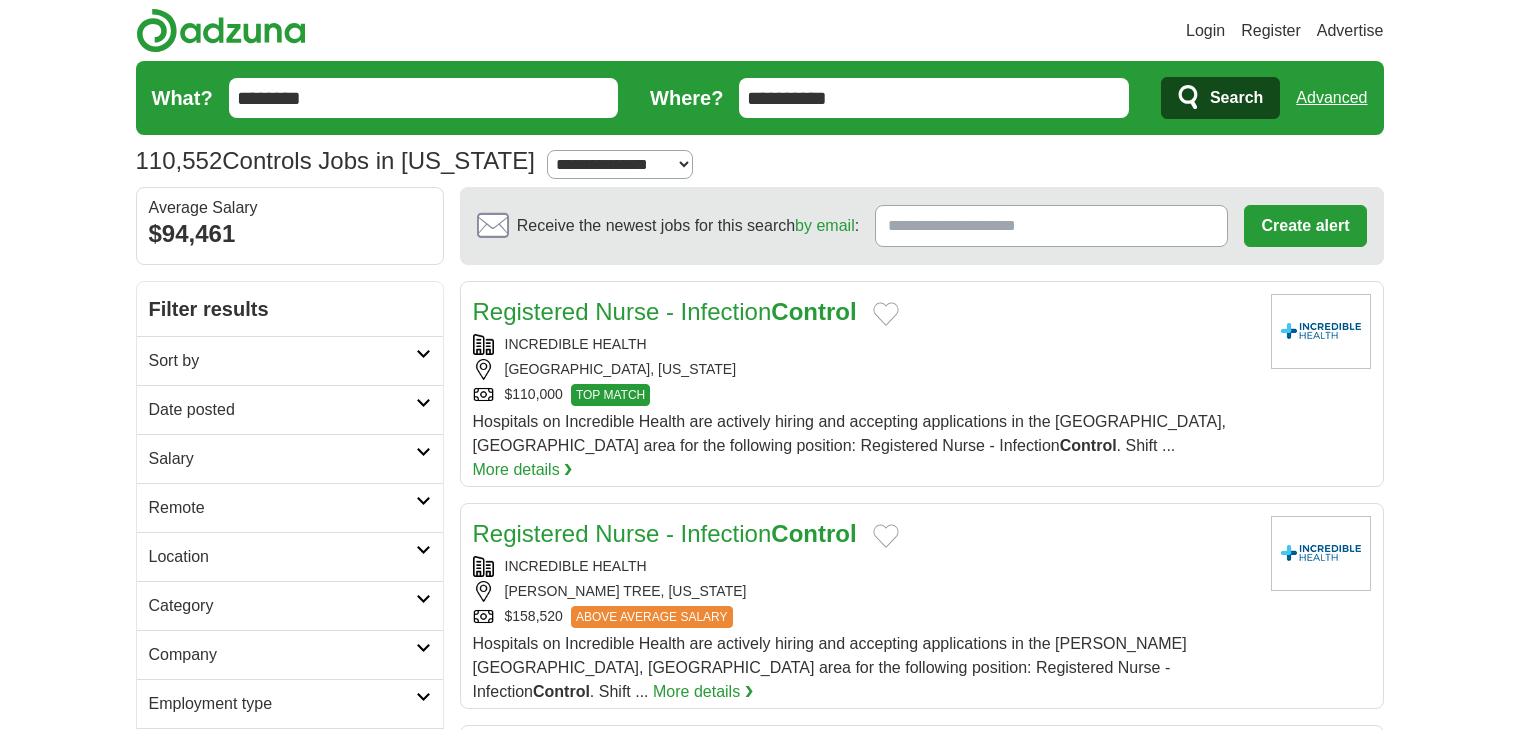 scroll, scrollTop: 0, scrollLeft: 0, axis: both 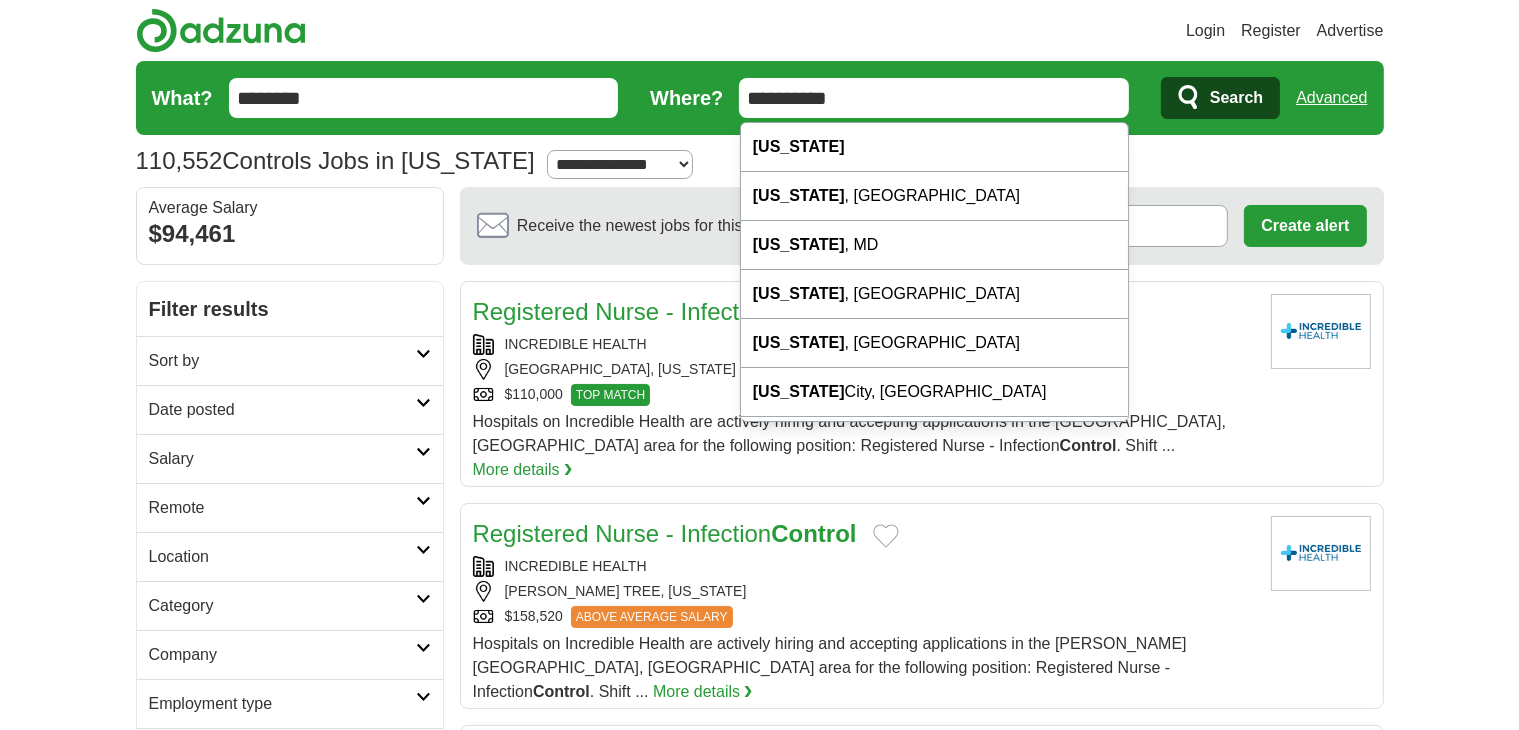 drag, startPoint x: 753, startPoint y: 93, endPoint x: 886, endPoint y: 121, distance: 135.91542 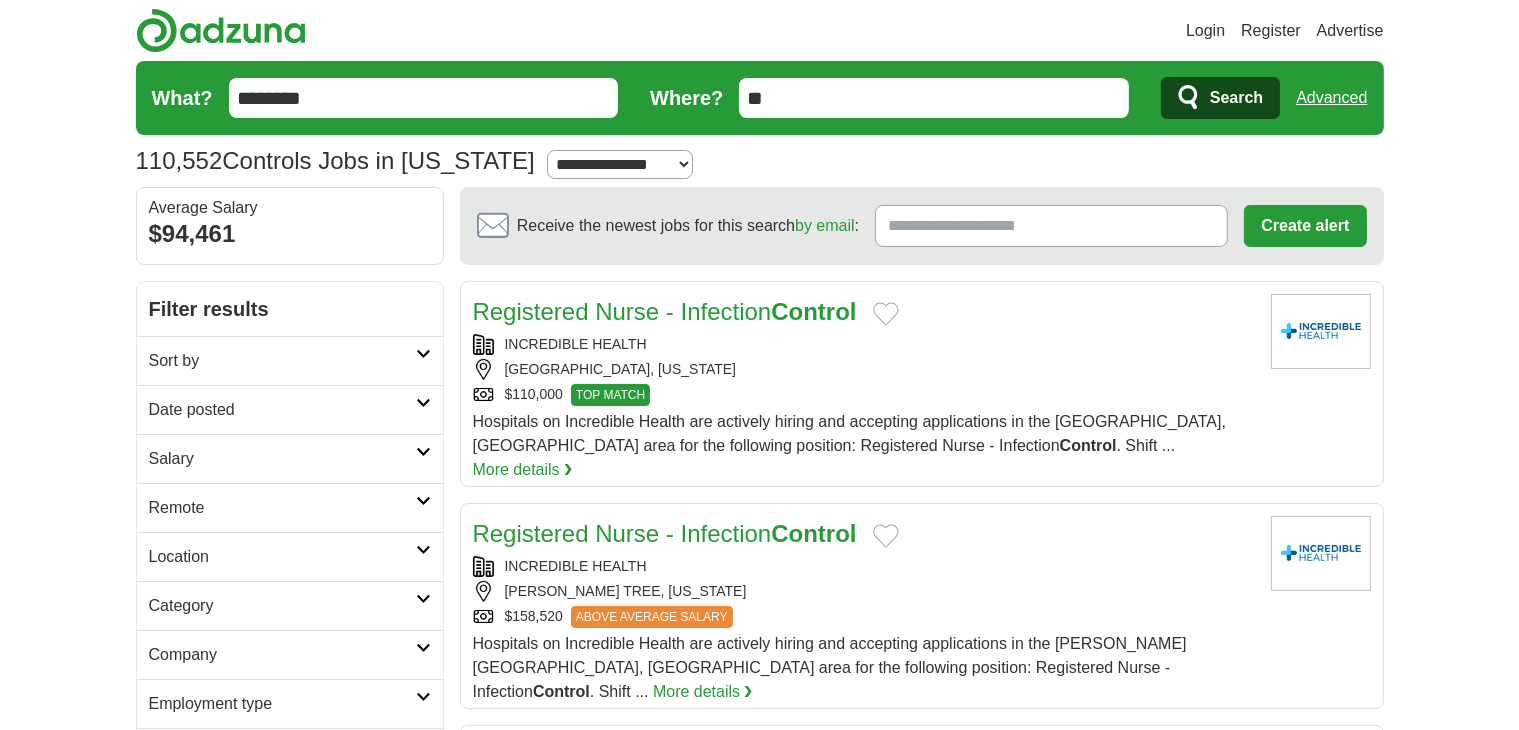 type on "*" 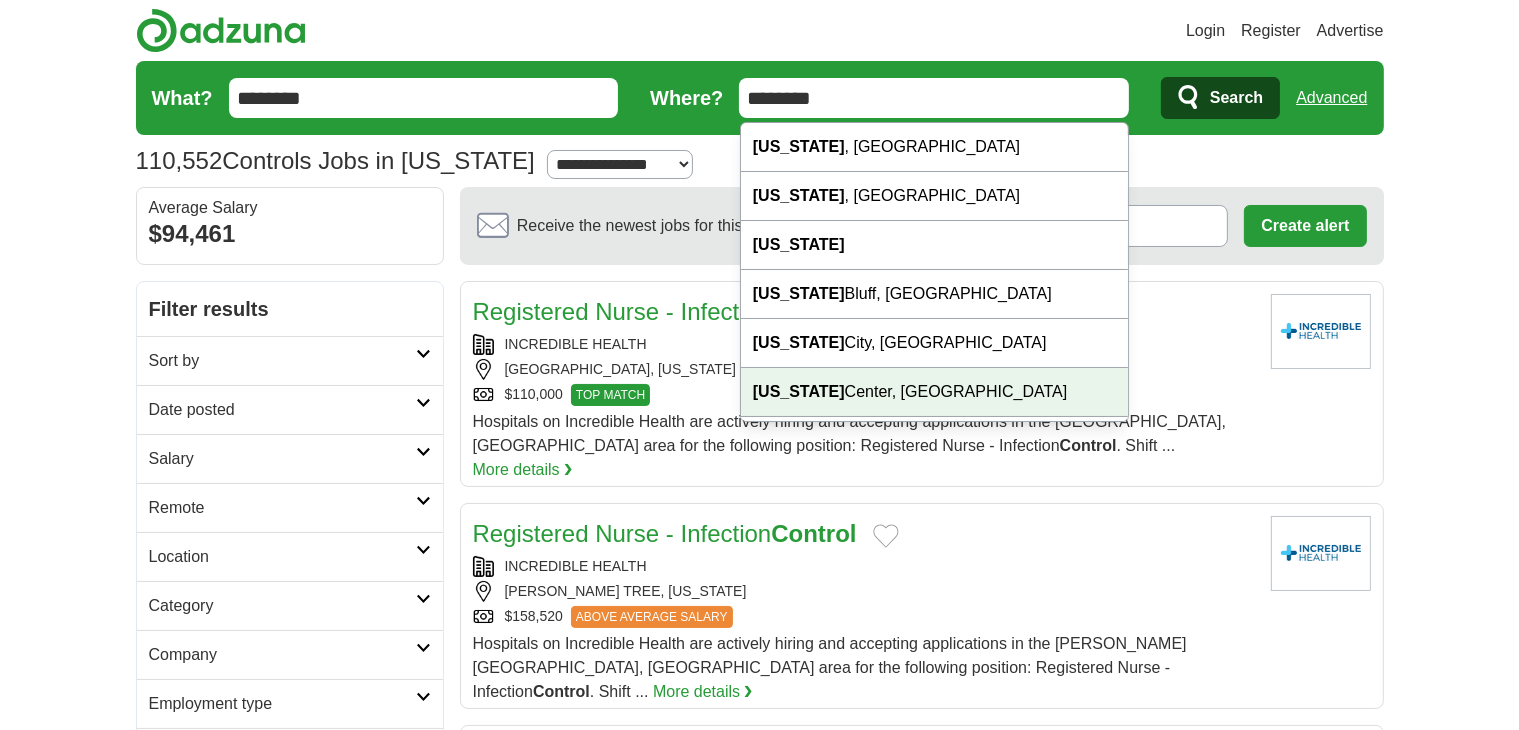 type on "********" 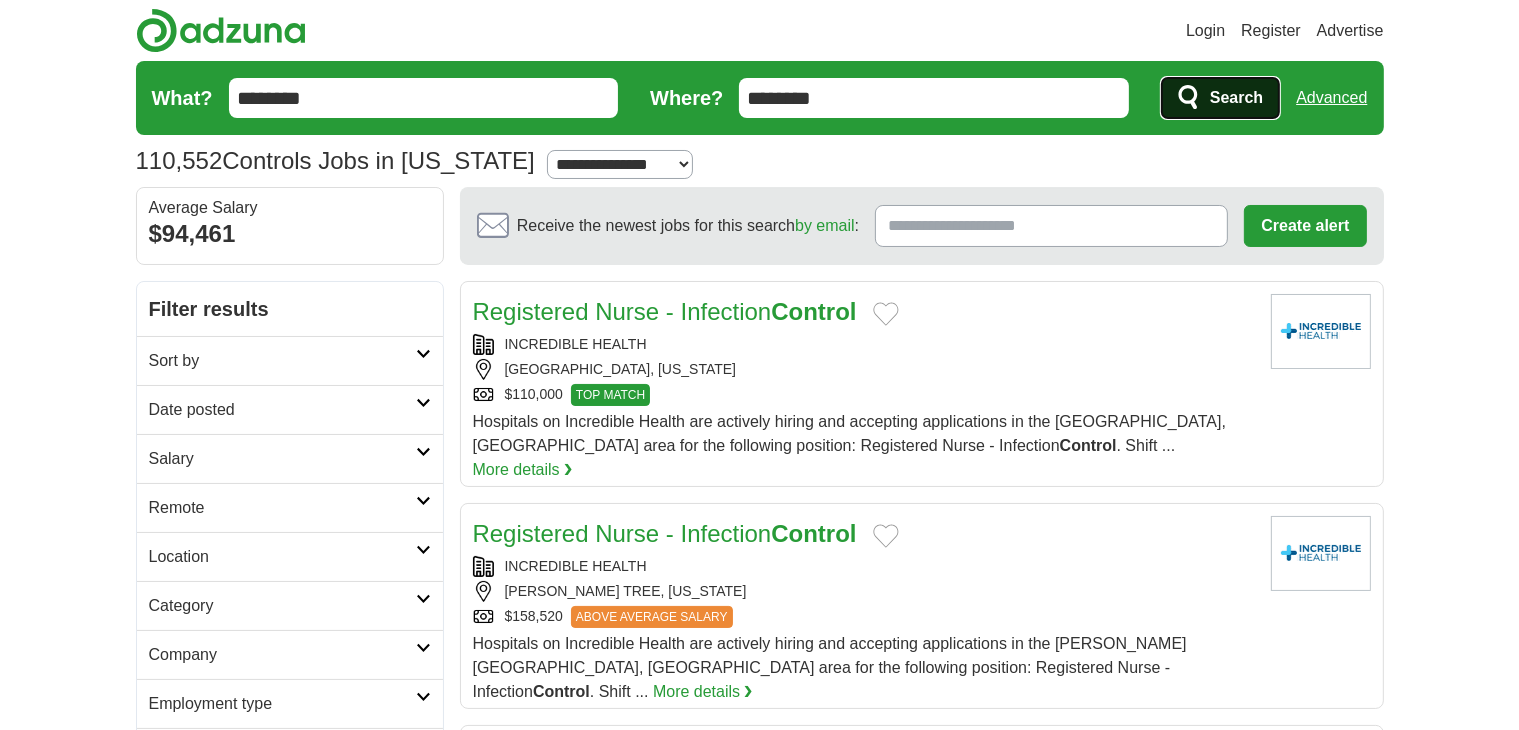 click on "Search" at bounding box center [1220, 98] 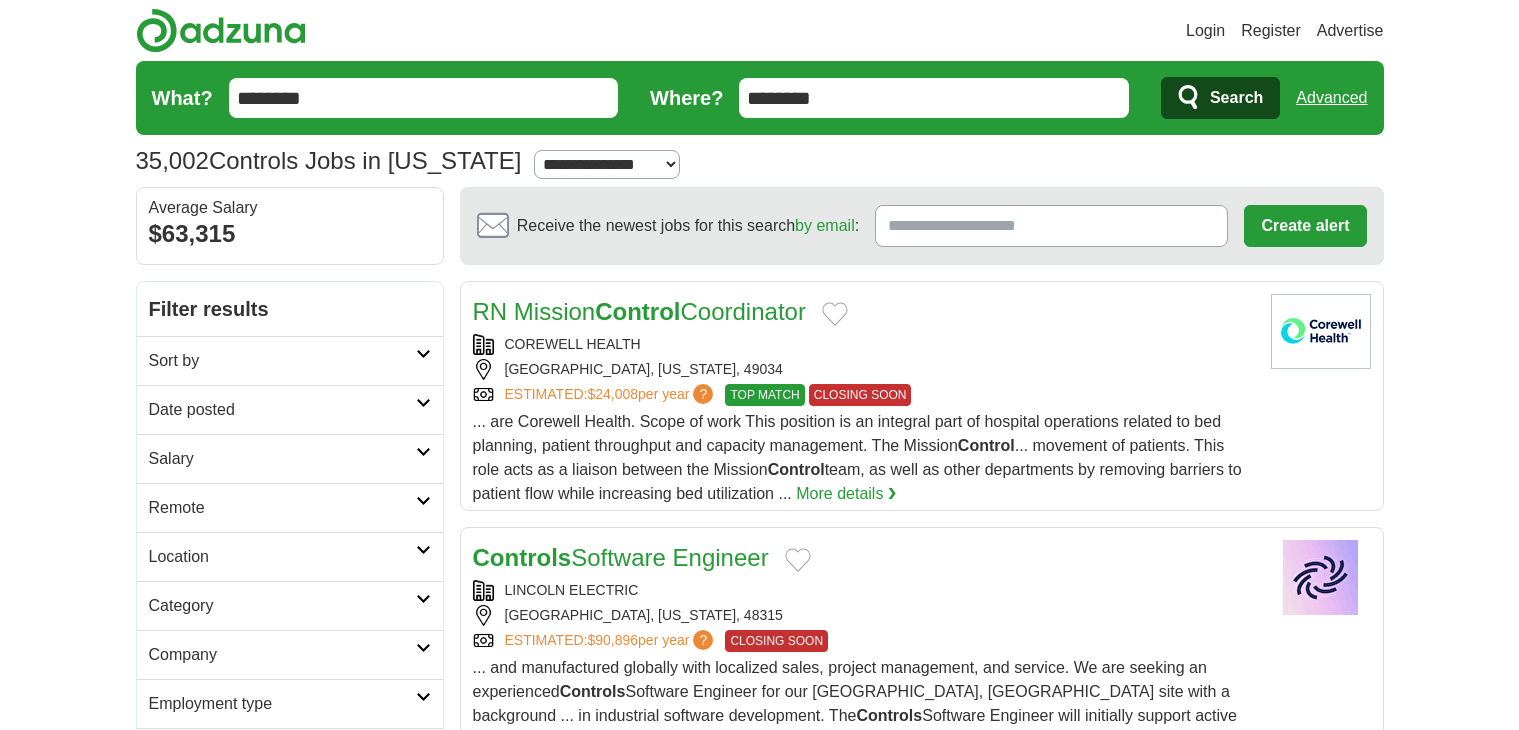 scroll, scrollTop: 0, scrollLeft: 0, axis: both 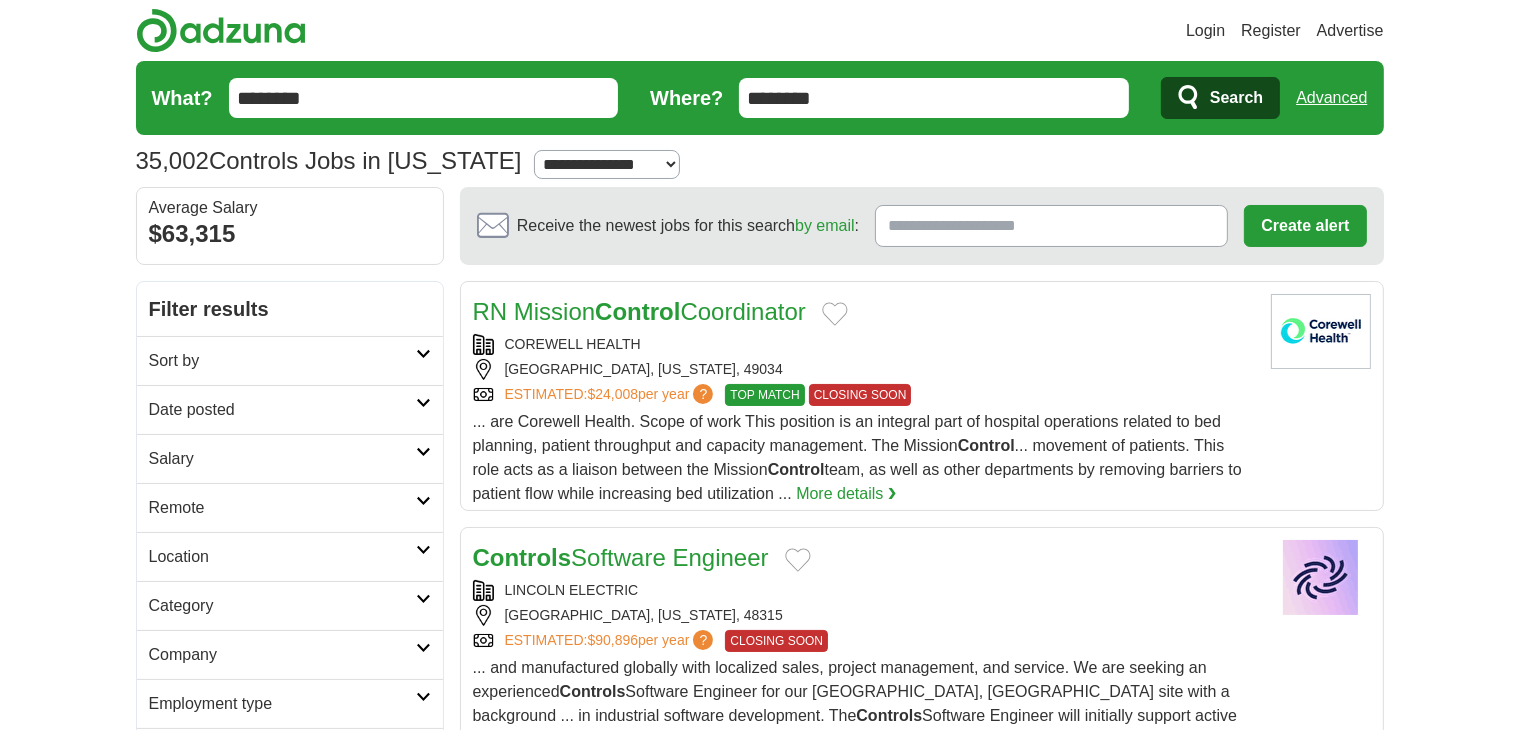 click on "Sort by" at bounding box center (282, 361) 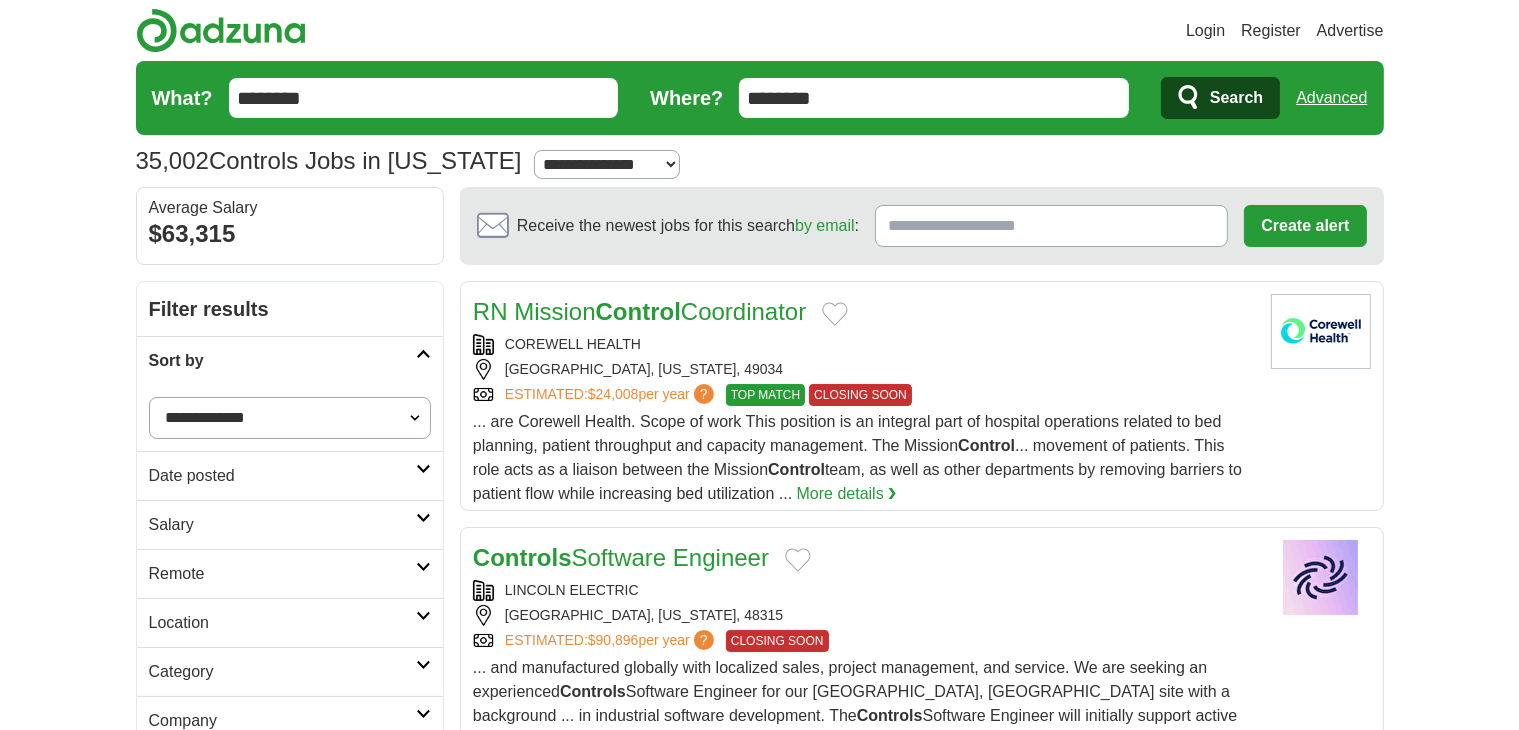 click on "**********" at bounding box center (290, 418) 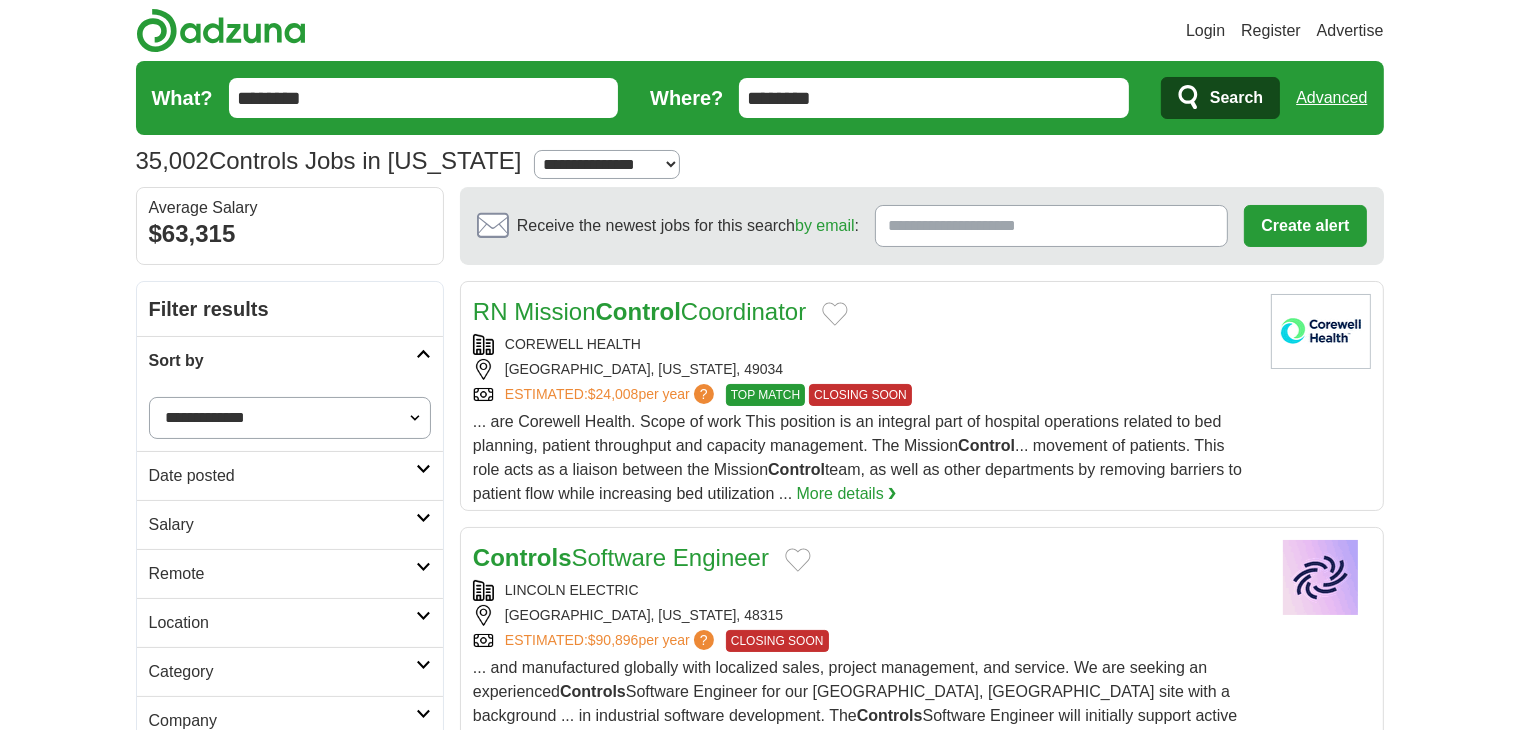 select on "**********" 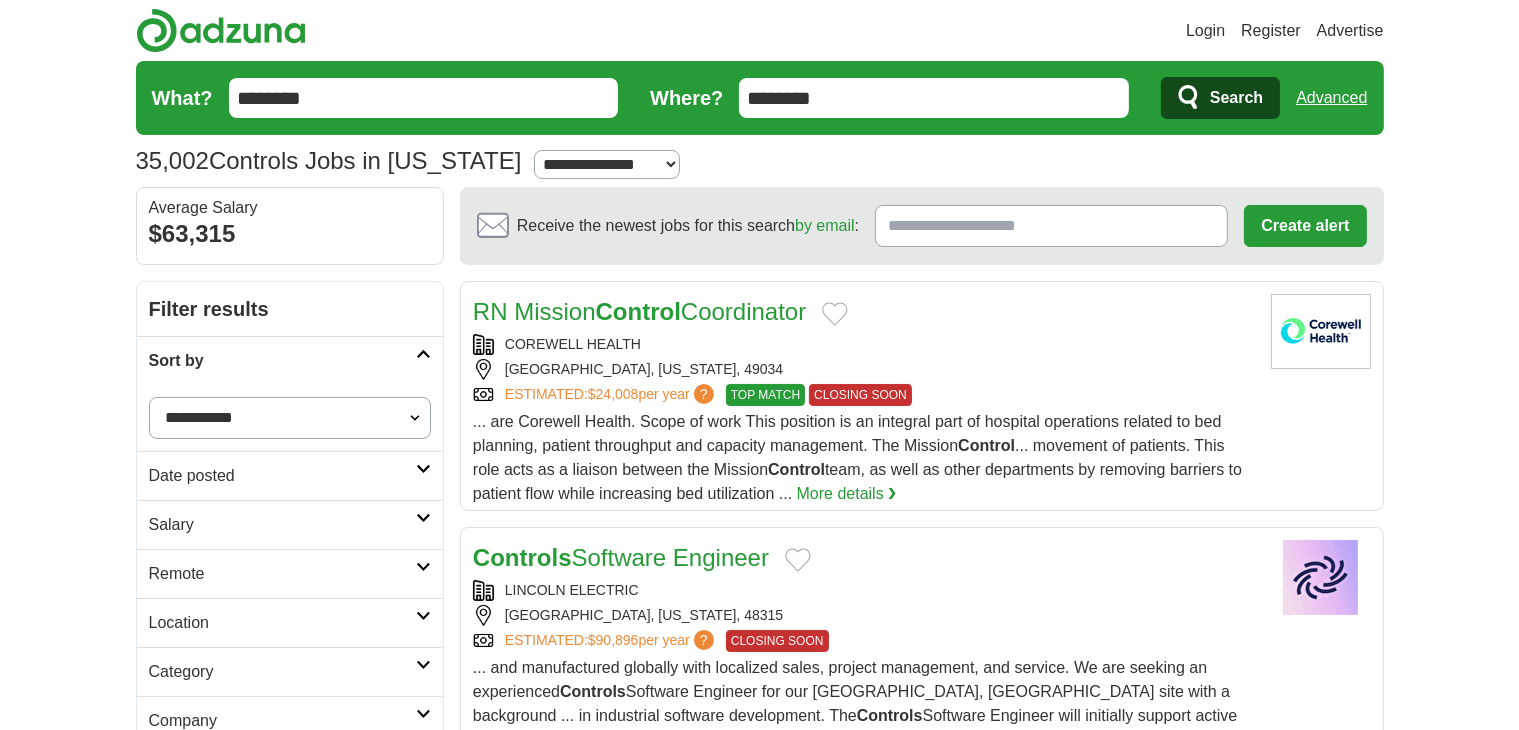 click on "**********" at bounding box center (290, 418) 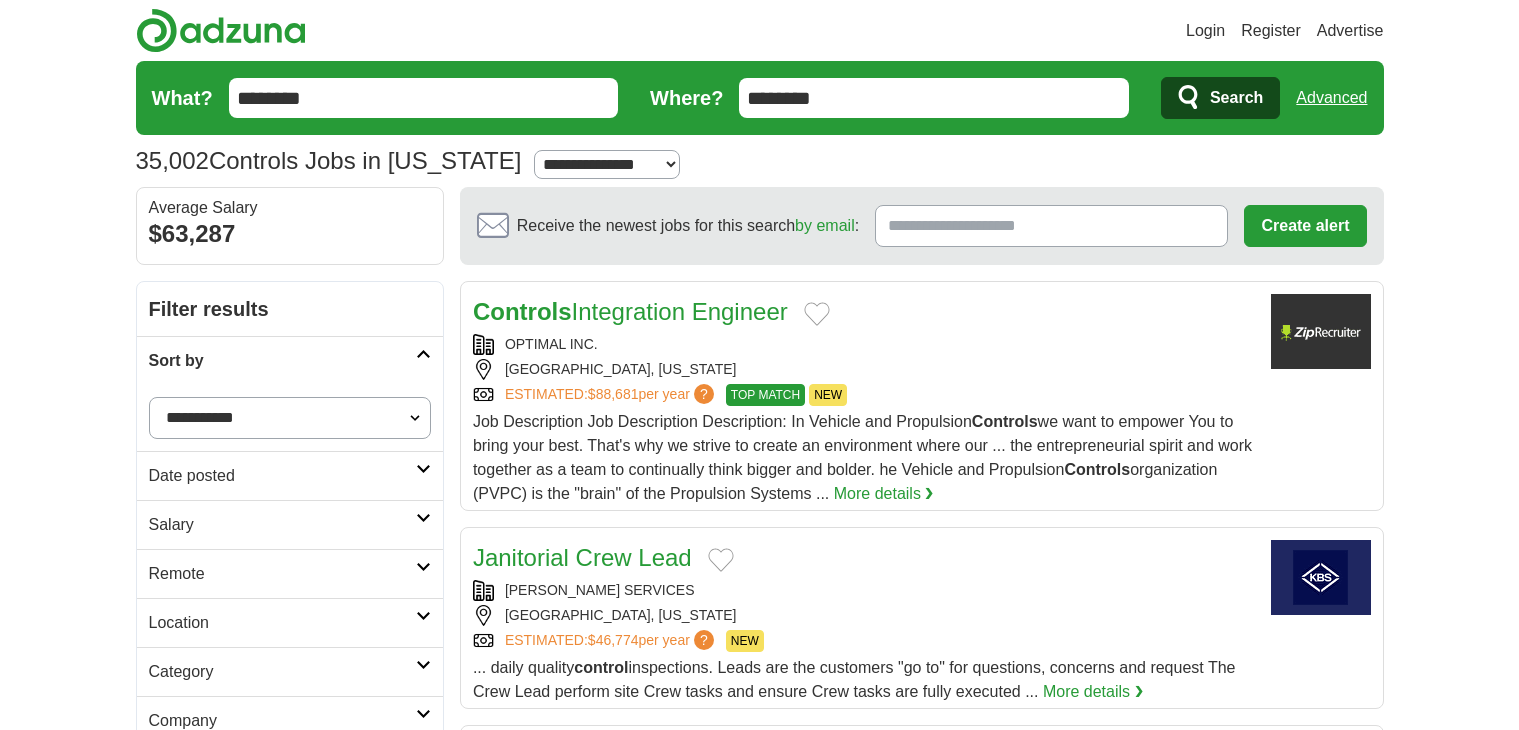 scroll, scrollTop: 0, scrollLeft: 0, axis: both 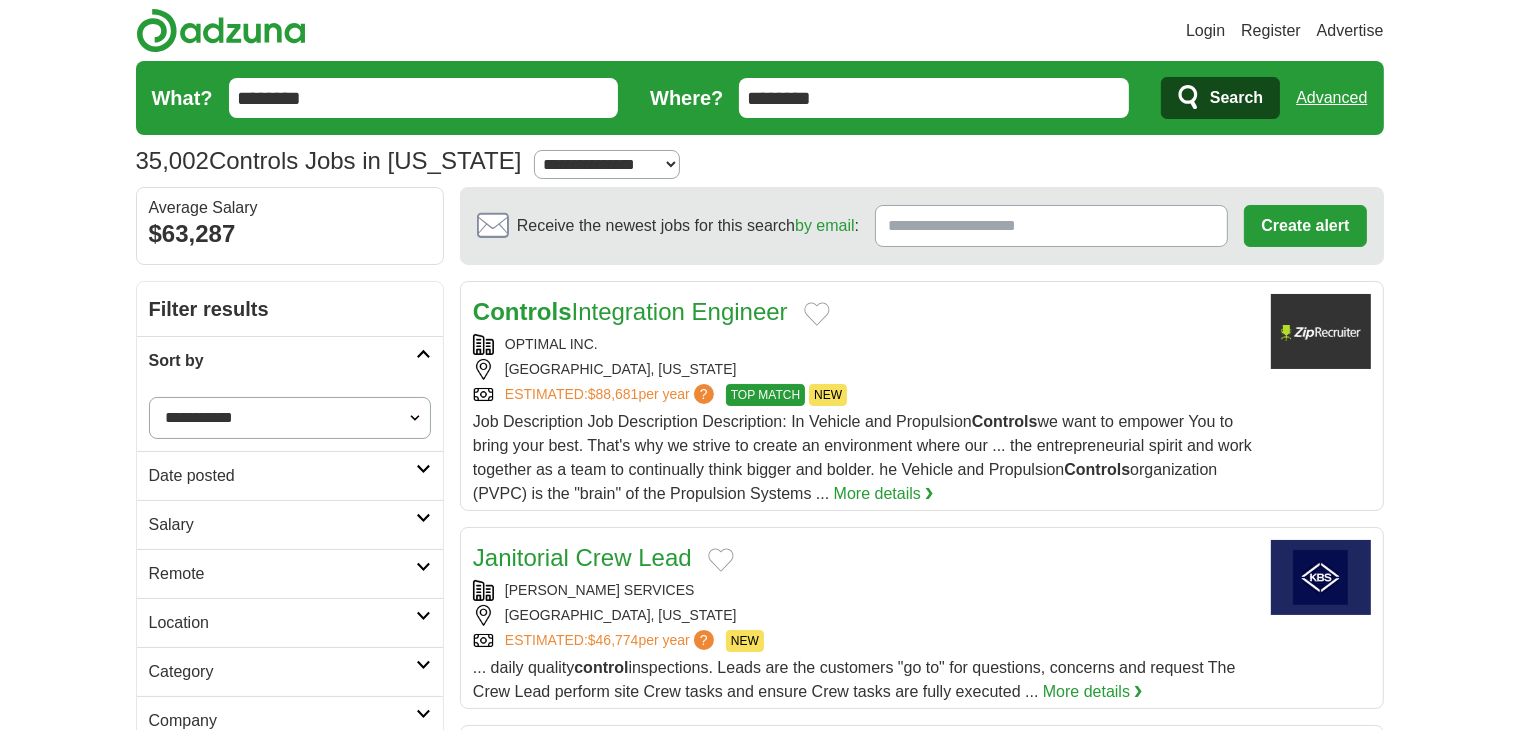 click on "Date posted" at bounding box center [282, 476] 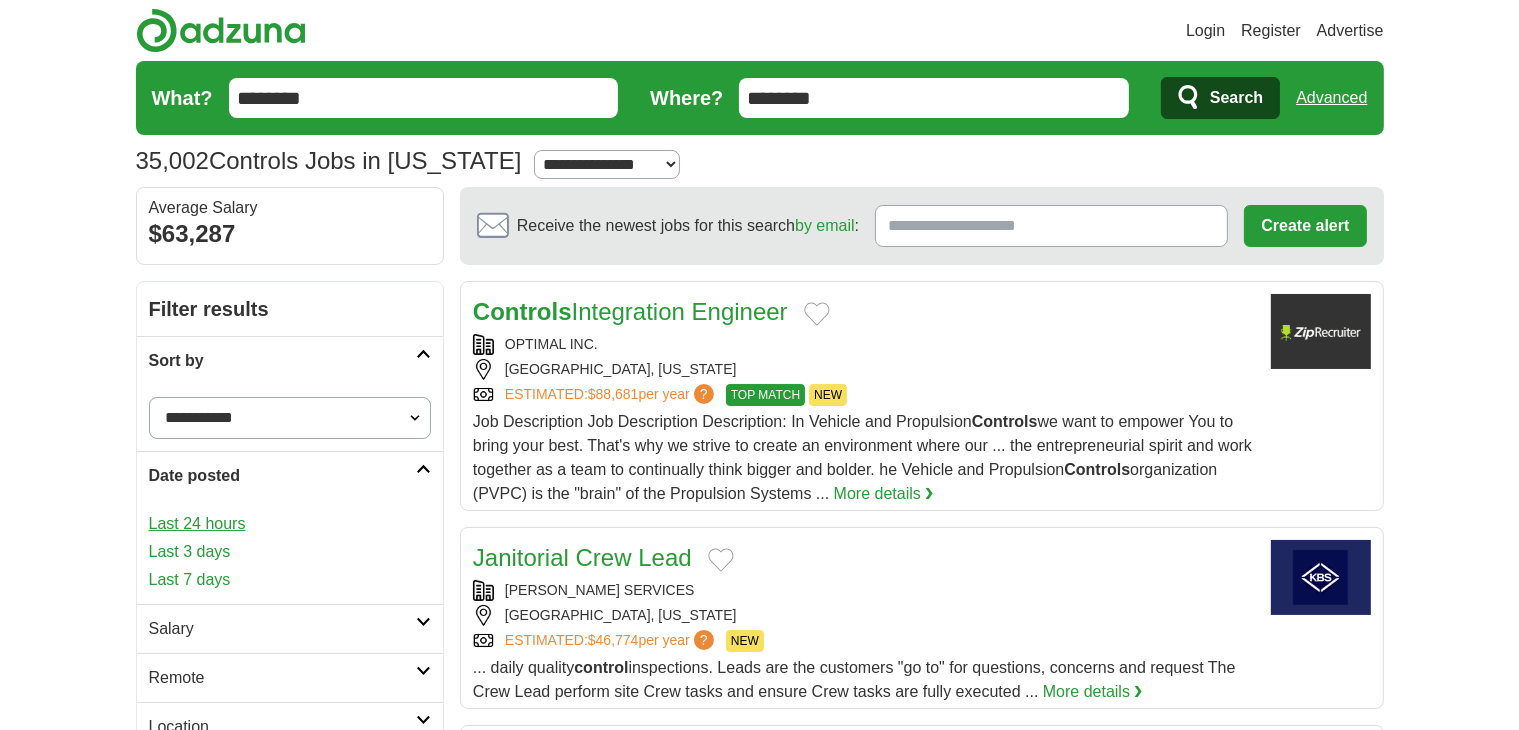 click on "Last 24 hours" at bounding box center (290, 524) 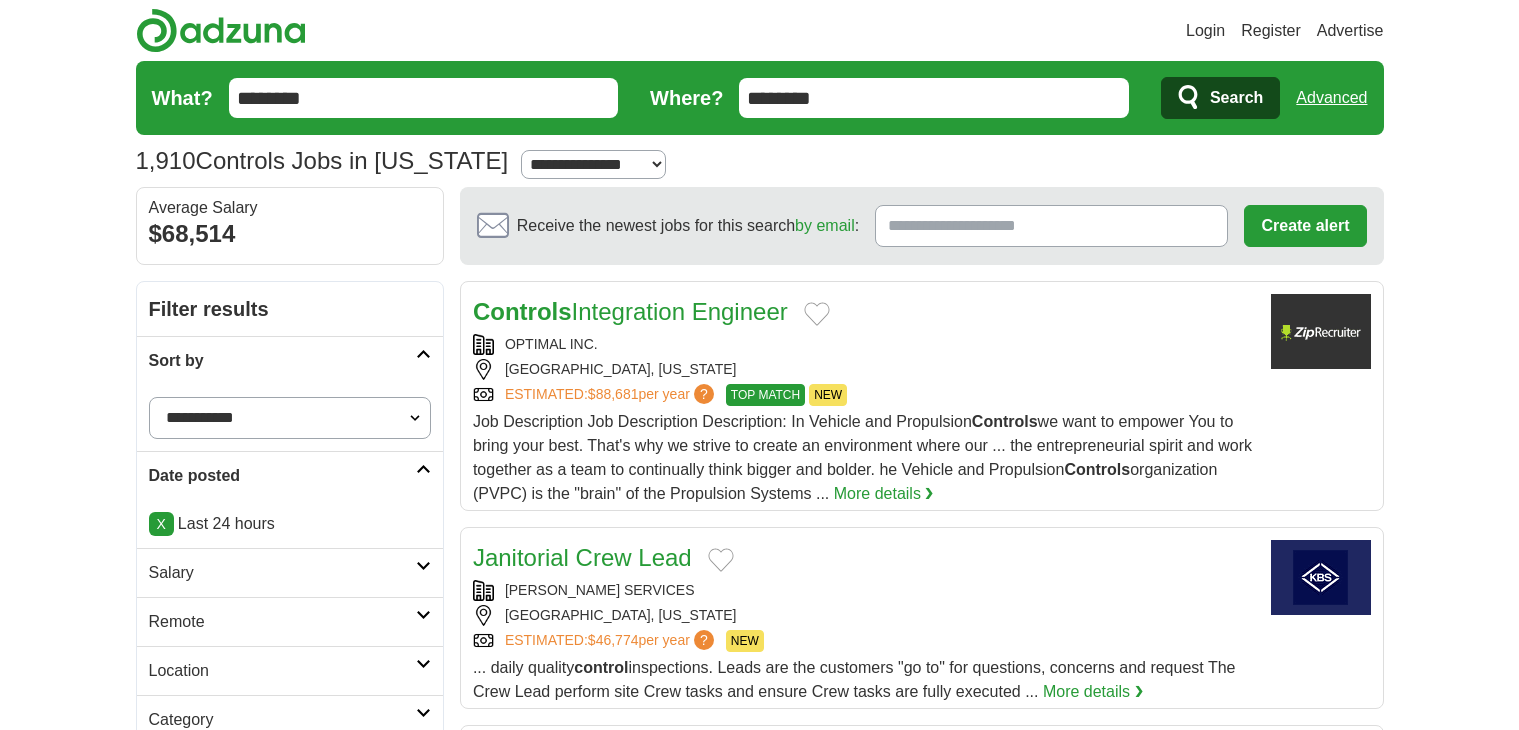 scroll, scrollTop: 0, scrollLeft: 0, axis: both 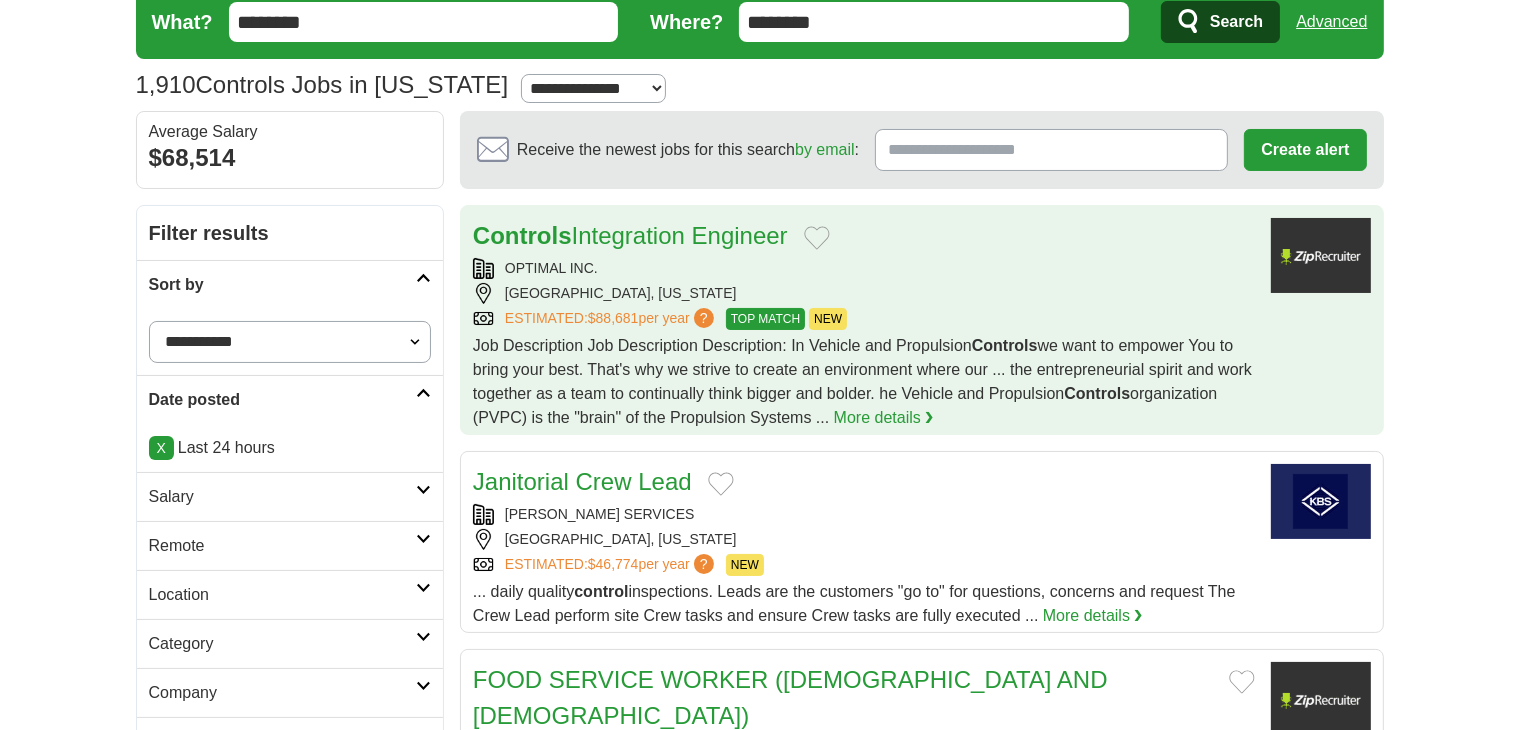 click on "Controls  Integration Engineer" at bounding box center [630, 236] 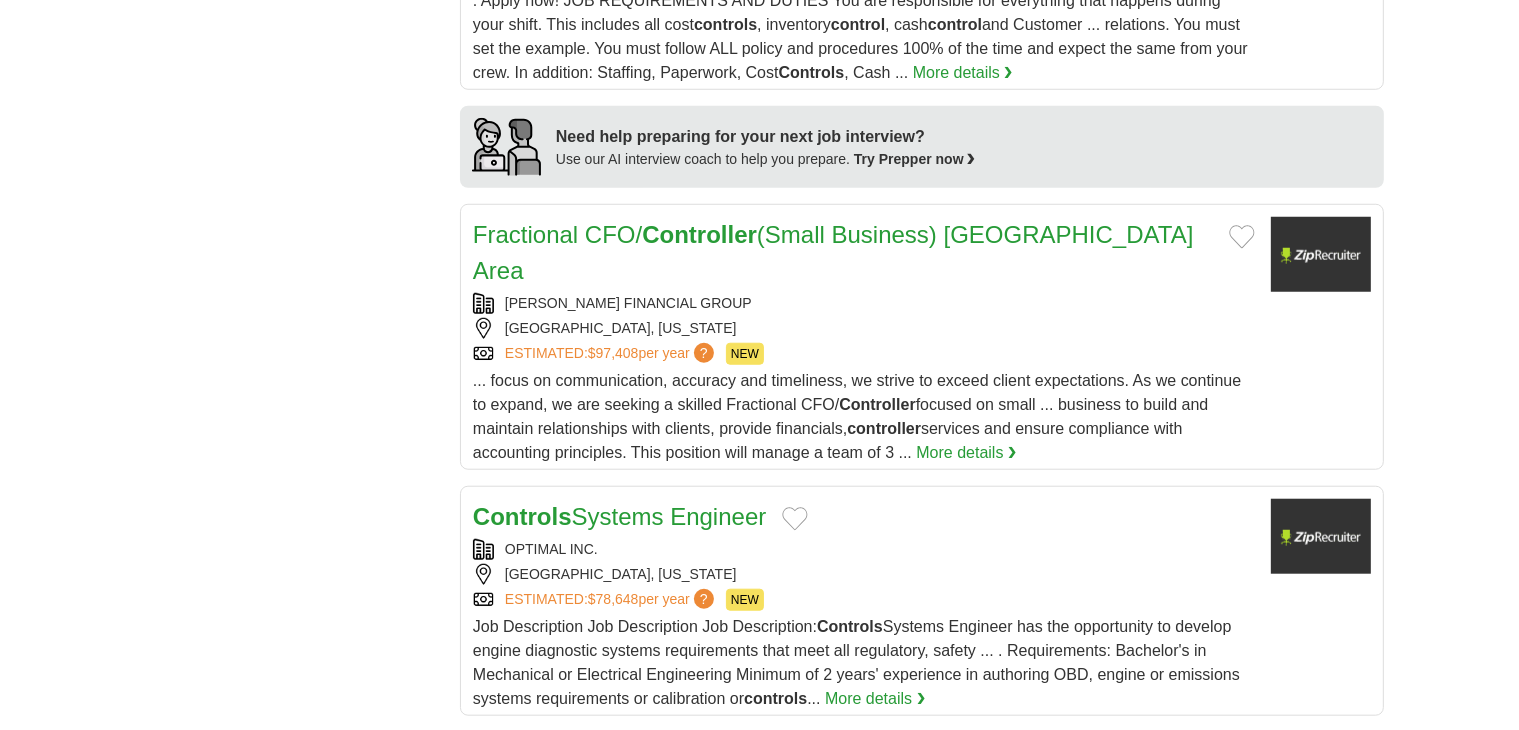 scroll, scrollTop: 1678, scrollLeft: 0, axis: vertical 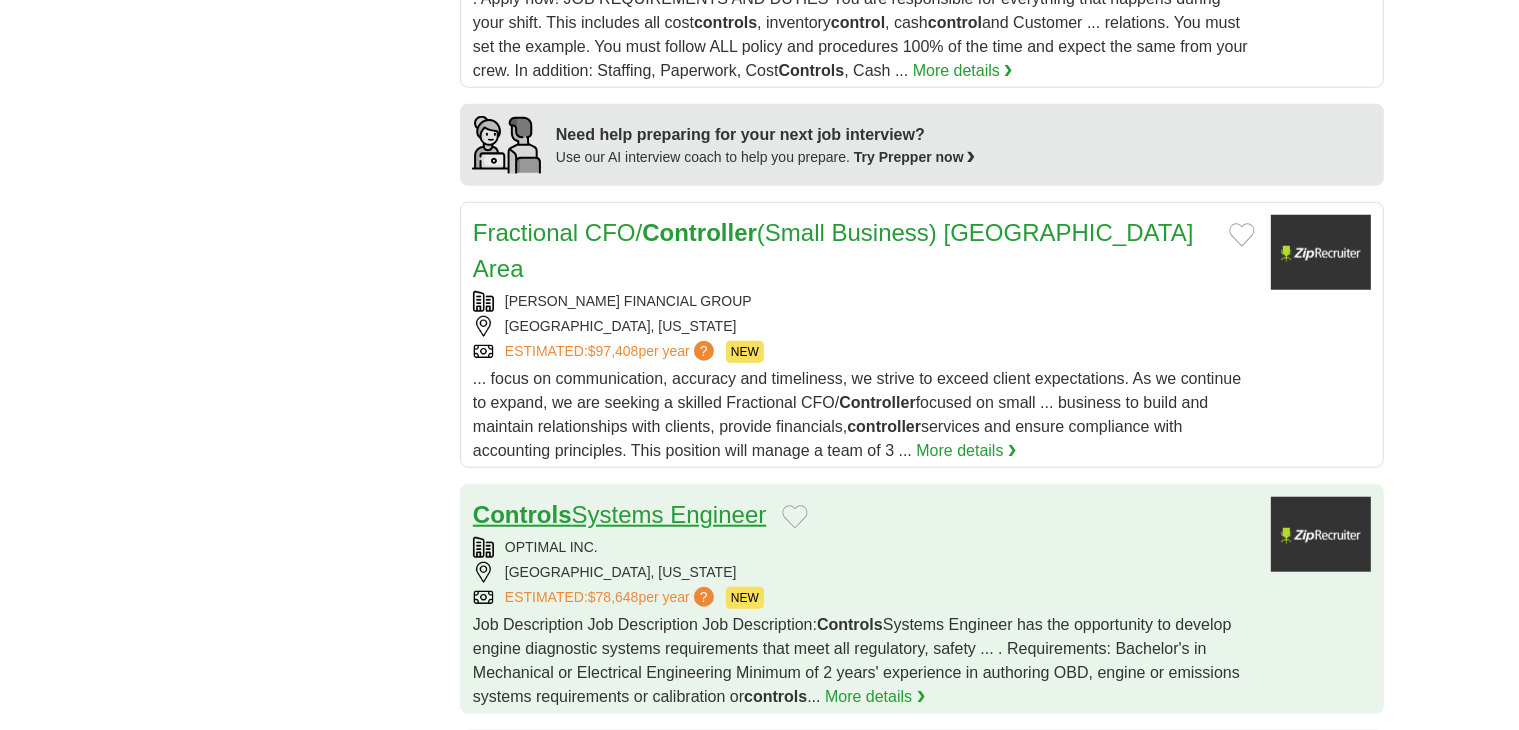 click on "Controls  Systems Engineer" at bounding box center (619, 514) 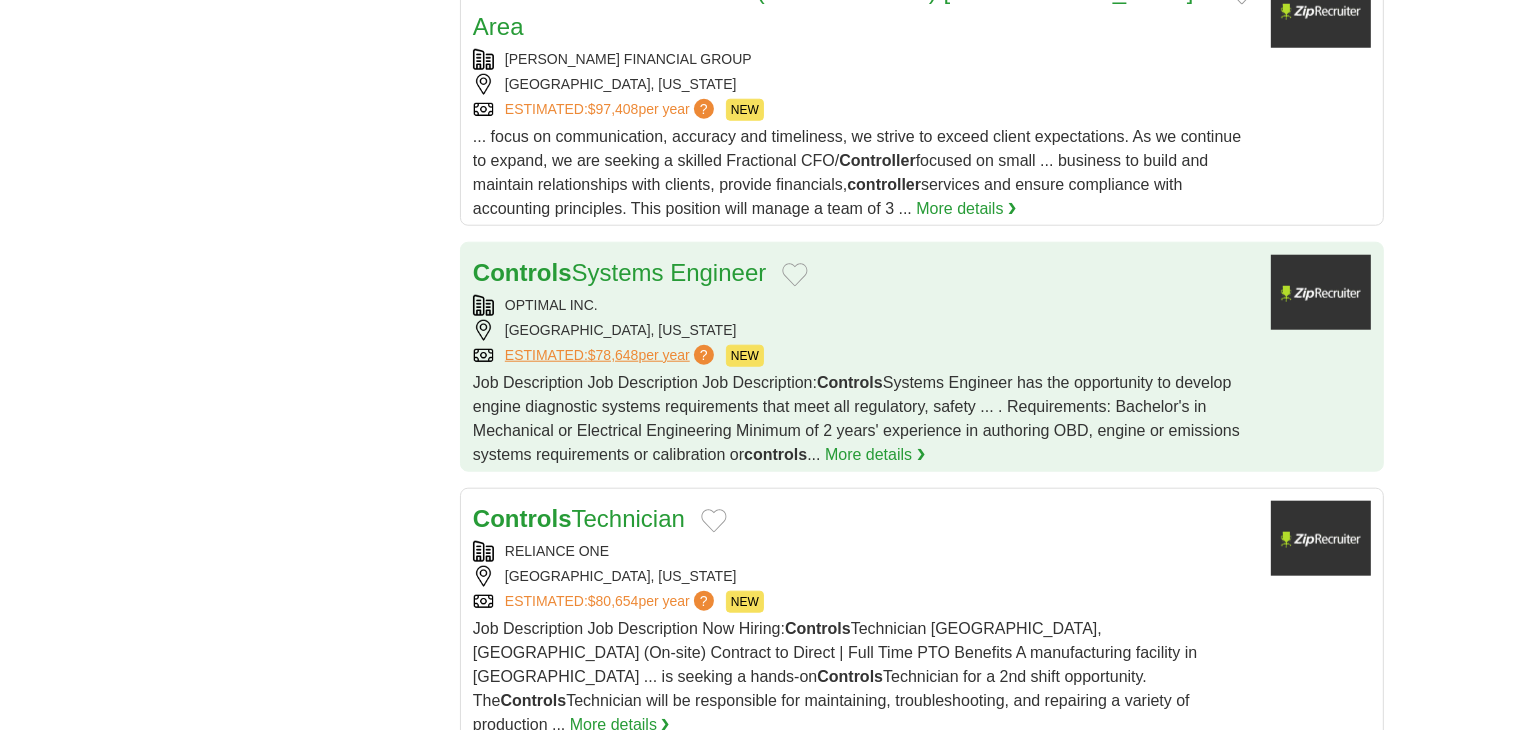 scroll, scrollTop: 1966, scrollLeft: 0, axis: vertical 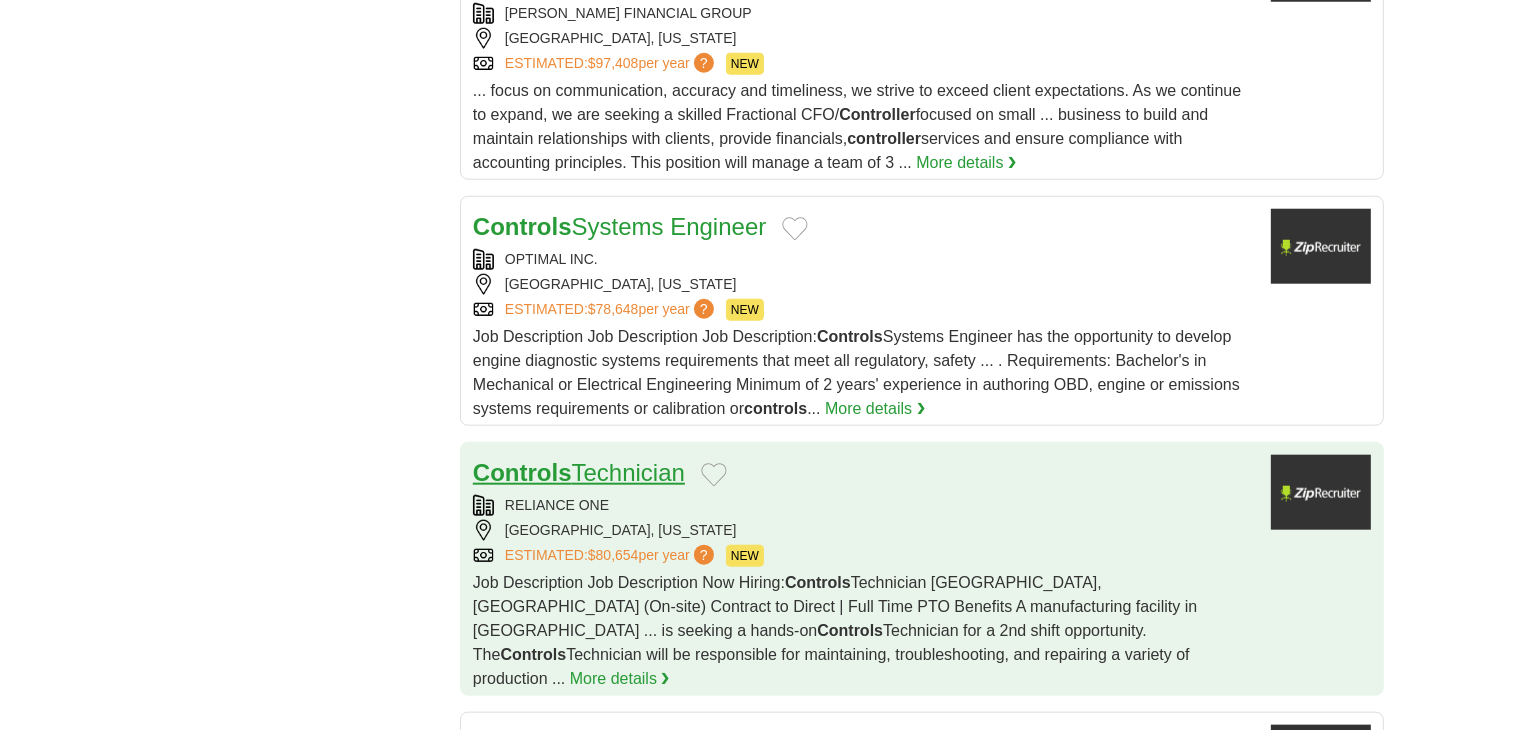 click on "Controls  Technician" at bounding box center [579, 472] 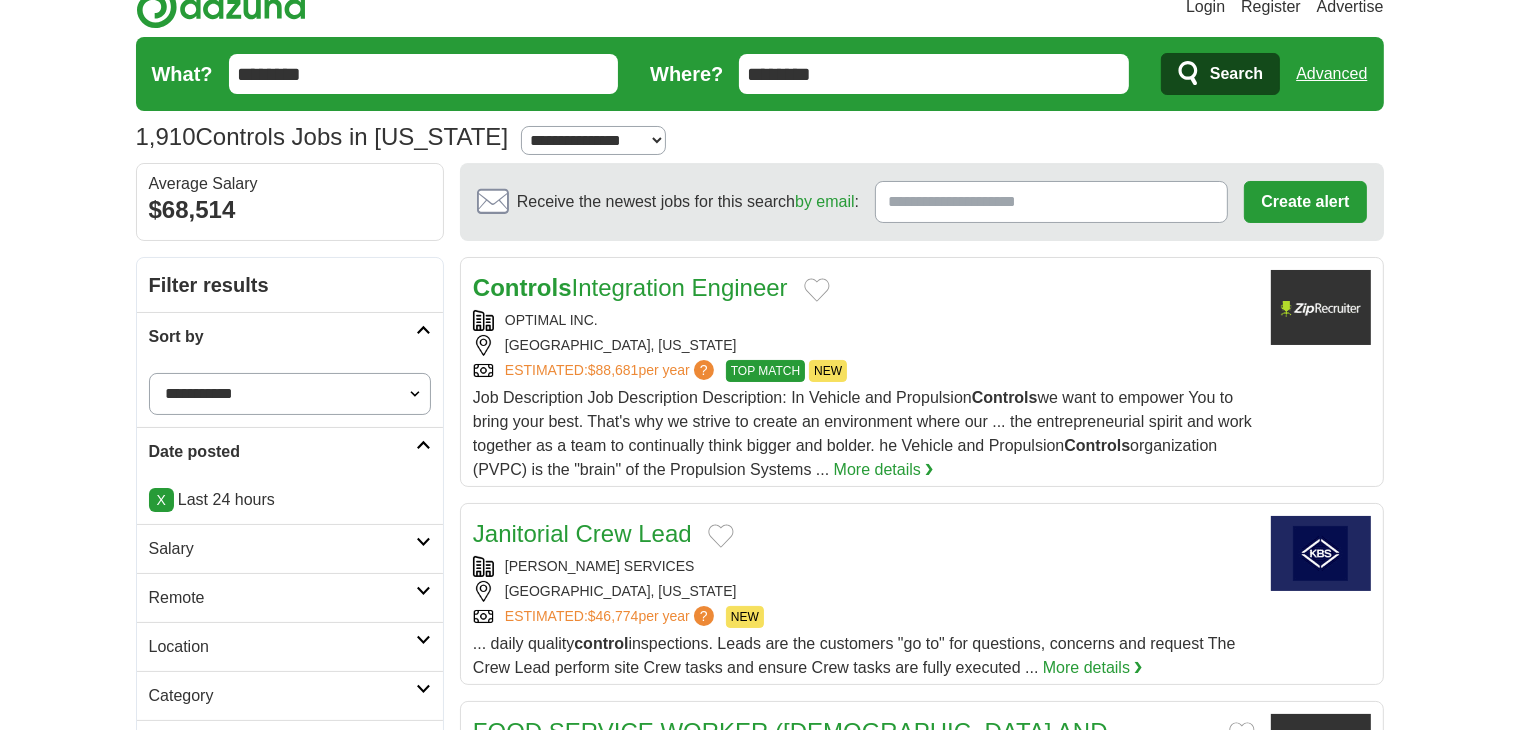 scroll, scrollTop: 0, scrollLeft: 0, axis: both 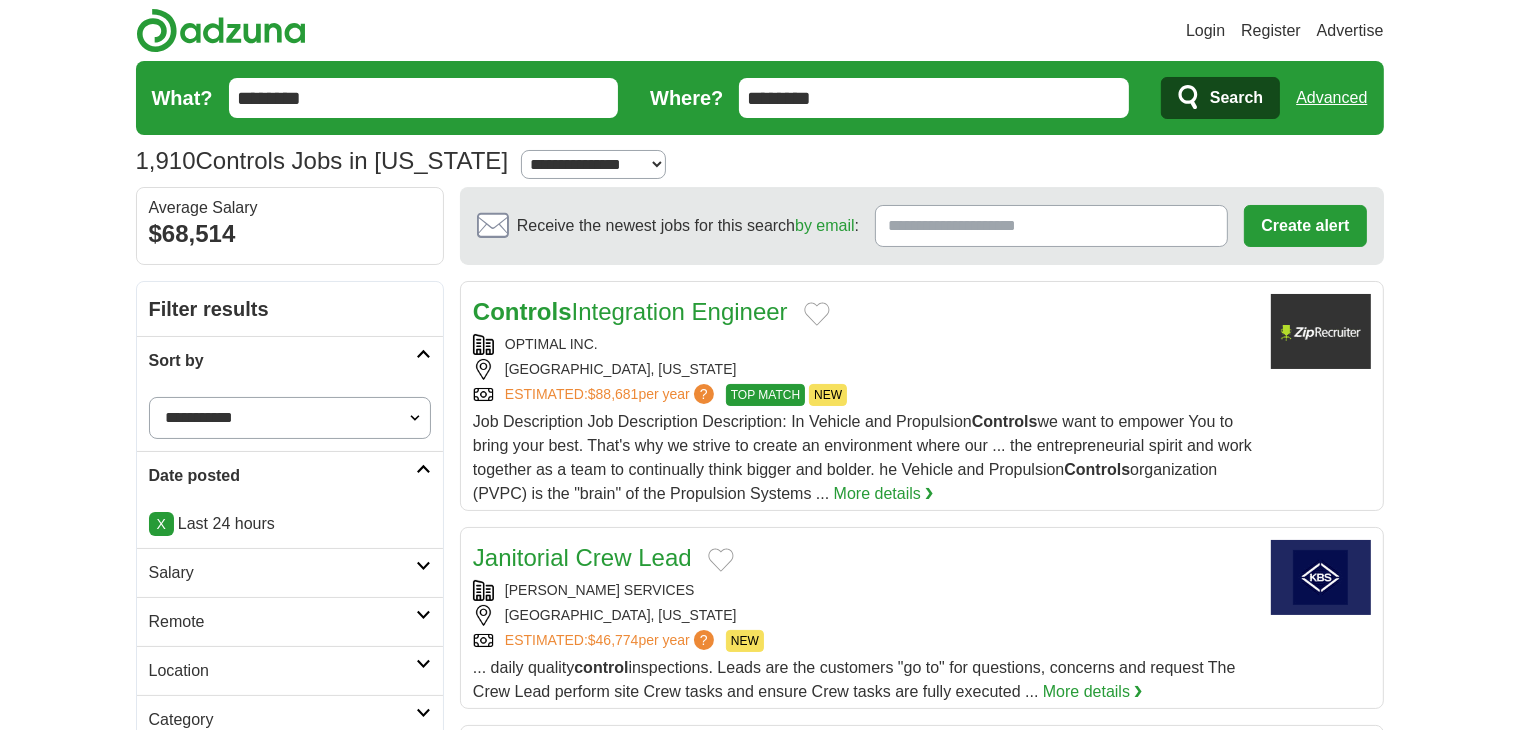 click on "********" at bounding box center [934, 98] 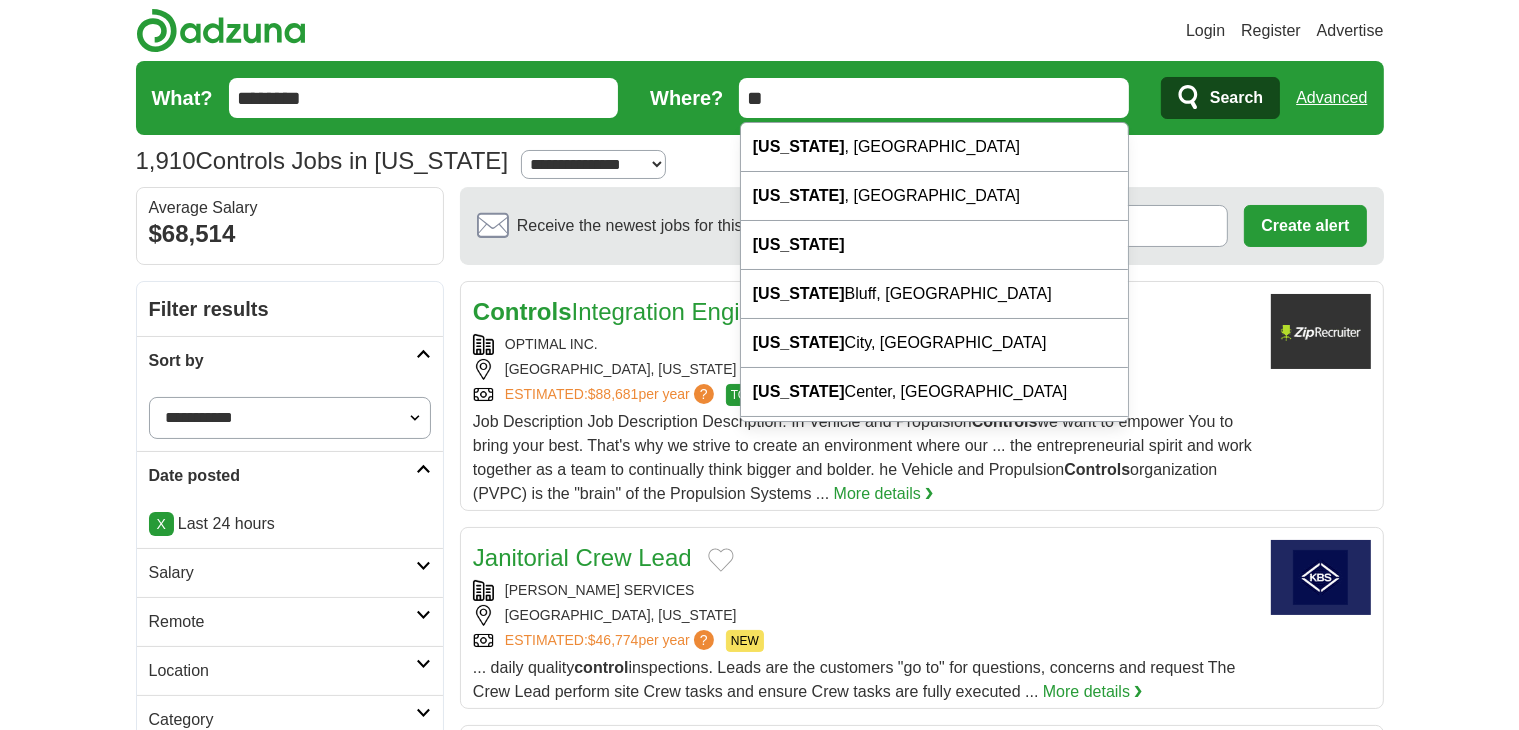 type on "*" 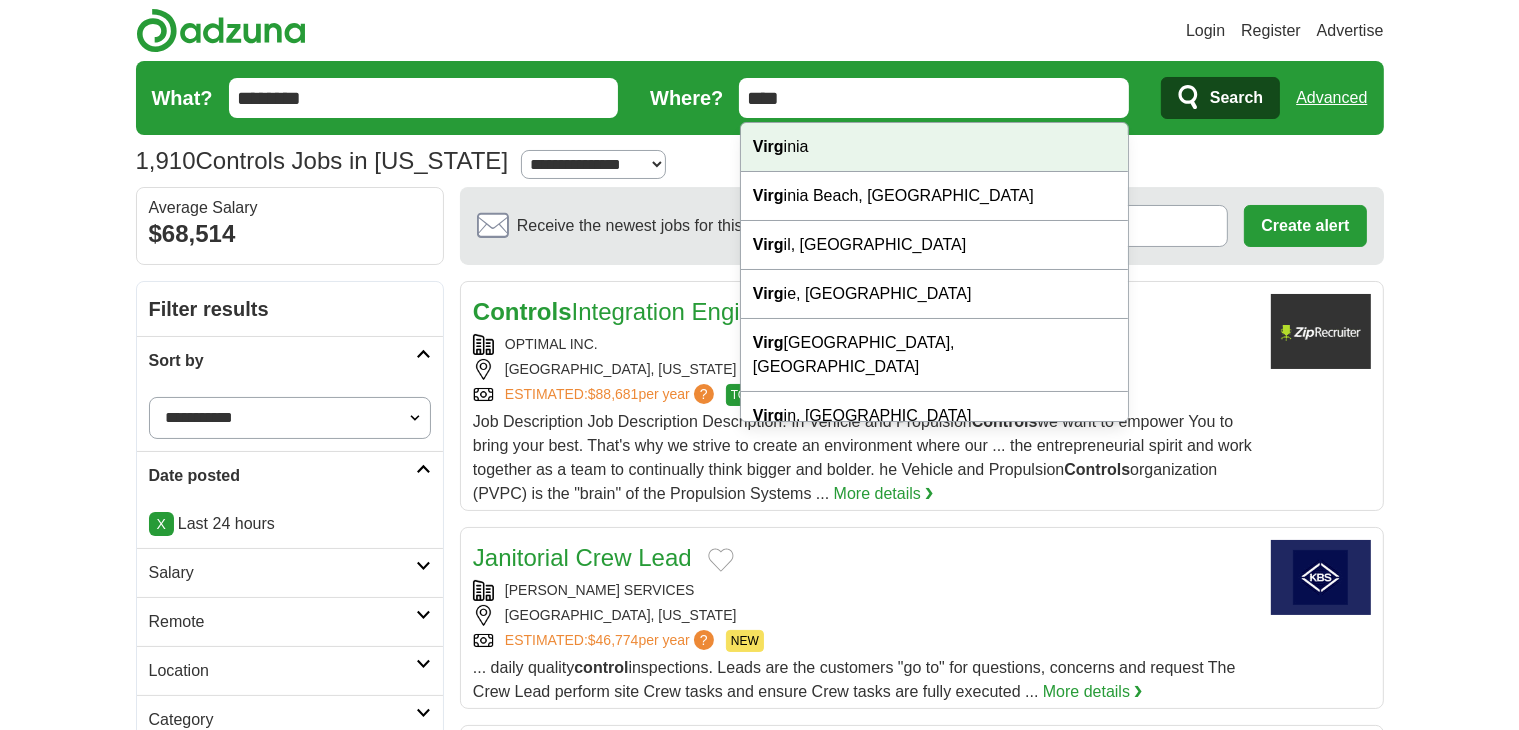 click on "Login
Register
Advertise
1,910
Controls Jobs in Michigan
Salary
Salary
Select a salary range
Salary from
from $10,000
from $20,000
from $40,000
from $60,000
from $80,000
from $100,000
per year" at bounding box center [759, 2397] 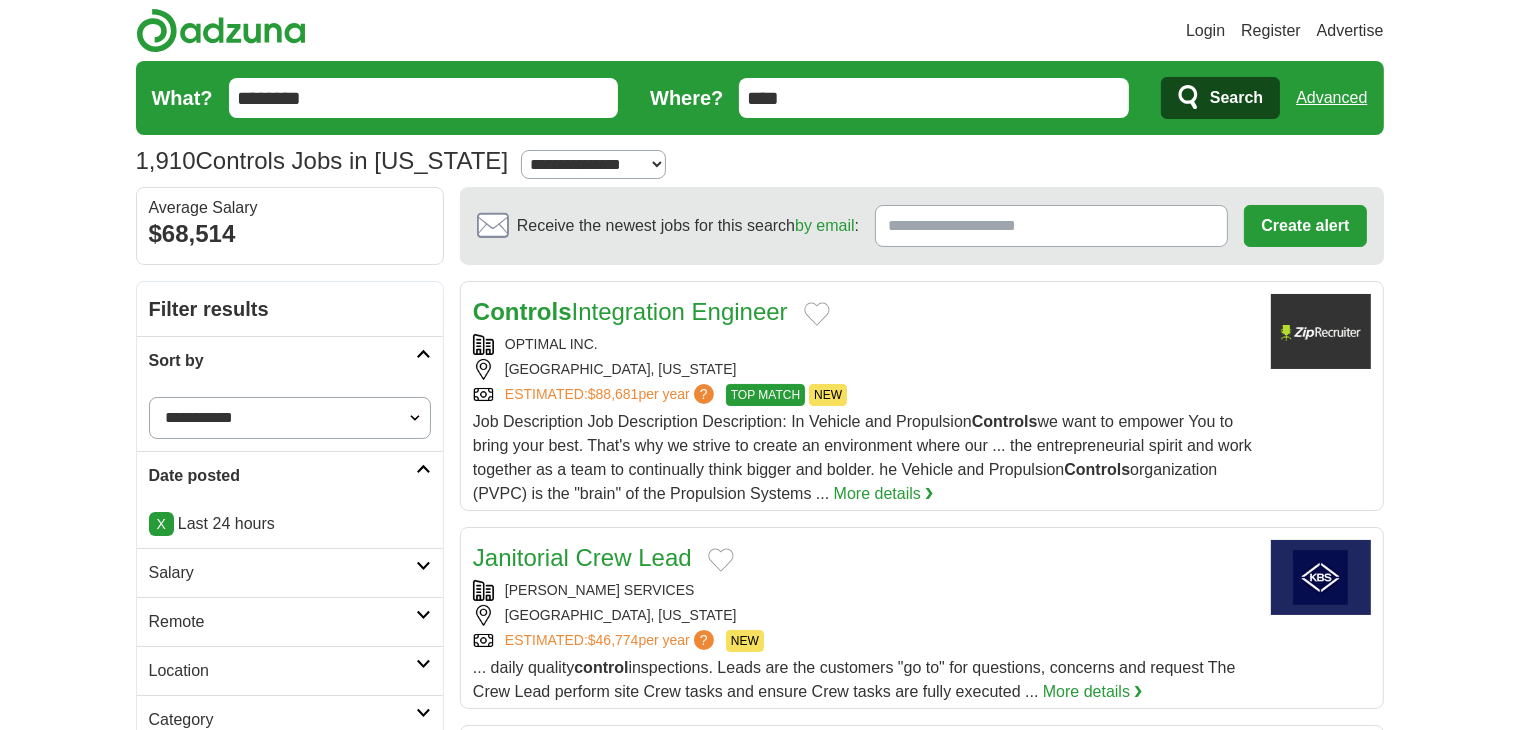 click on "What?
********
Where?
****
Search
Advanced" at bounding box center [760, 98] 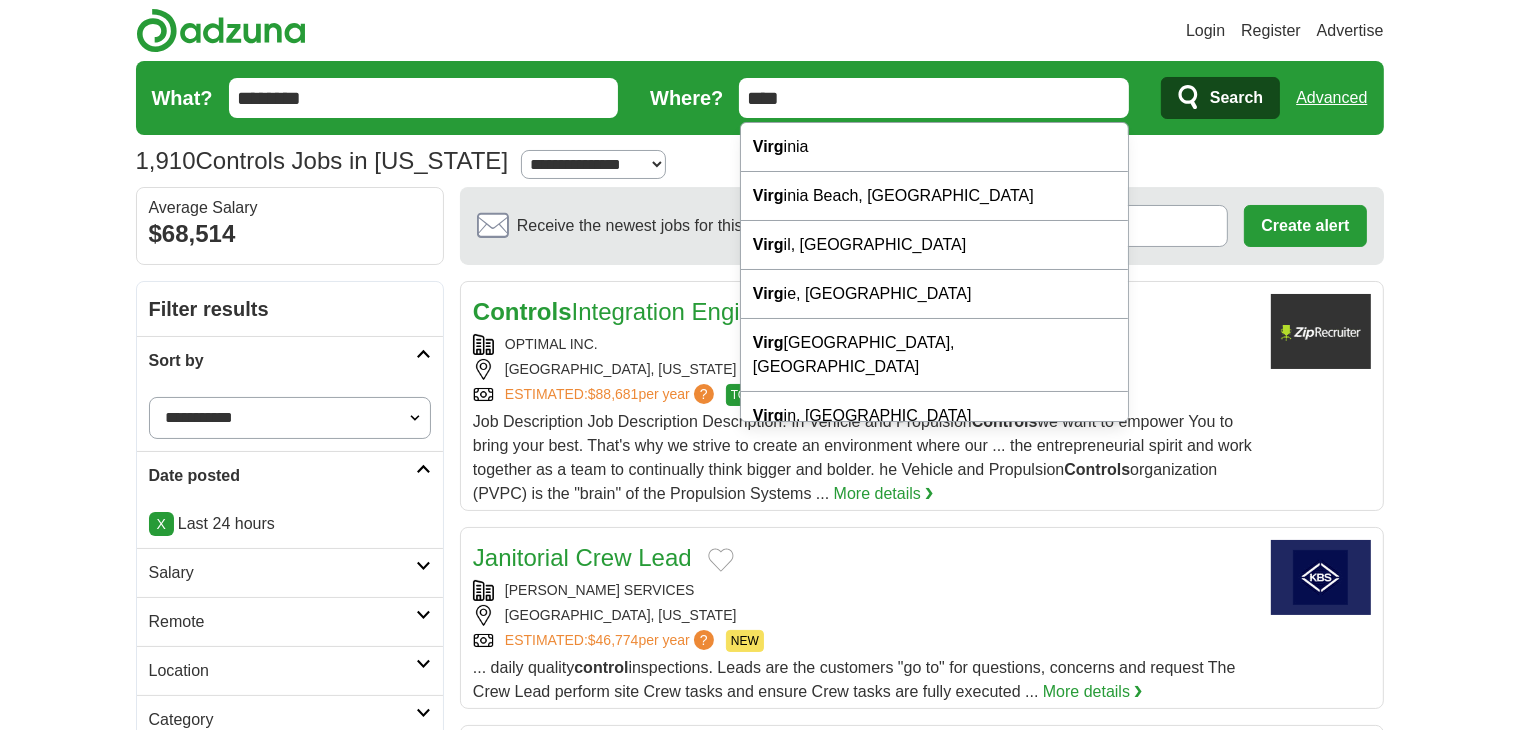 click on "****" at bounding box center [934, 98] 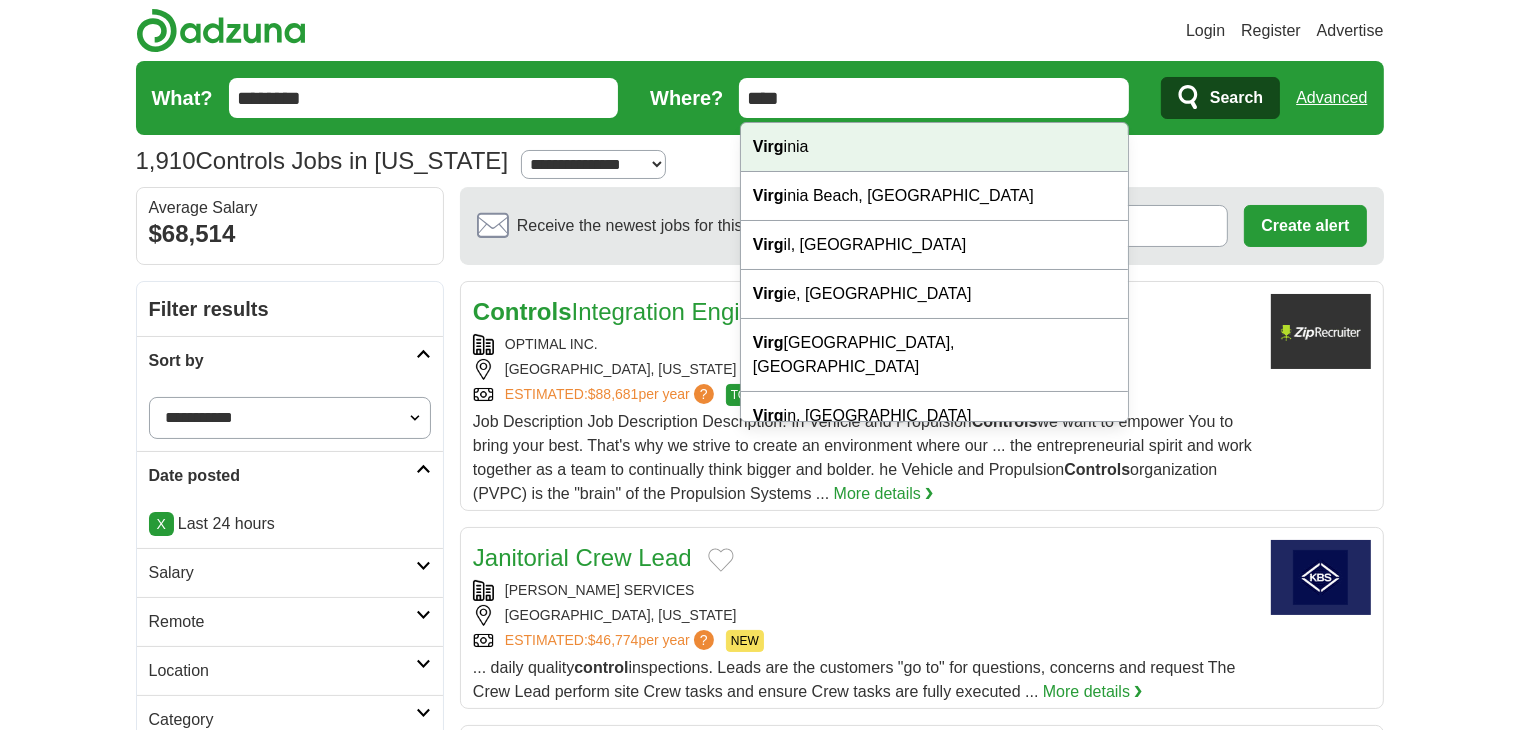 click on "Login
Register
Advertise
1,910
Controls Jobs in Michigan
Salary
Salary
Select a salary range
Salary from
from $10,000
from $20,000
from $40,000
from $60,000
from $80,000
from $100,000
per year" at bounding box center (759, 2397) 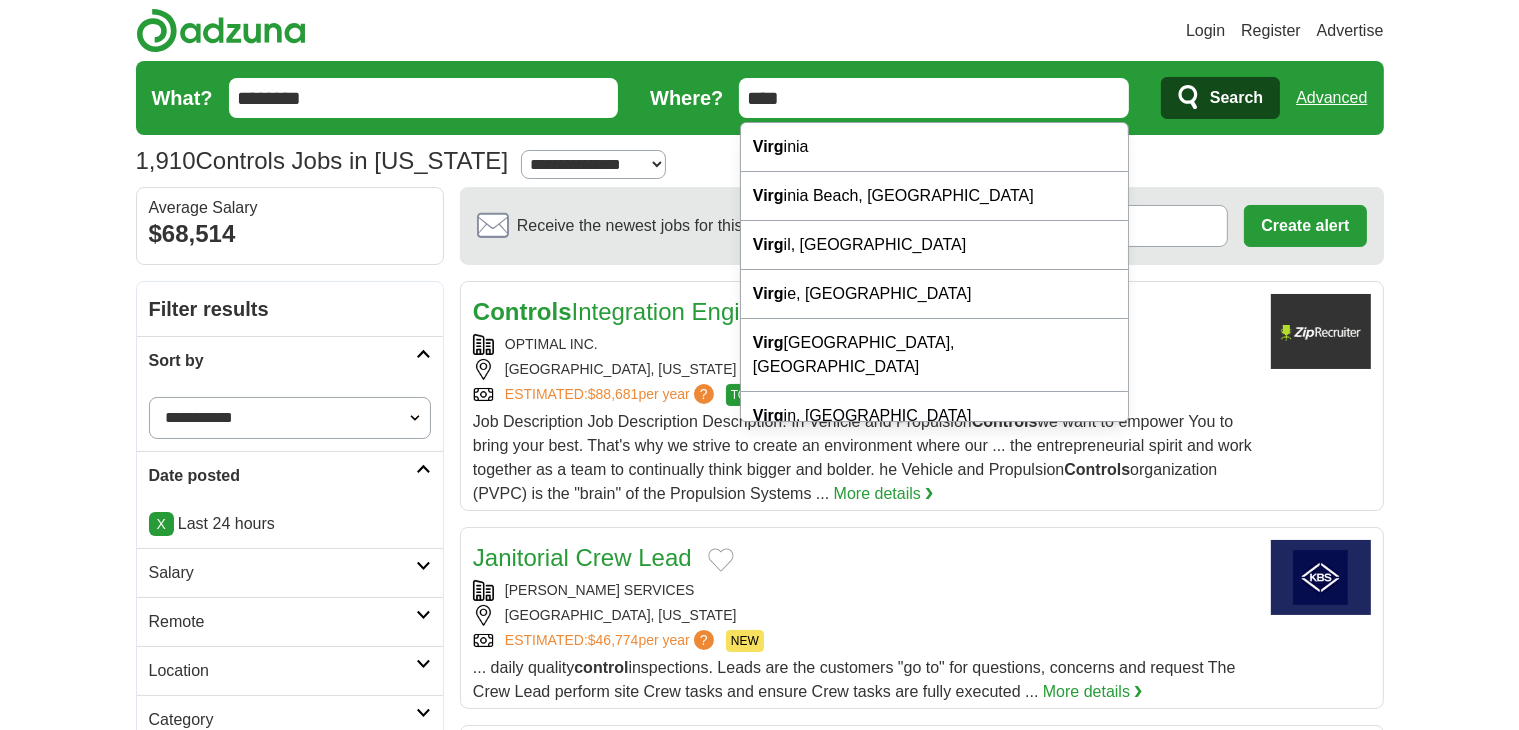 click on "****" at bounding box center [934, 98] 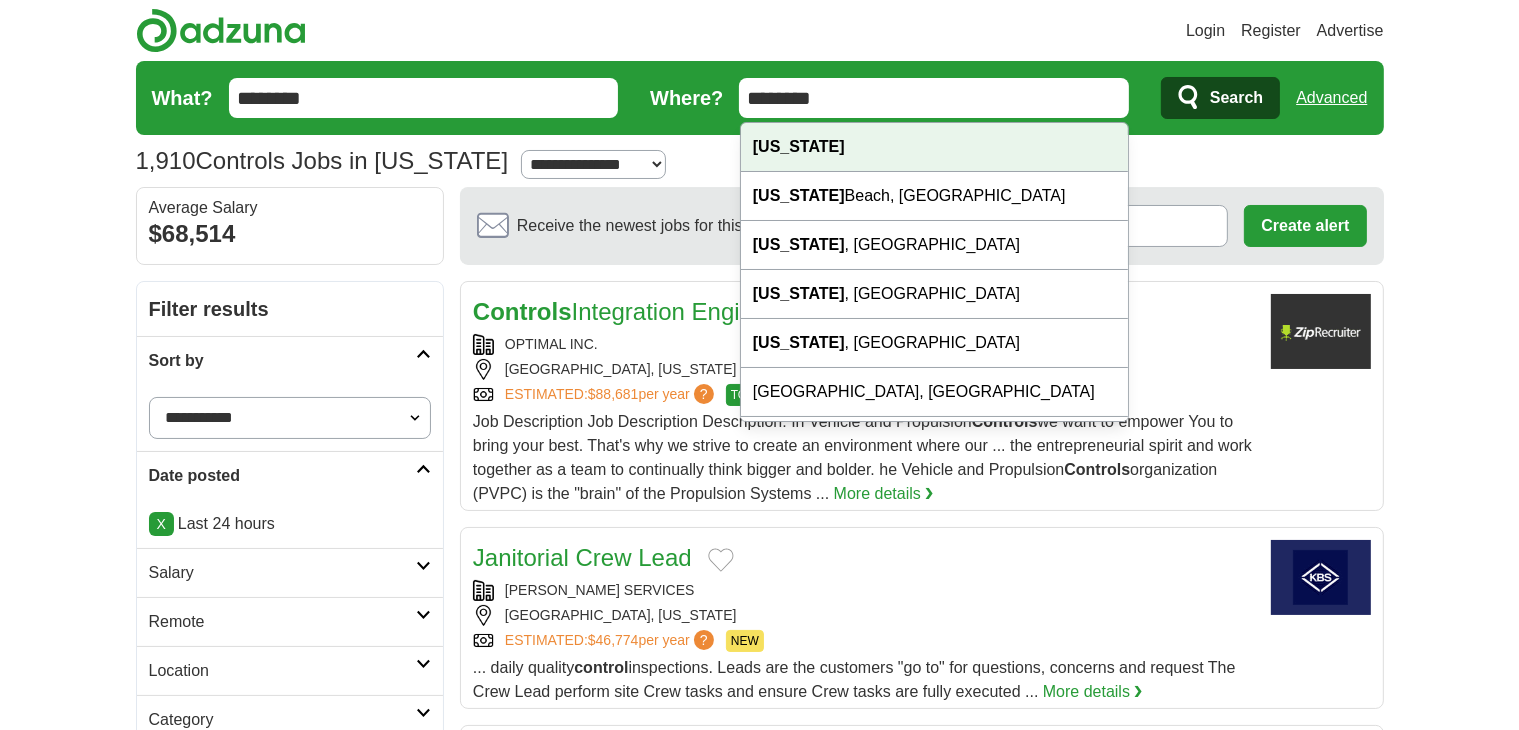 type on "********" 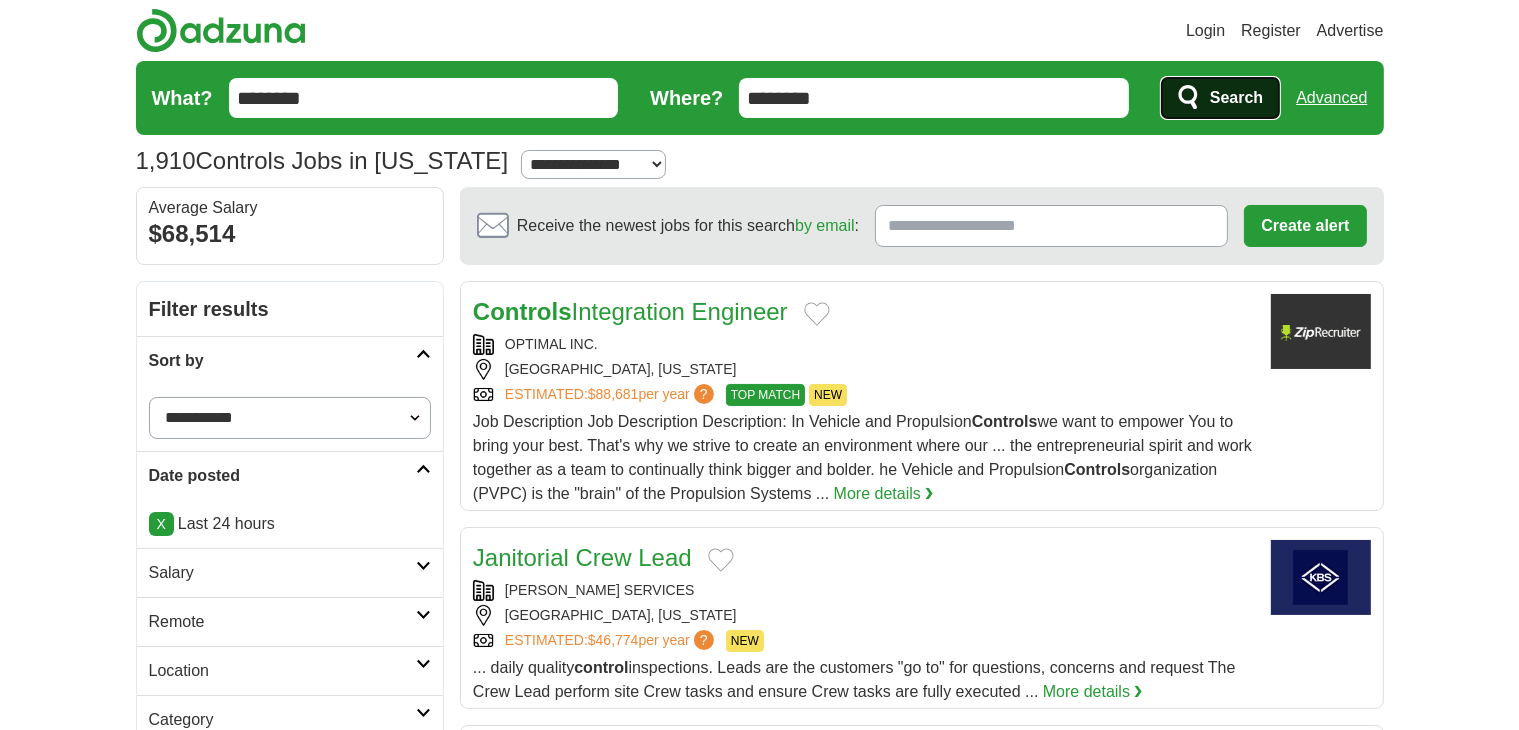 click on "Search" at bounding box center [1236, 98] 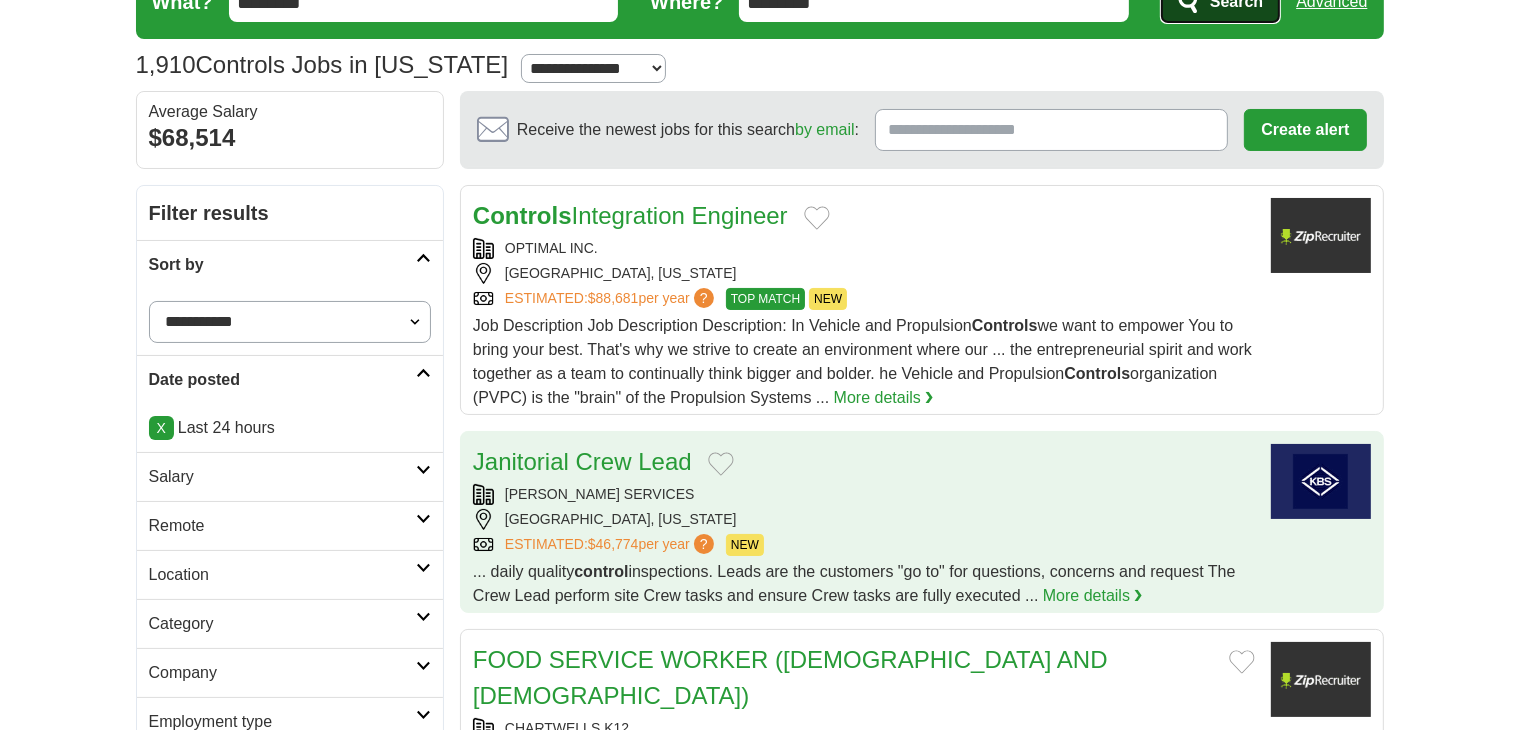 scroll, scrollTop: 96, scrollLeft: 0, axis: vertical 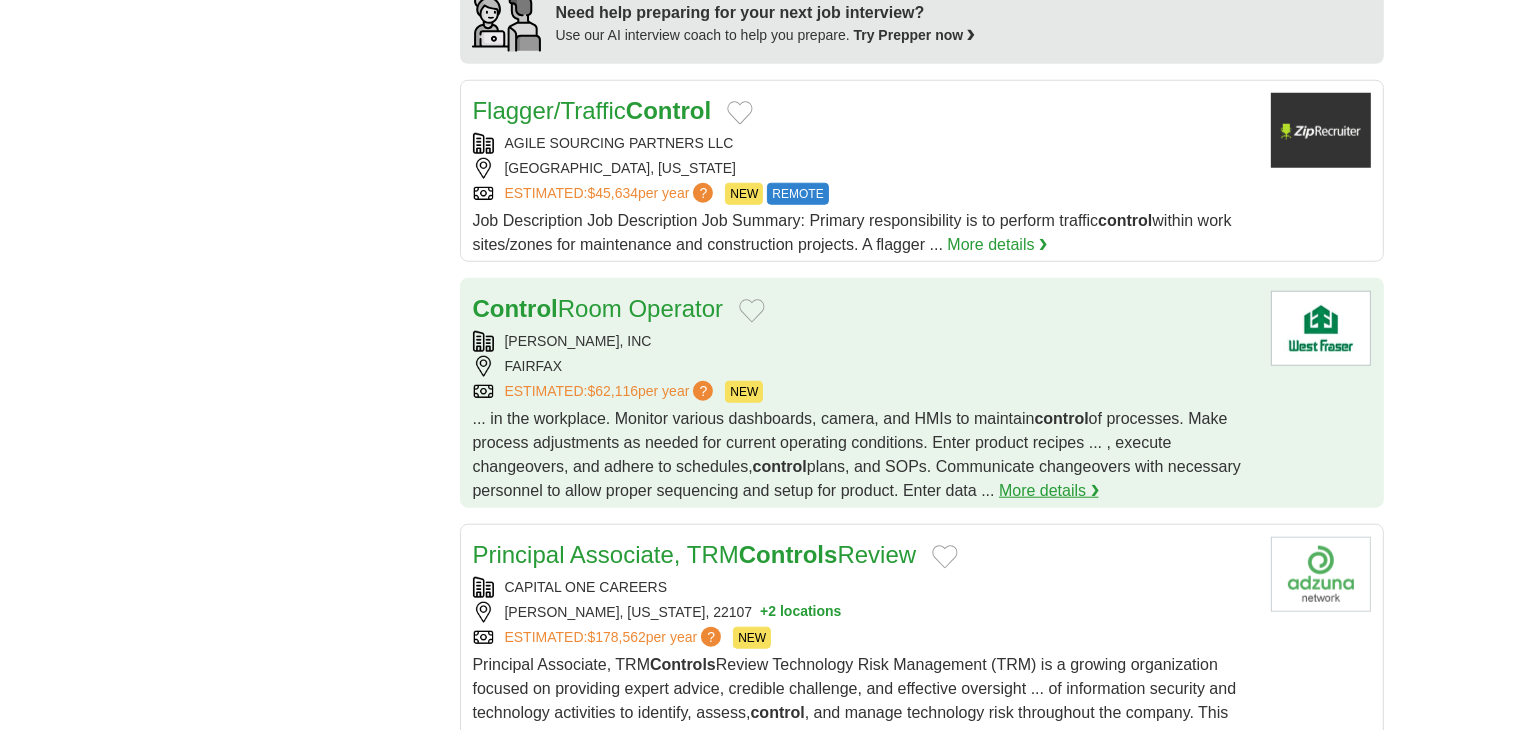 click on "More details ❯" at bounding box center [1049, 491] 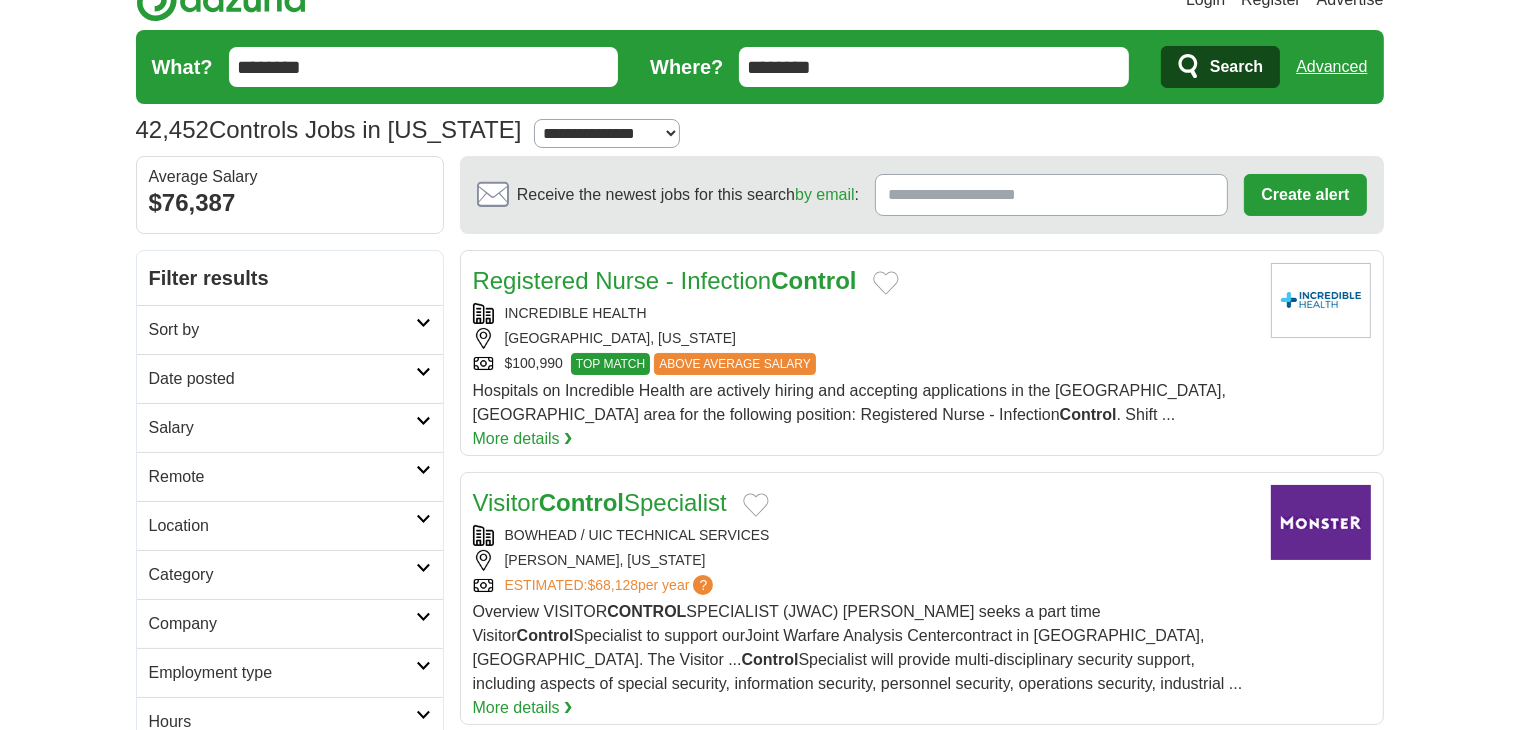 scroll, scrollTop: 0, scrollLeft: 0, axis: both 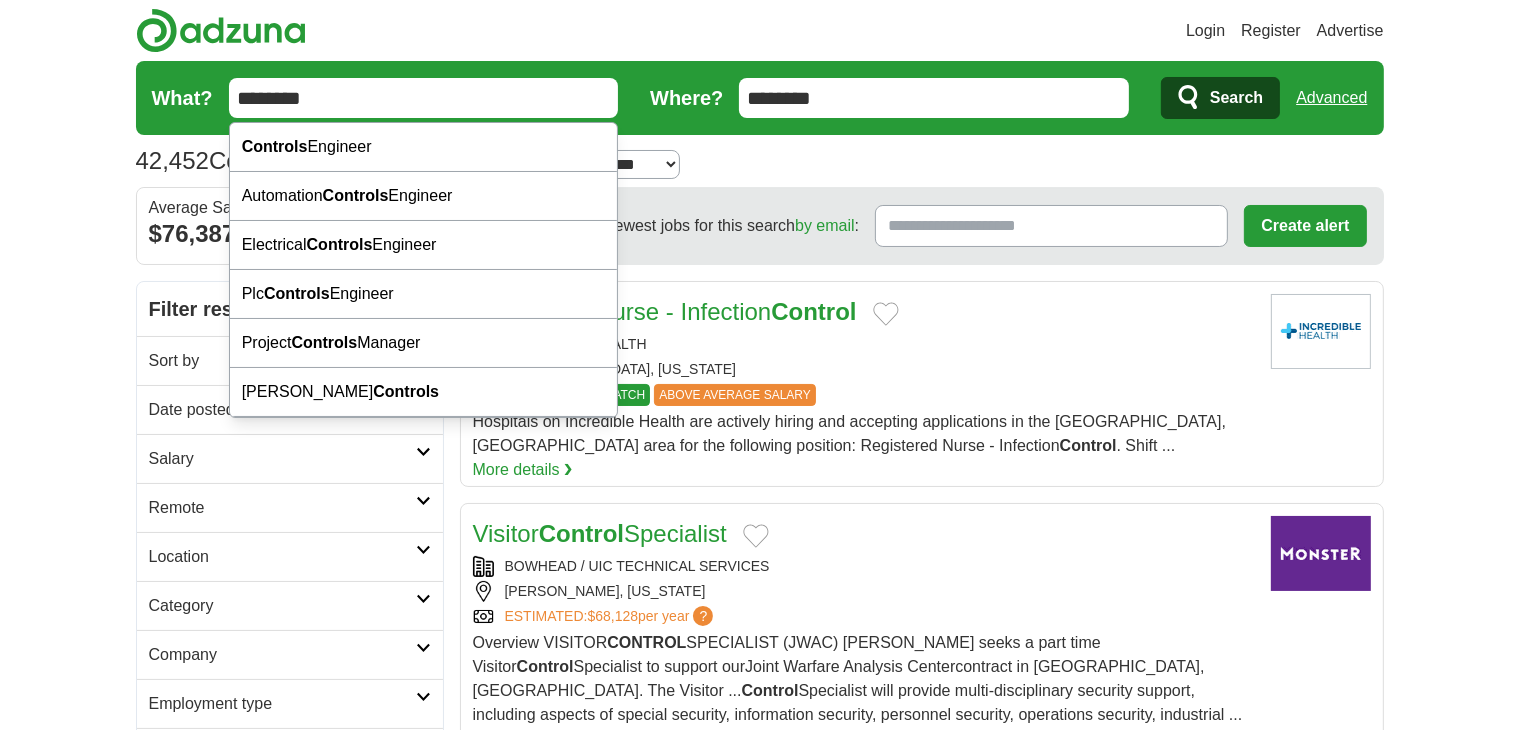 click on "********" at bounding box center (424, 98) 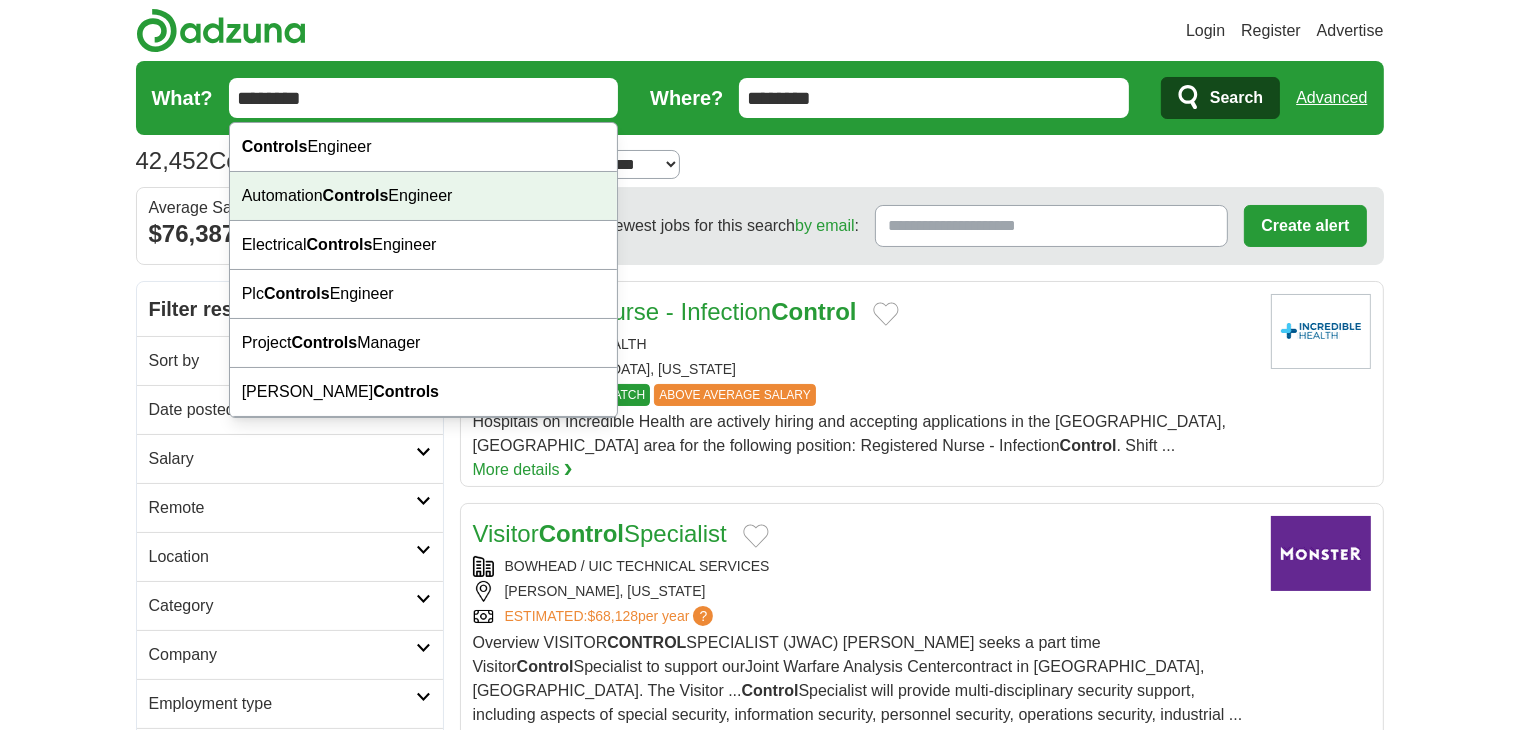 click on "Login
Register
Advertise
42,452
Controls Jobs in [US_STATE]
[GEOGRAPHIC_DATA]
[GEOGRAPHIC_DATA]
Select a salary range
Salary from
from $10,000
from $20,000
from $40,000
from $60,000
from $80,000
from $100,000
per year" at bounding box center [759, 2262] 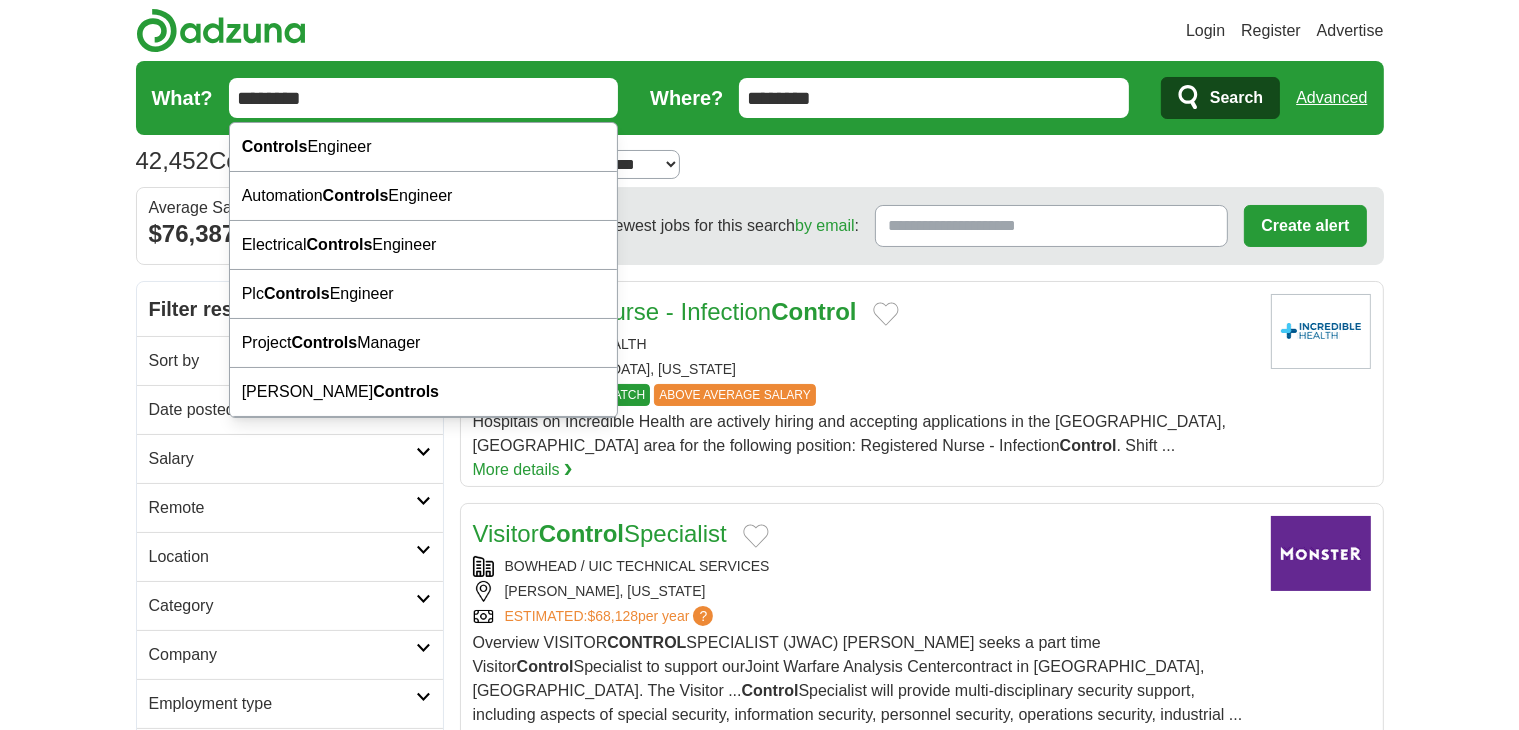 drag, startPoint x: 240, startPoint y: 86, endPoint x: 335, endPoint y: 112, distance: 98.49365 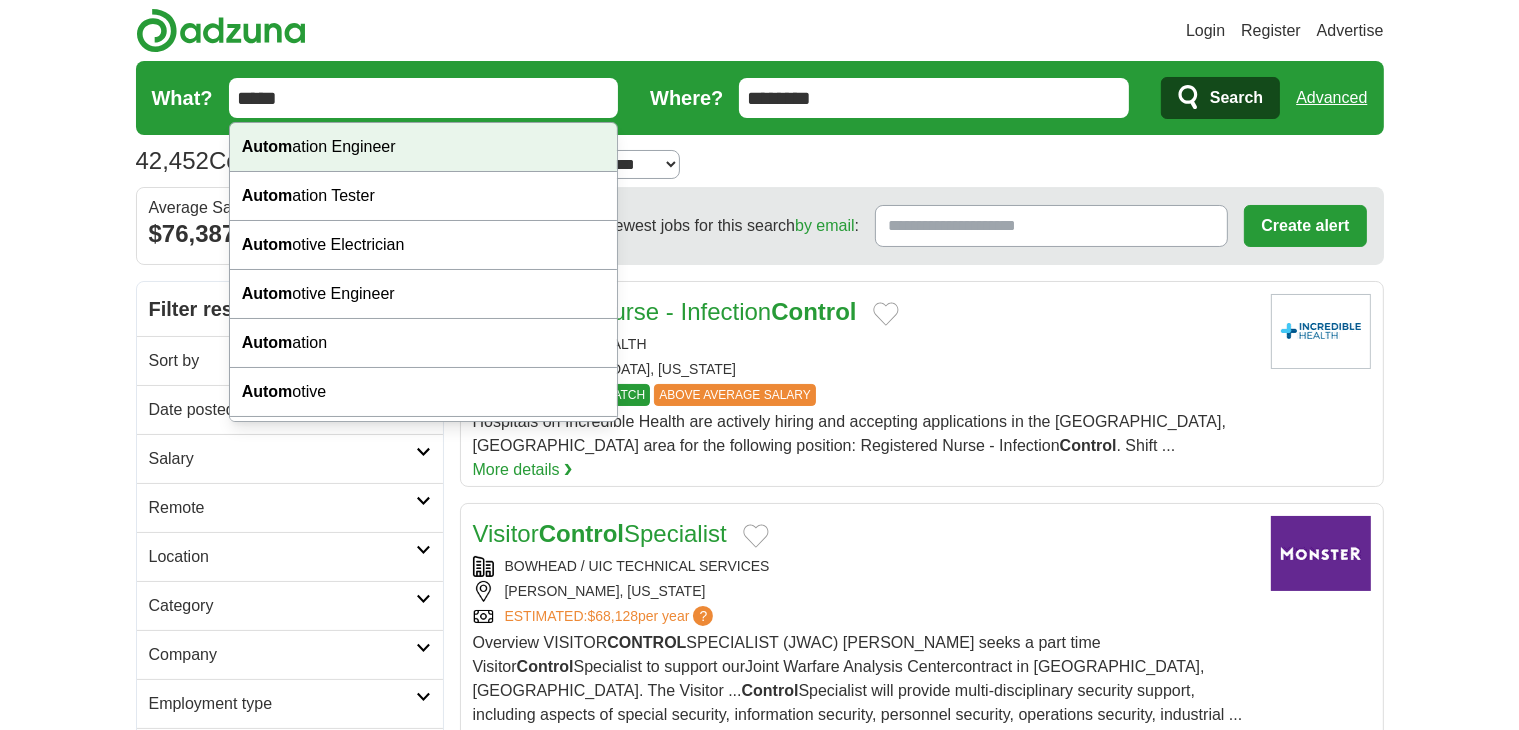 click on "Login
Register
Advertise
42,452
Controls Jobs in Virginia
Salary
Salary
Select a salary range
Salary from
from $10,000
from $20,000
from $40,000
from $60,000
from $80,000
from $100,000
per year" at bounding box center (759, 2262) 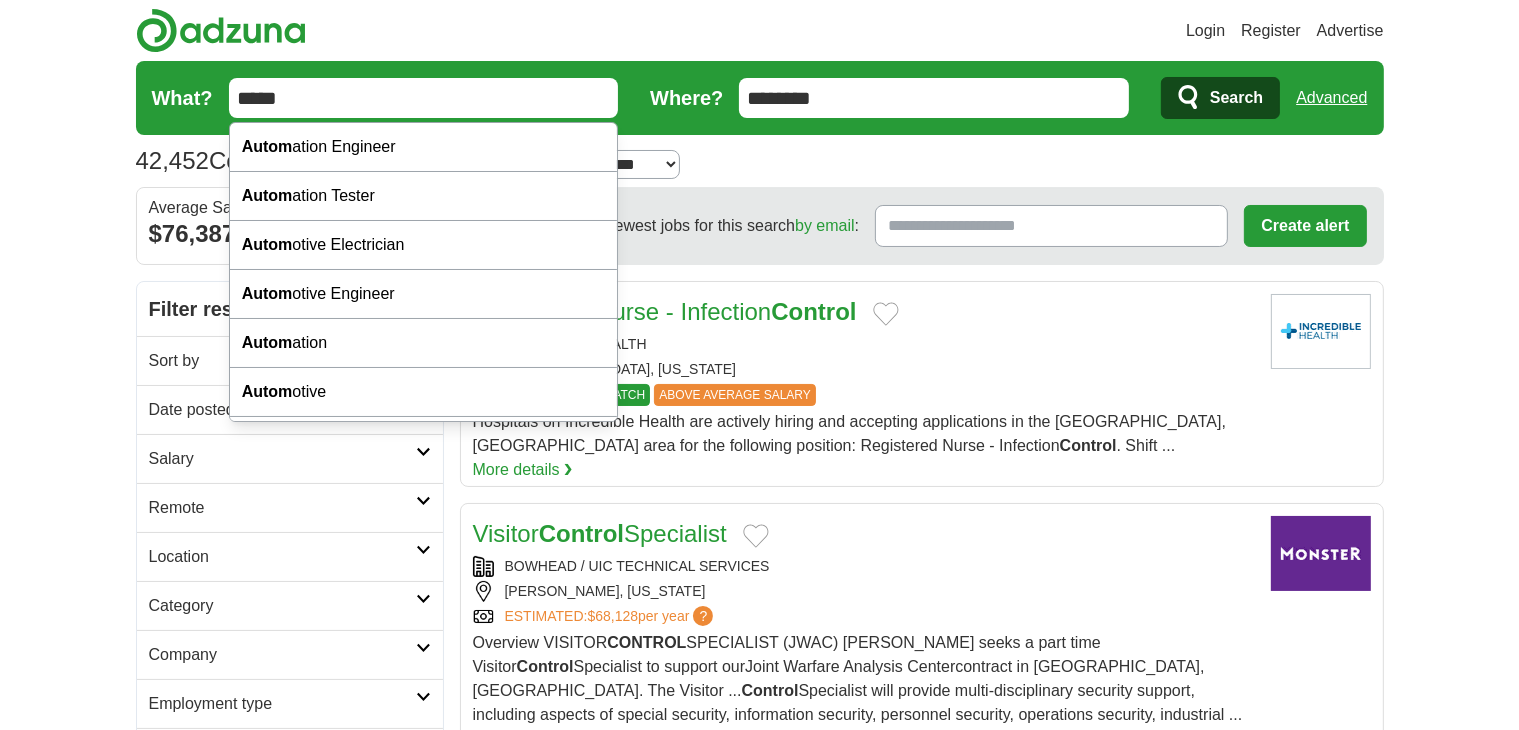 click on "*****" at bounding box center (424, 98) 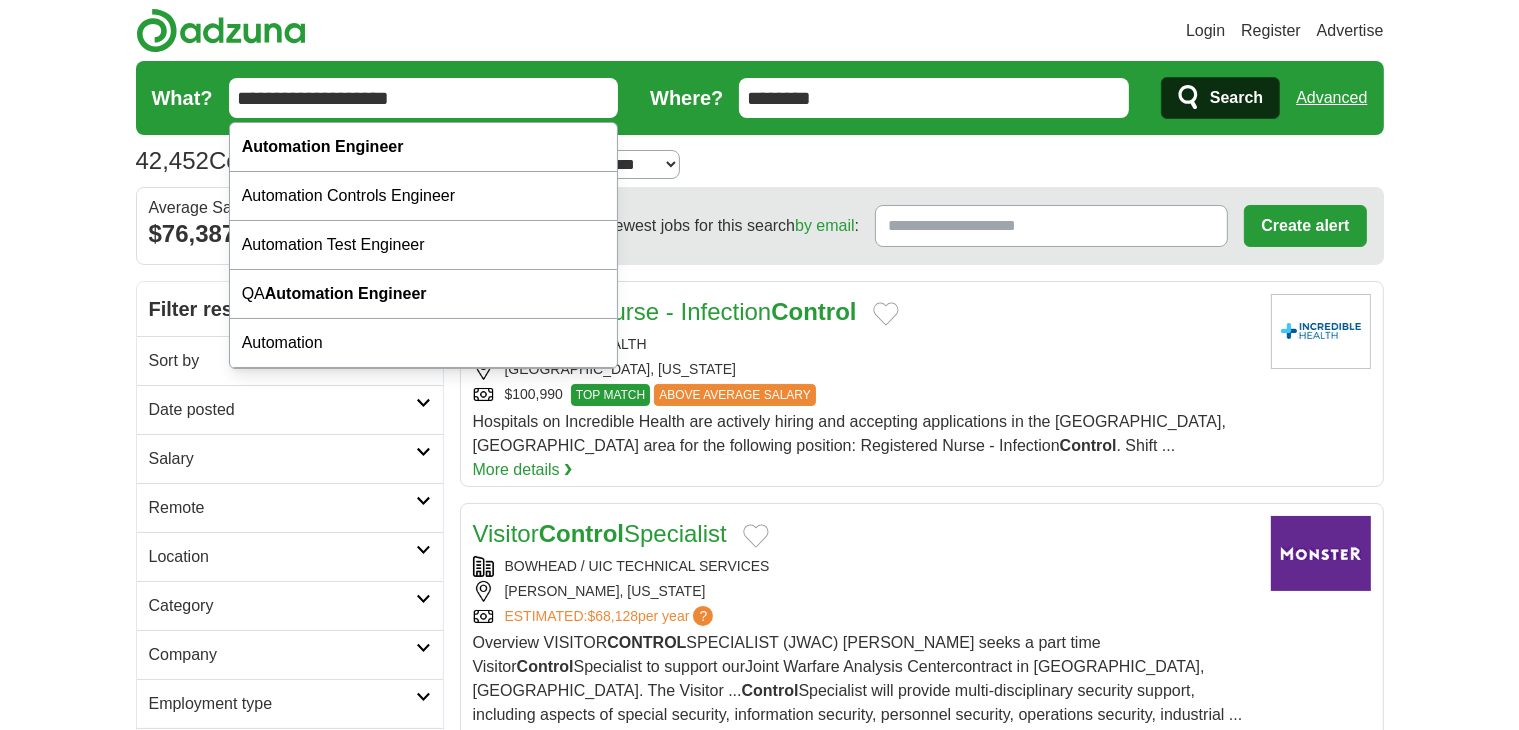 type on "**********" 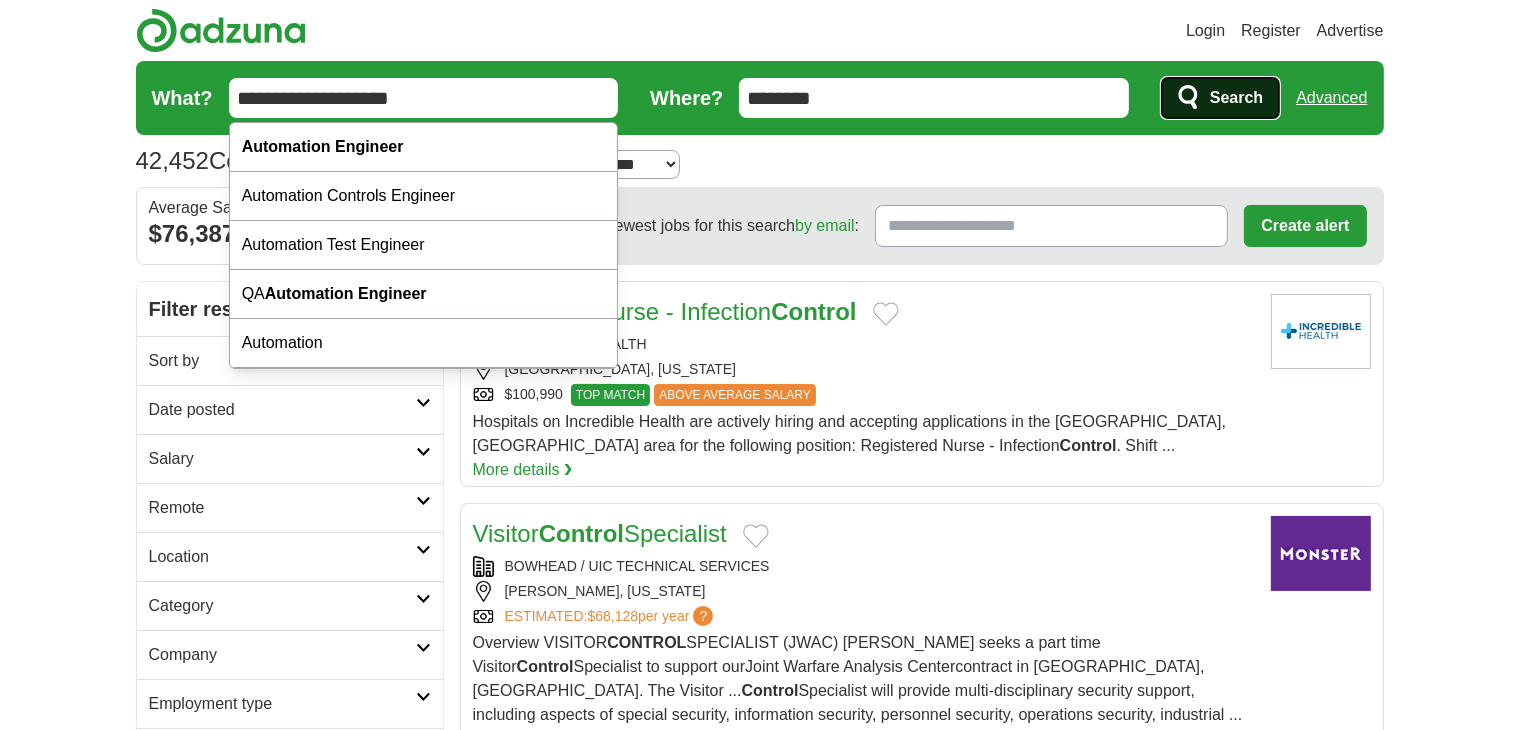 click on "Search" at bounding box center [1236, 98] 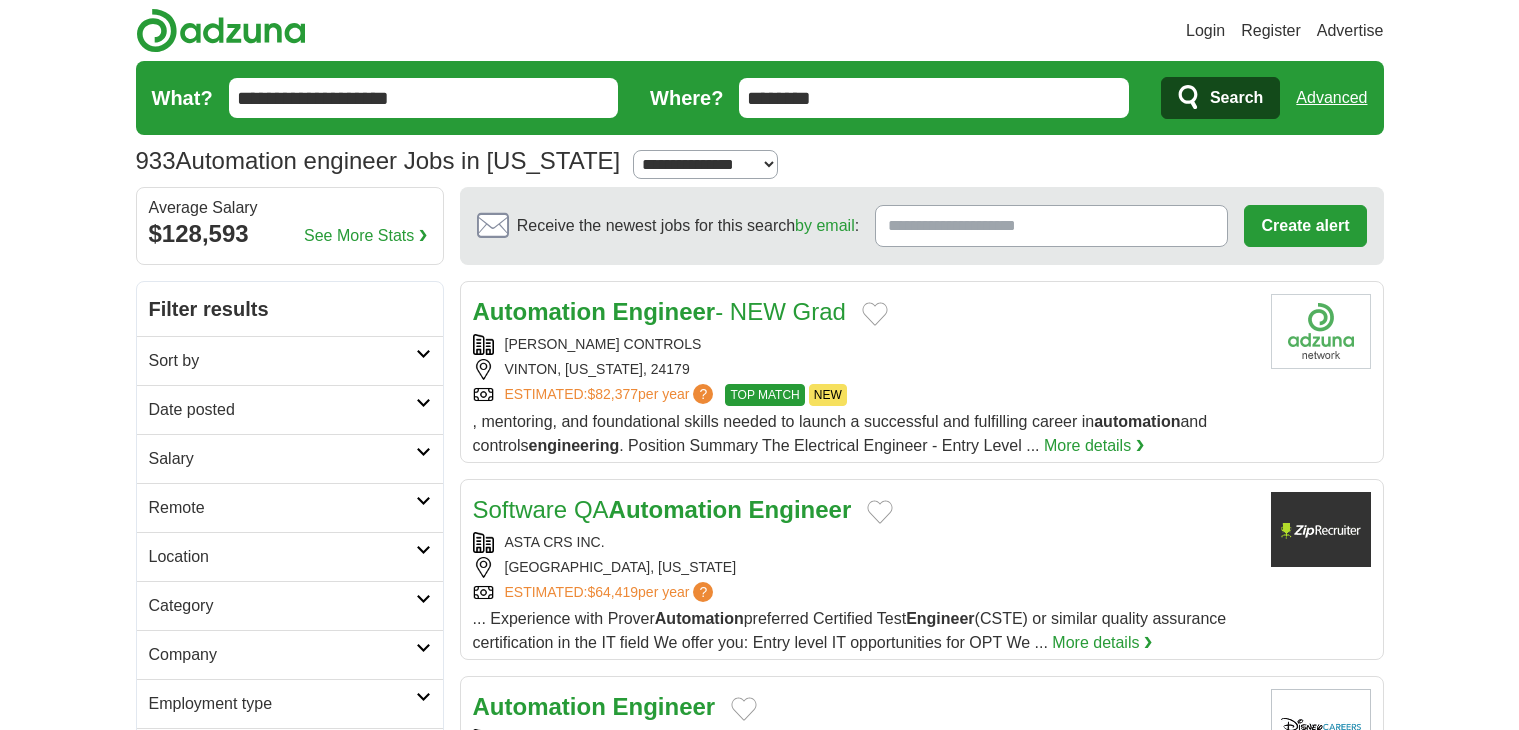 scroll, scrollTop: 0, scrollLeft: 0, axis: both 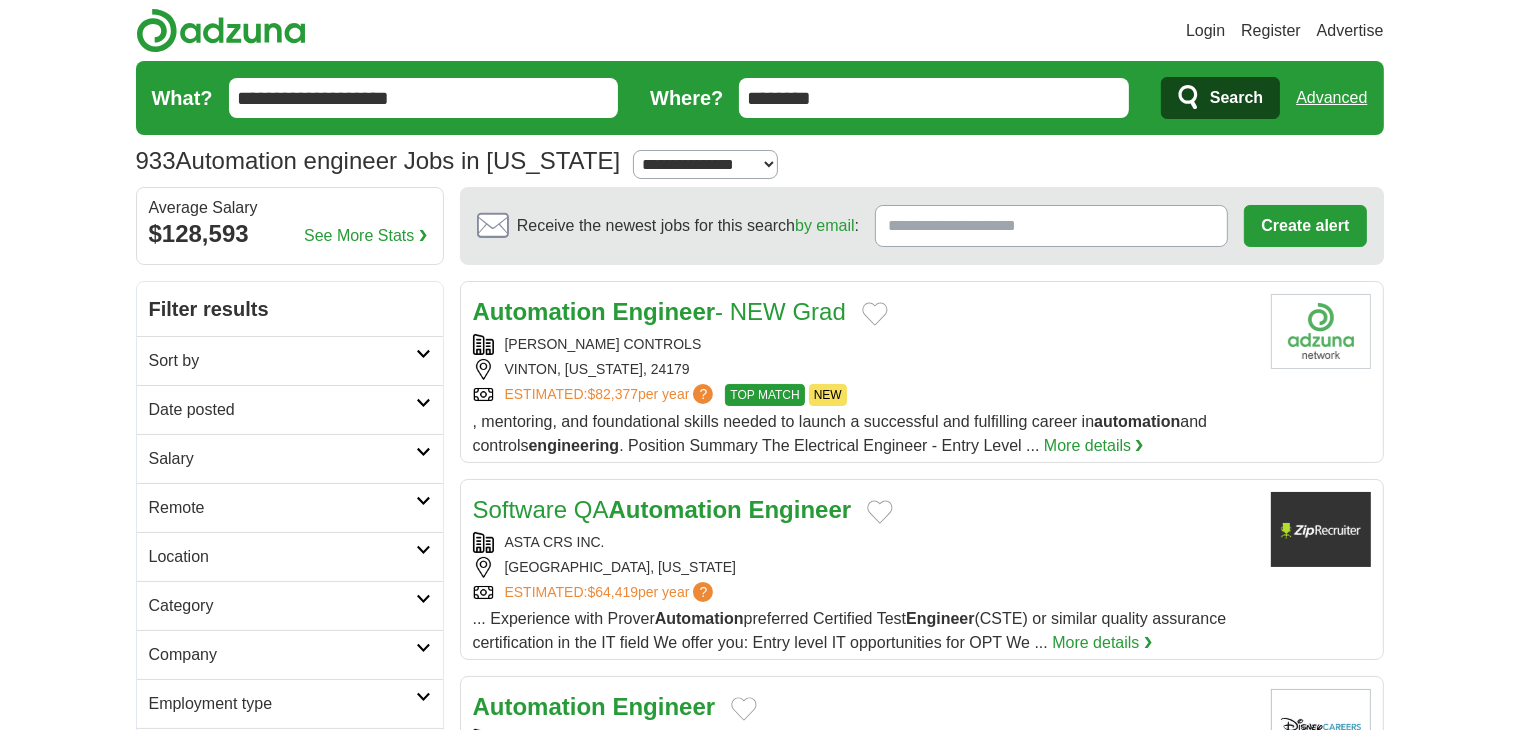 click on "Sort by" at bounding box center (282, 361) 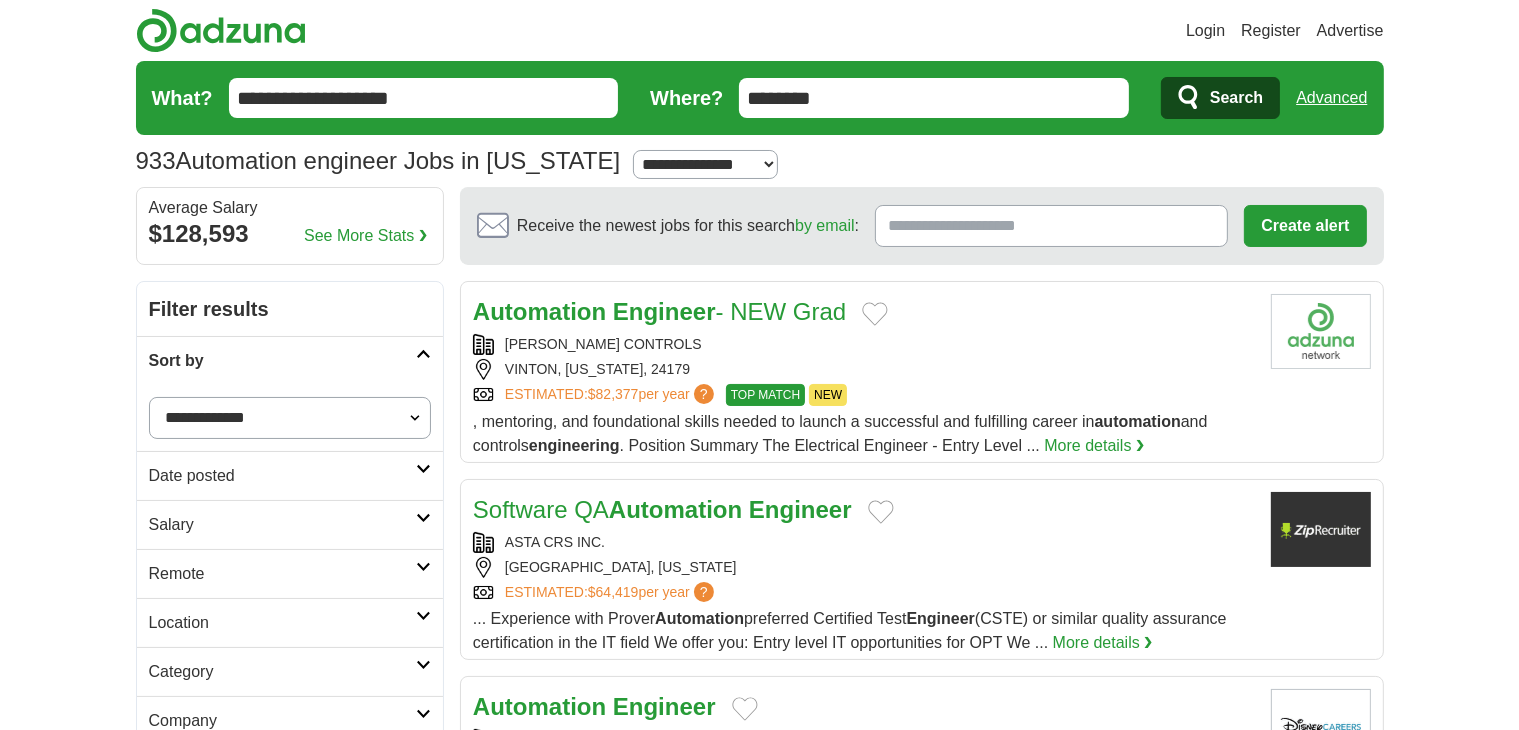 click on "**********" at bounding box center [290, 418] 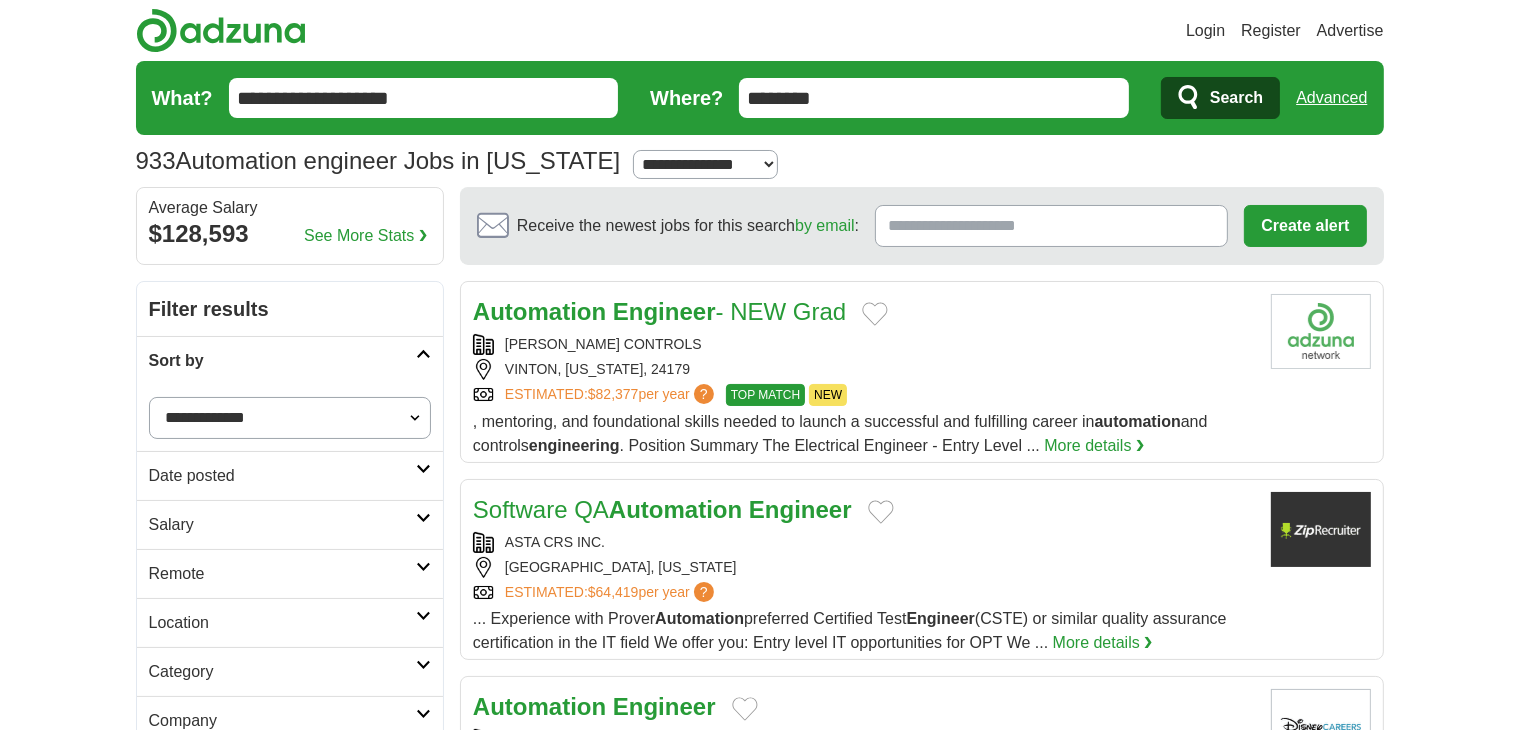 select on "**********" 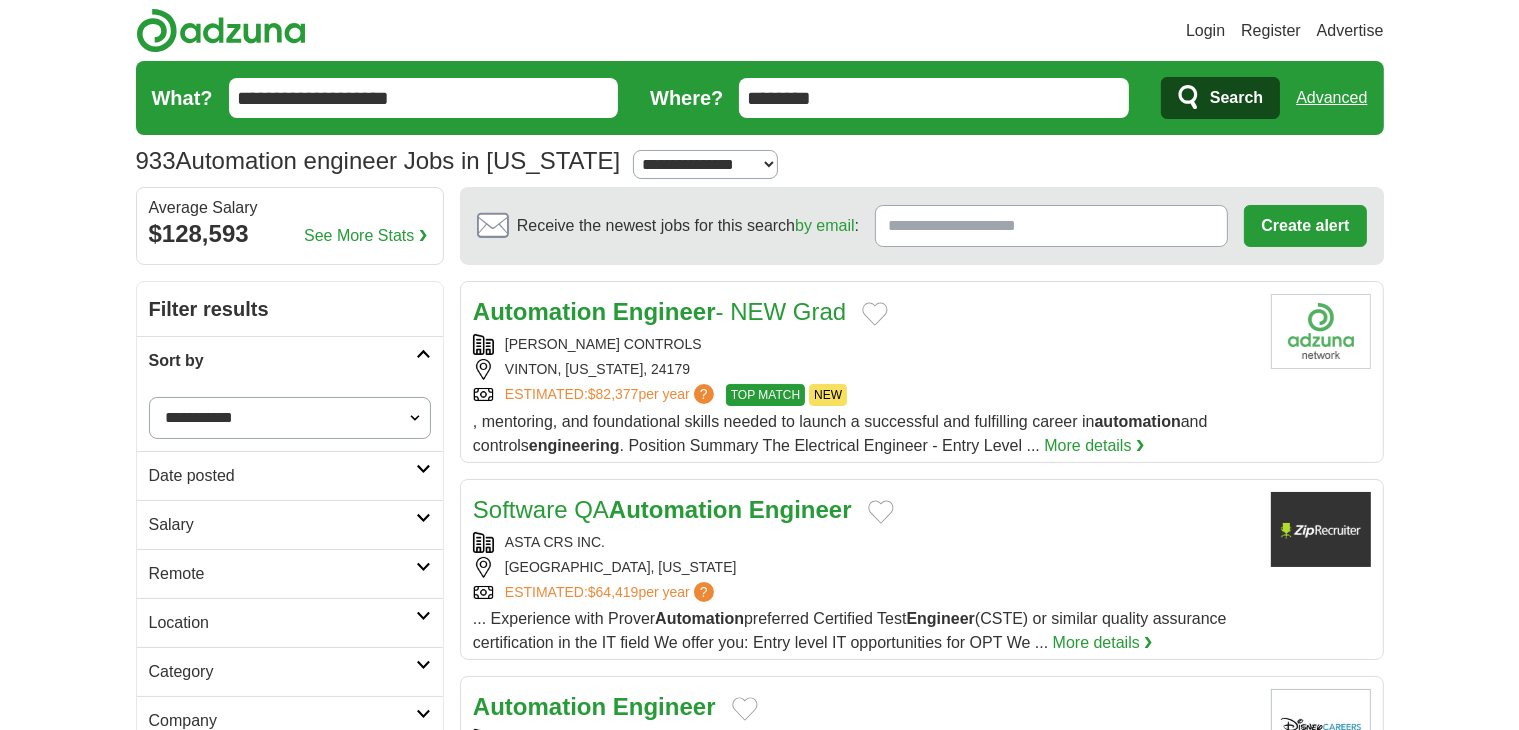 click on "**********" at bounding box center [290, 418] 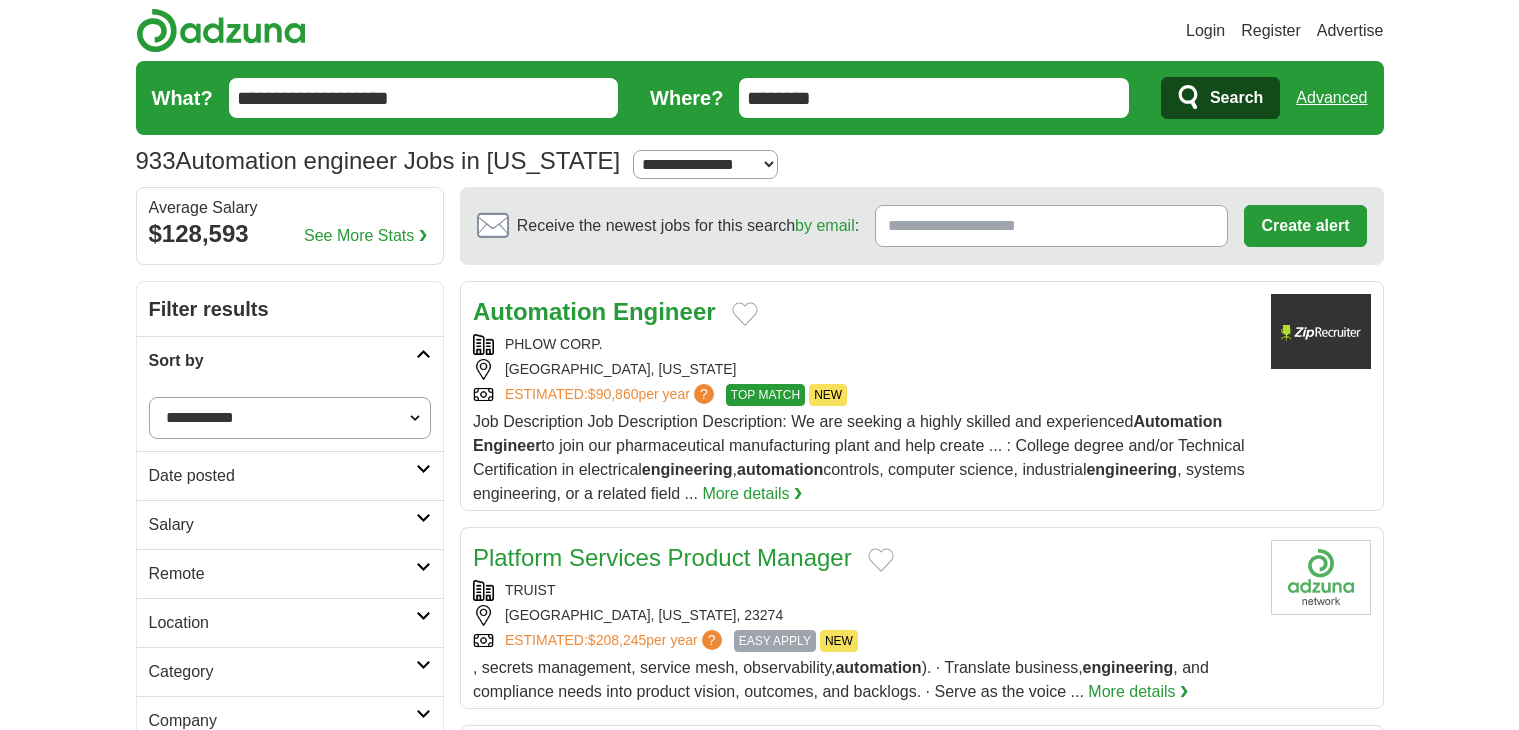 scroll, scrollTop: 0, scrollLeft: 0, axis: both 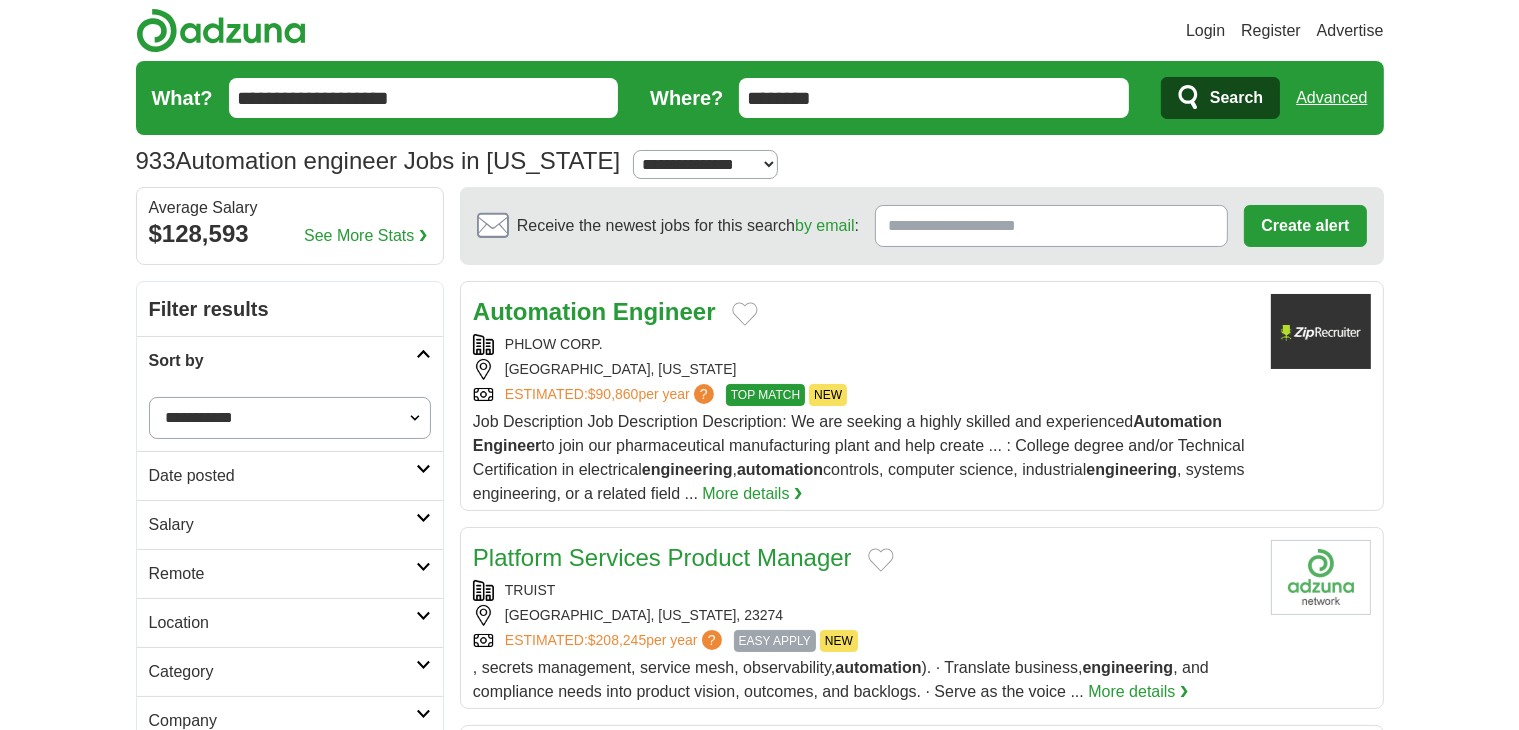 click on "Date posted" at bounding box center (282, 476) 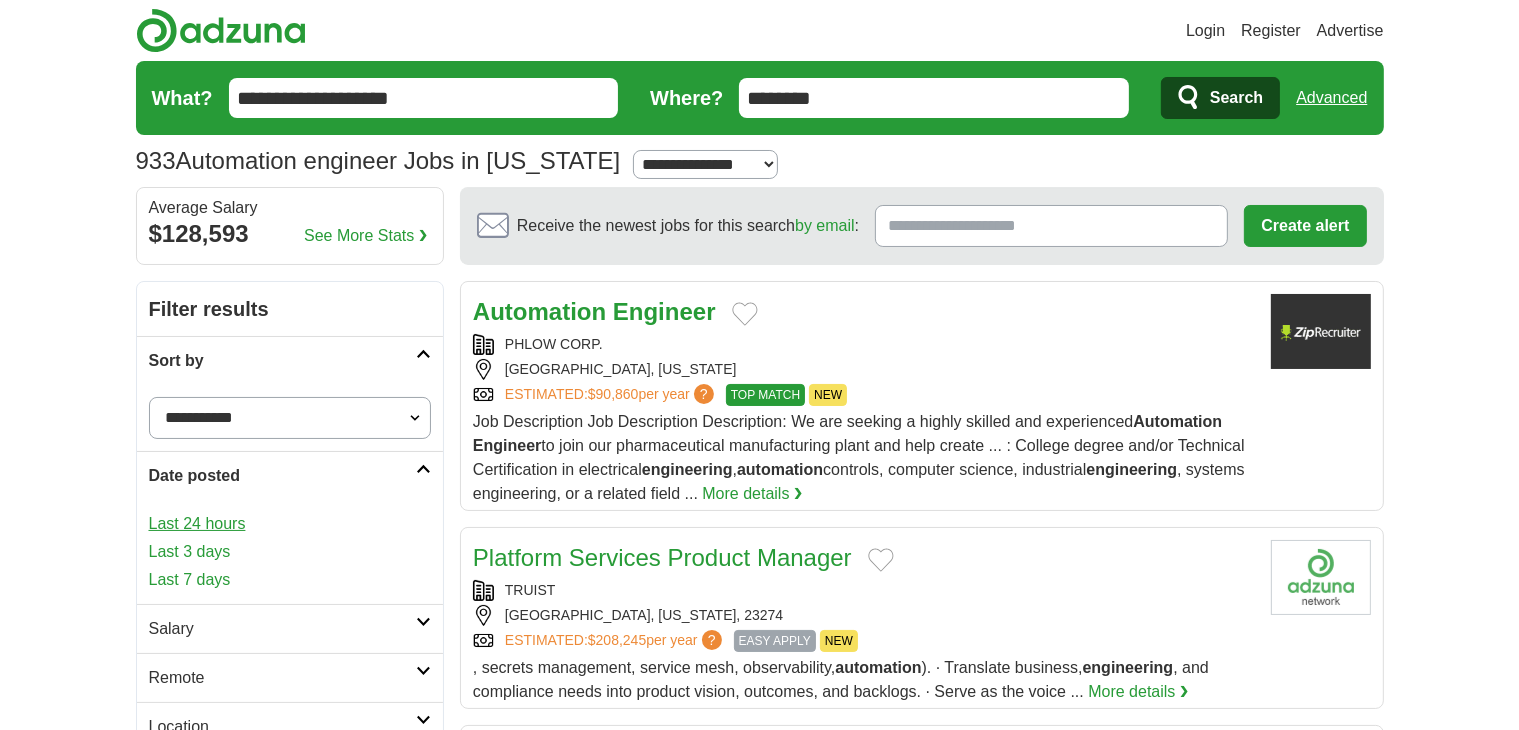 click on "Last 24 hours" at bounding box center [290, 524] 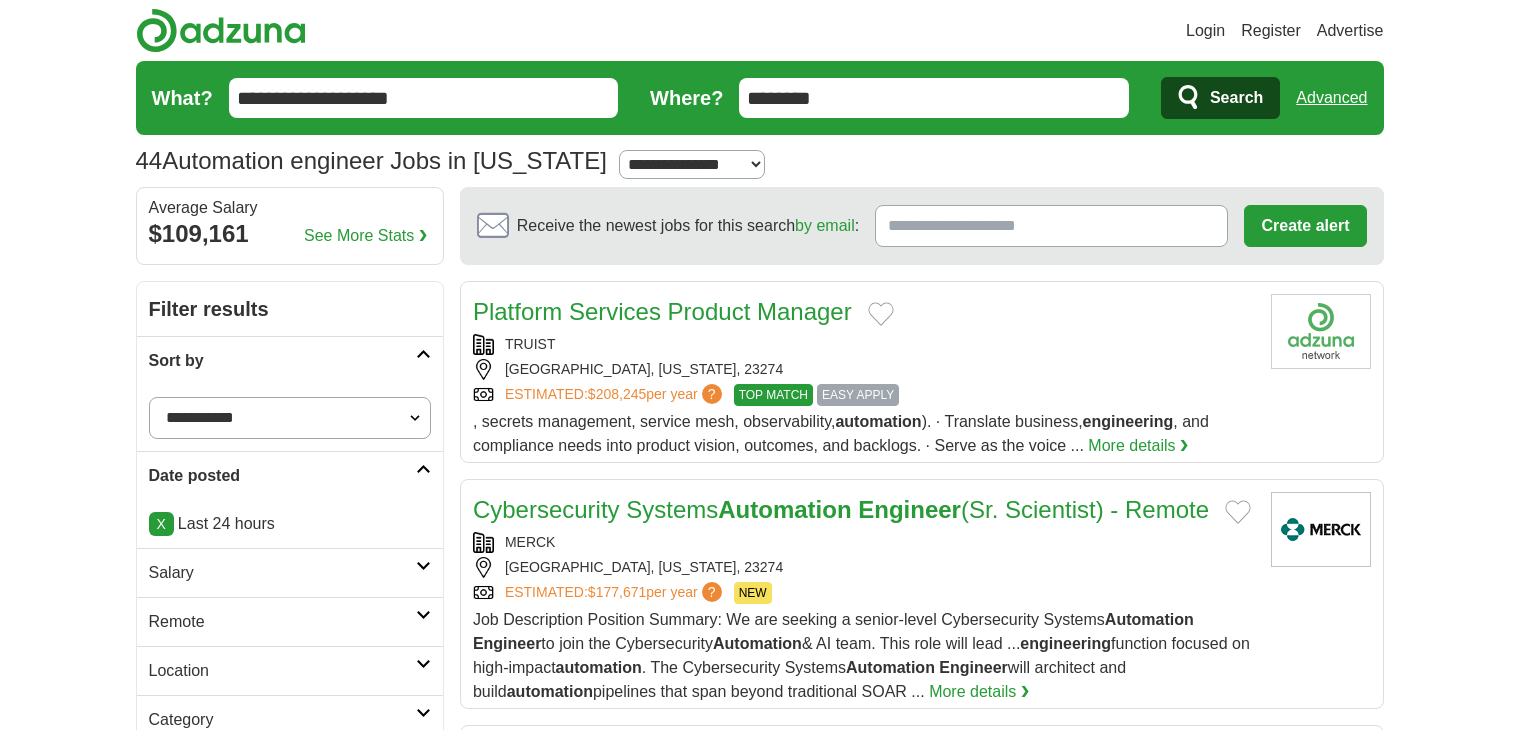 scroll, scrollTop: 0, scrollLeft: 0, axis: both 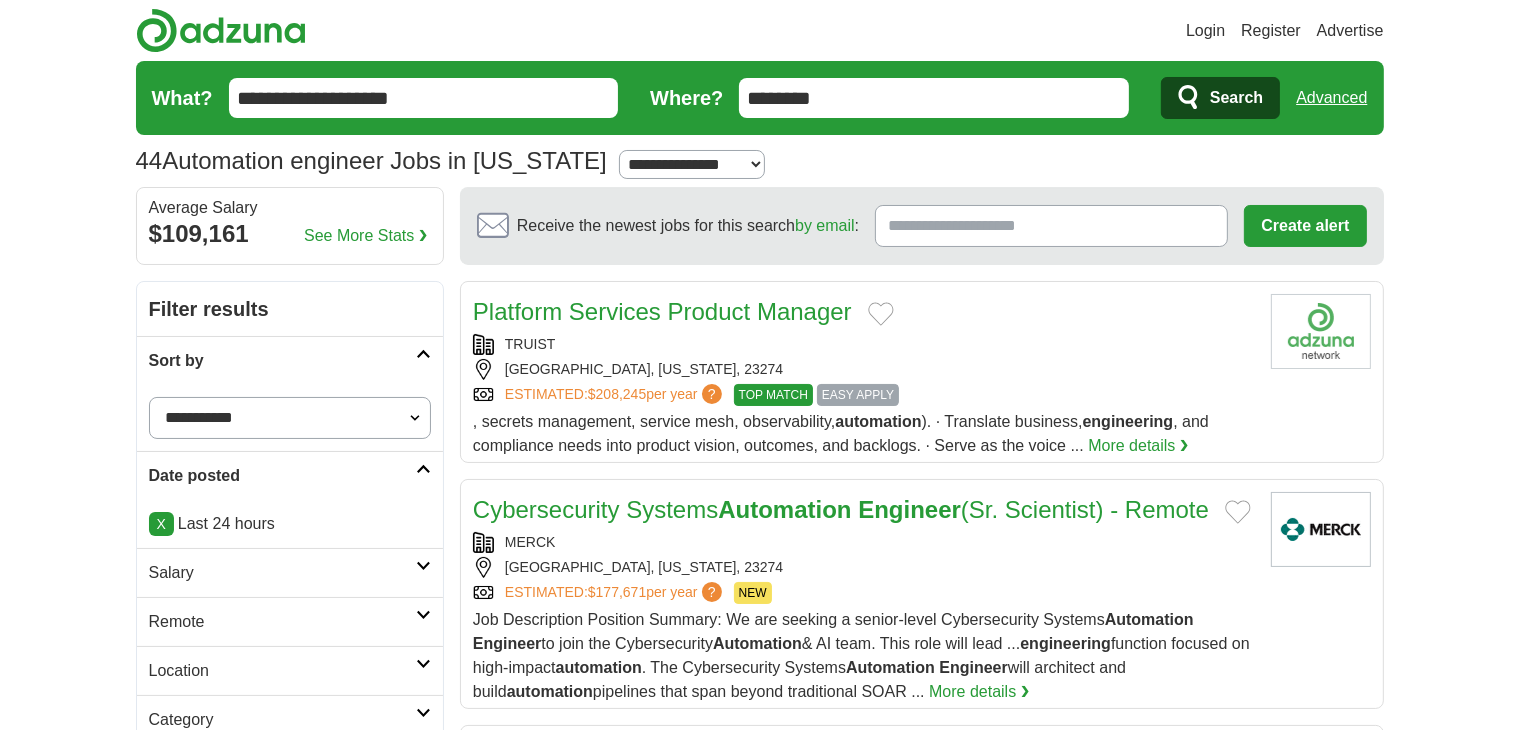 click on "**********" at bounding box center [692, 164] 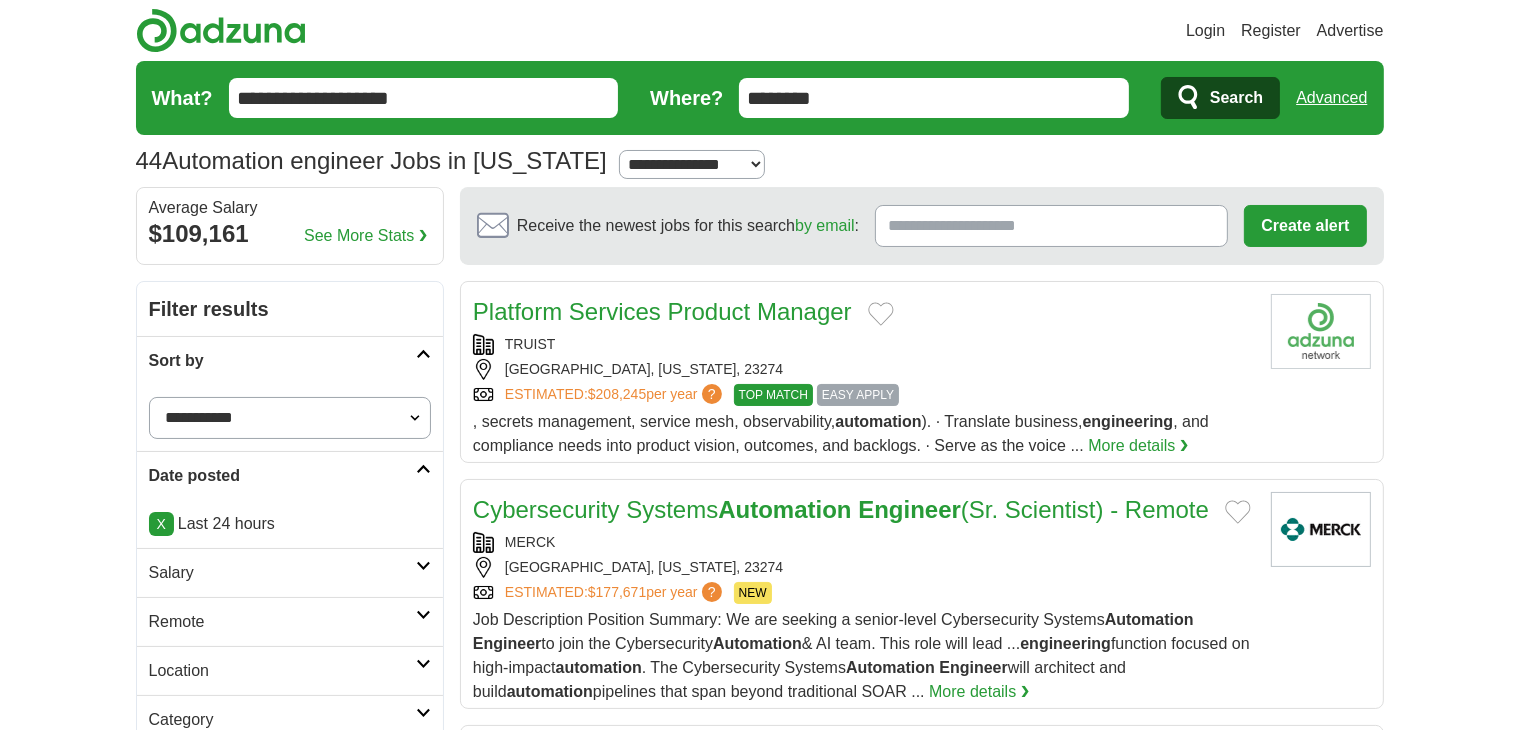 select on "***" 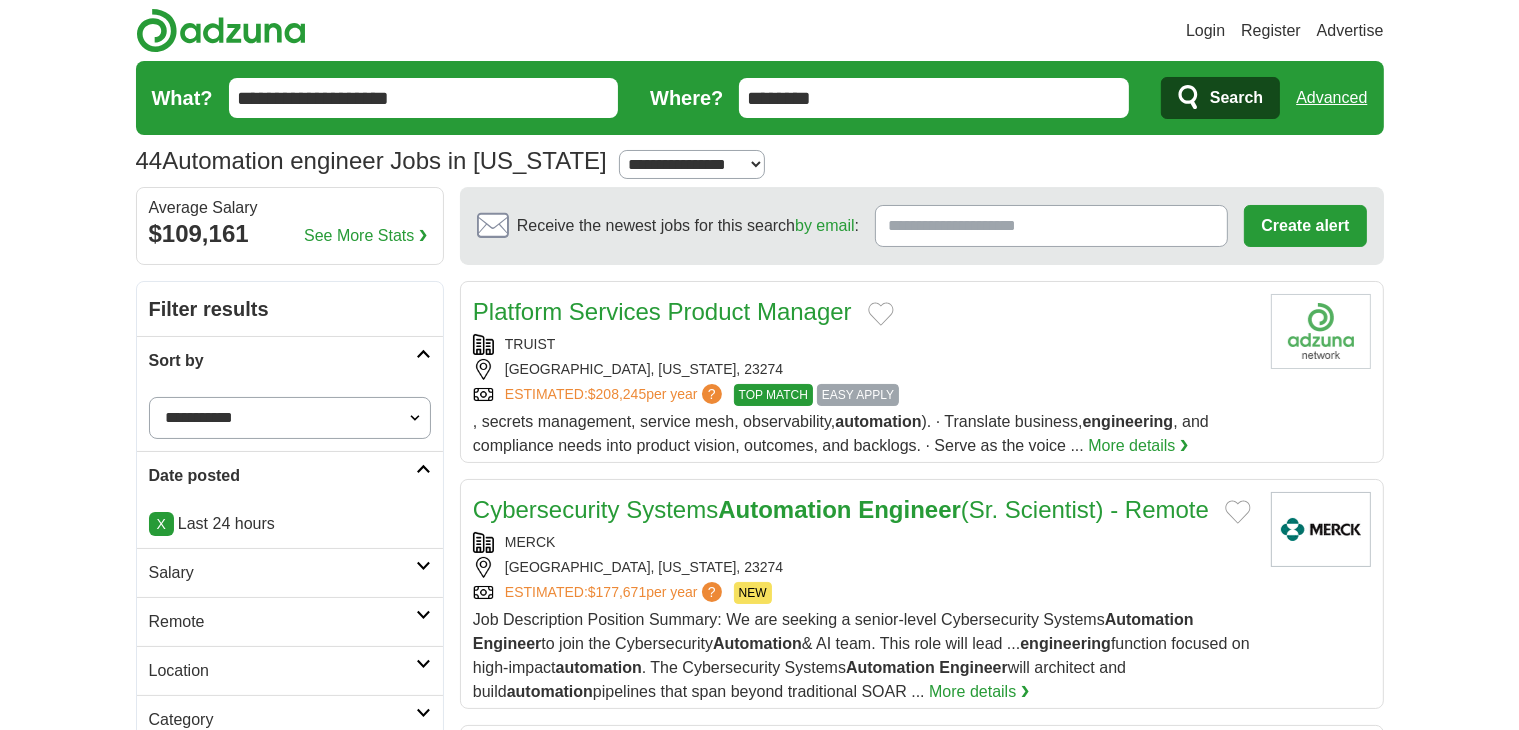 click on "**********" at bounding box center (692, 164) 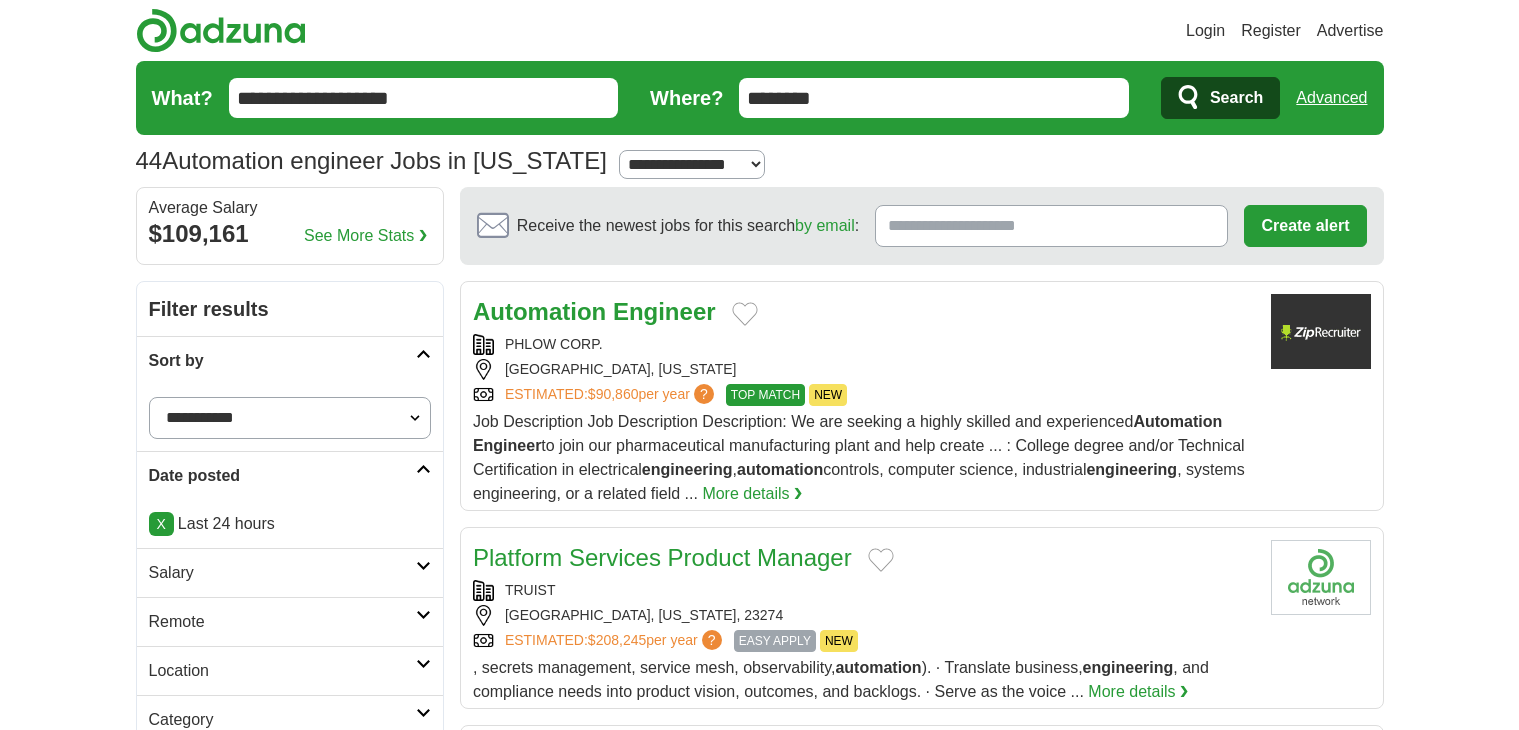 scroll, scrollTop: 0, scrollLeft: 0, axis: both 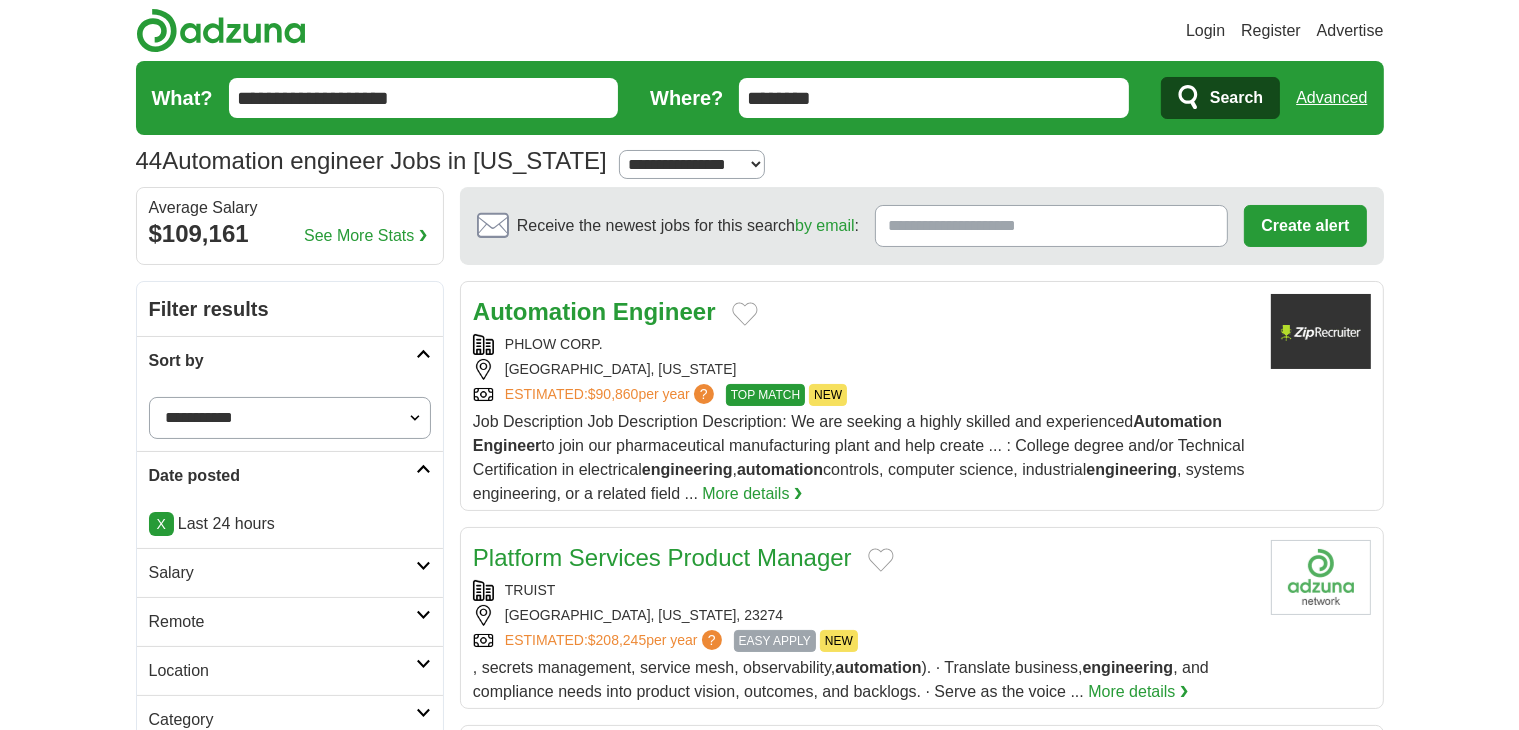 click on "********" at bounding box center [934, 98] 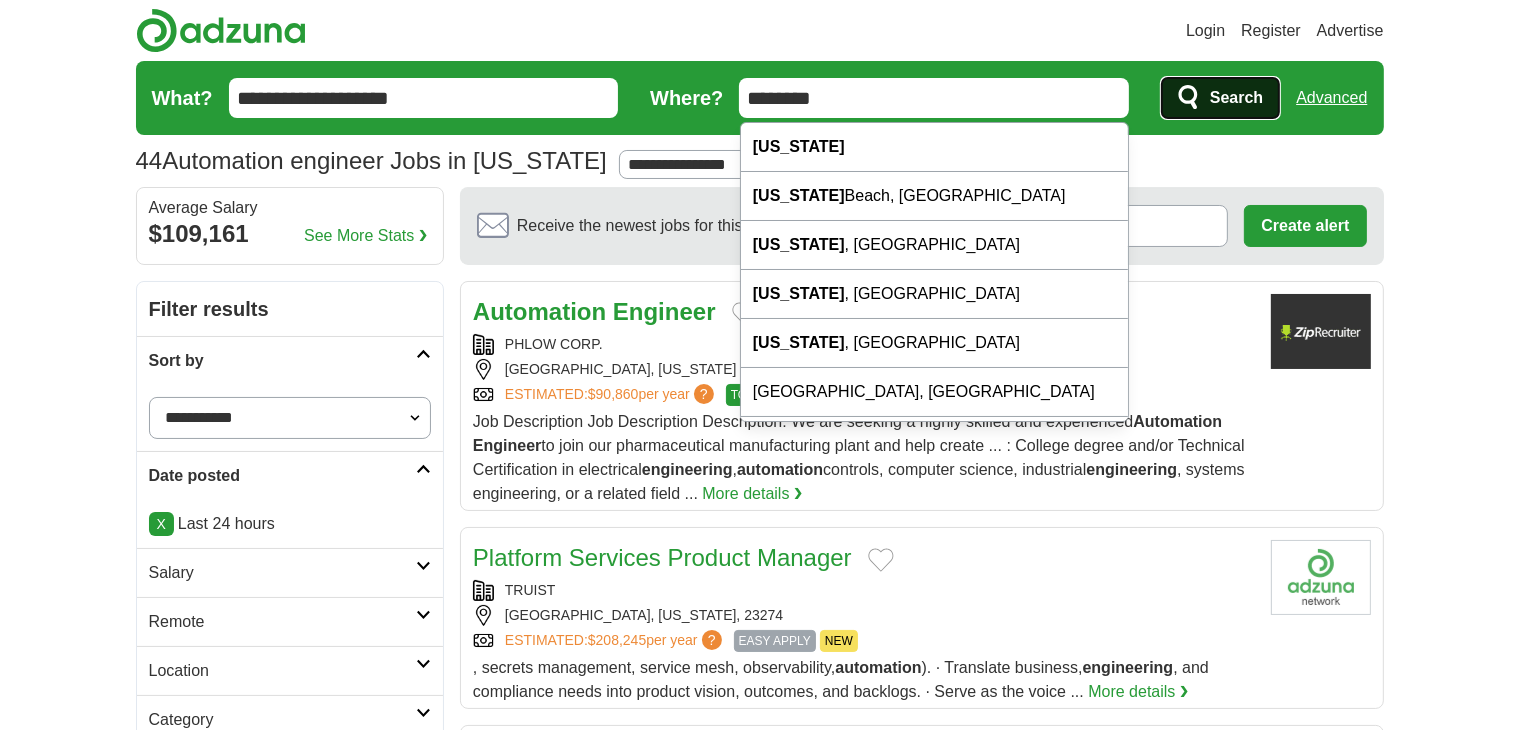 click on "Search" at bounding box center [1236, 98] 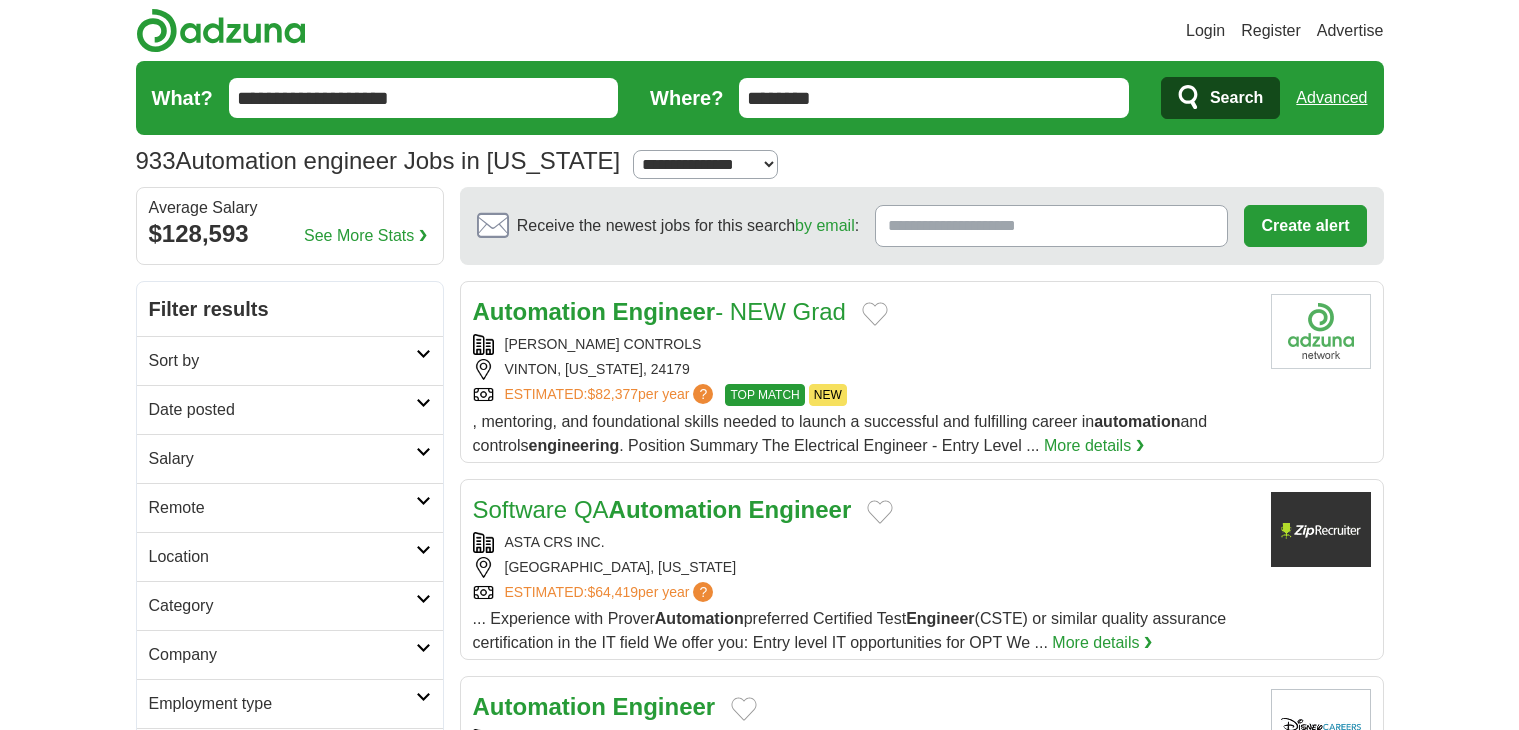 scroll, scrollTop: 0, scrollLeft: 0, axis: both 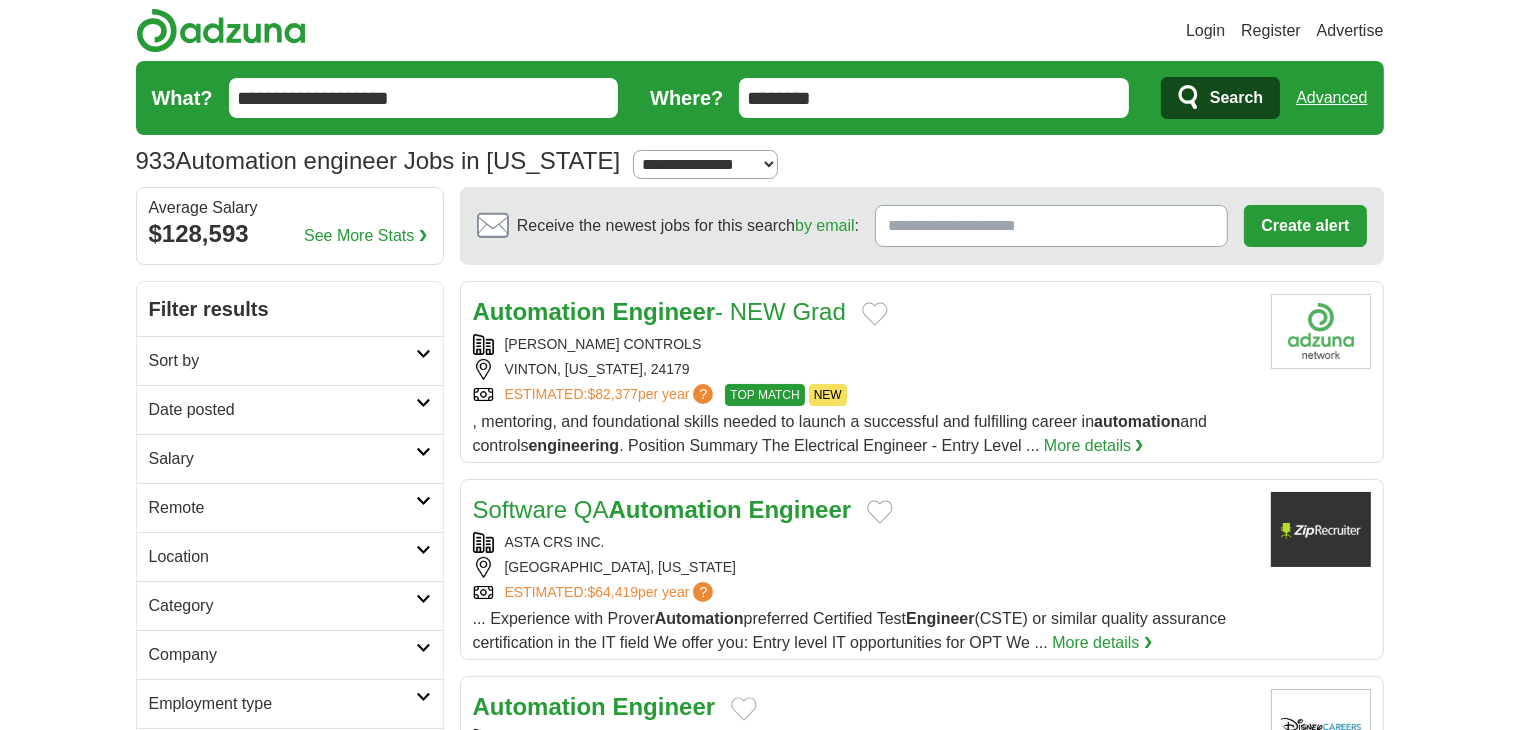click on "Sort by" at bounding box center (282, 361) 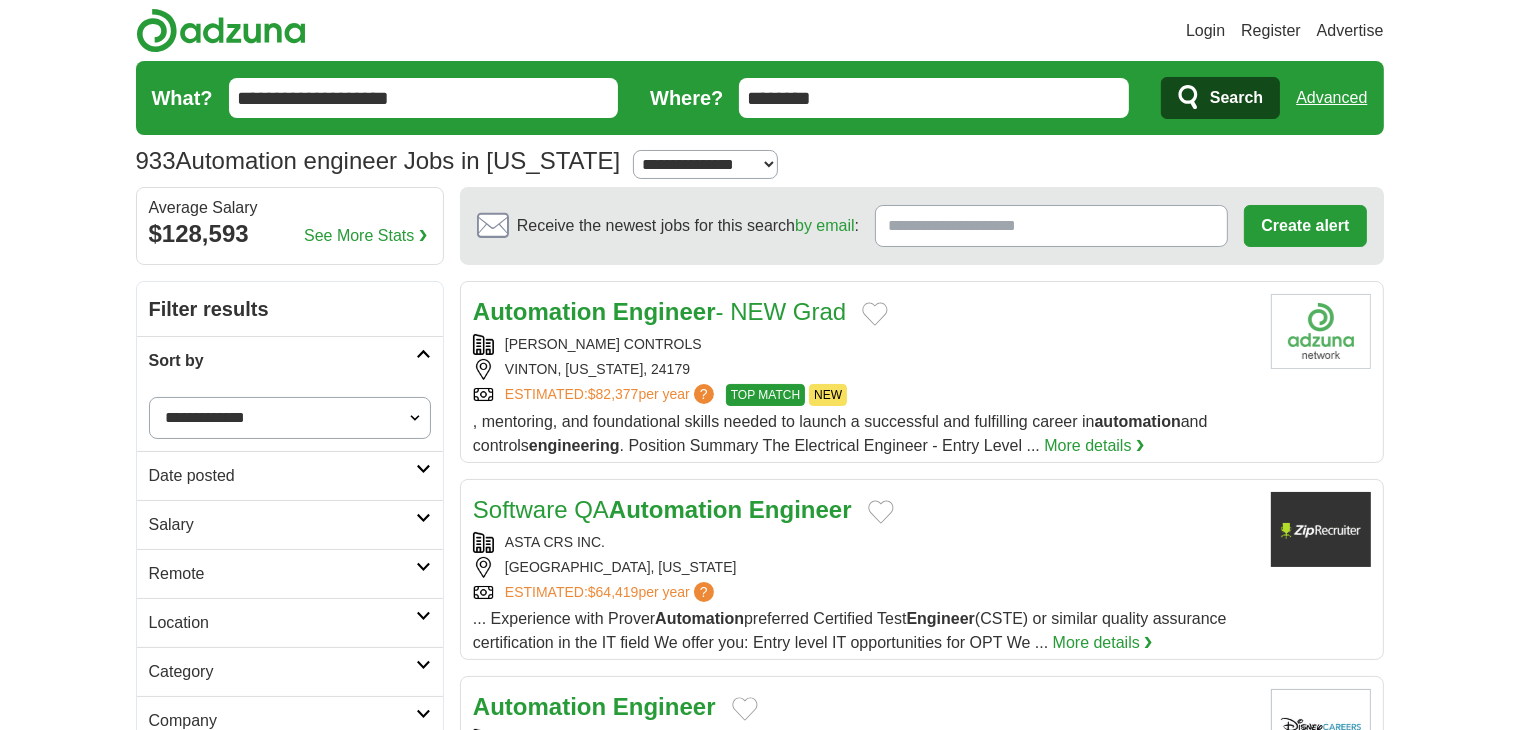 click on "**********" at bounding box center (290, 418) 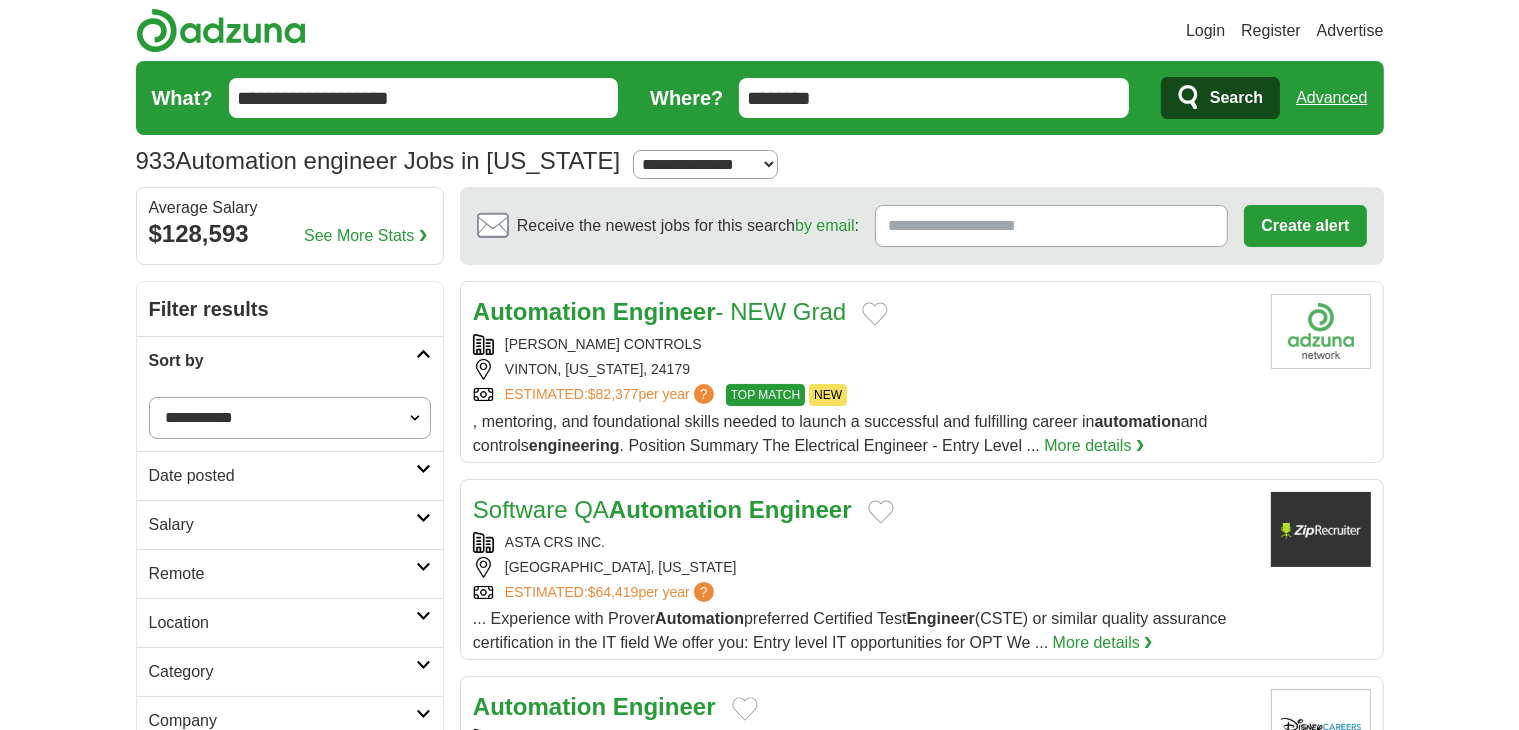 click on "**********" at bounding box center [290, 418] 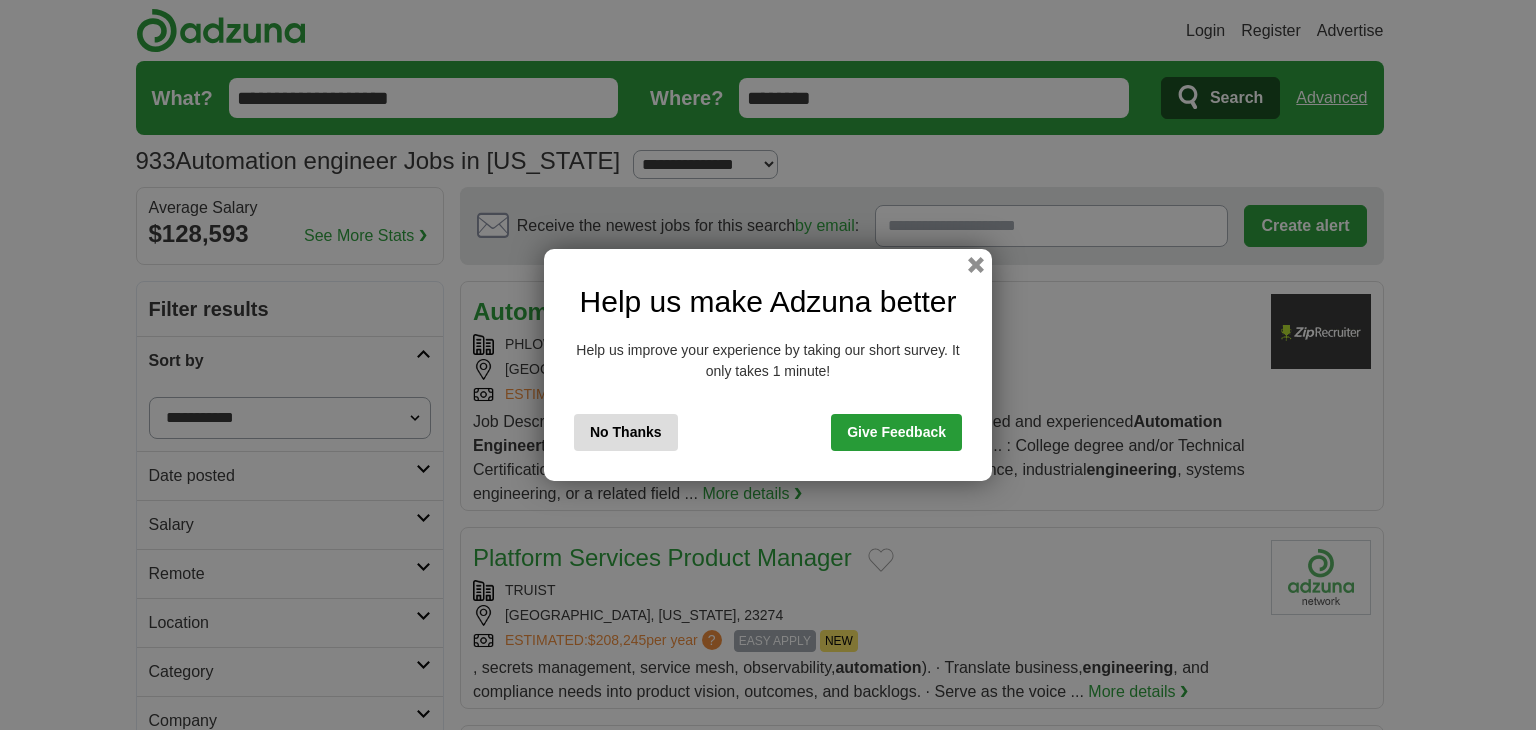scroll, scrollTop: 0, scrollLeft: 0, axis: both 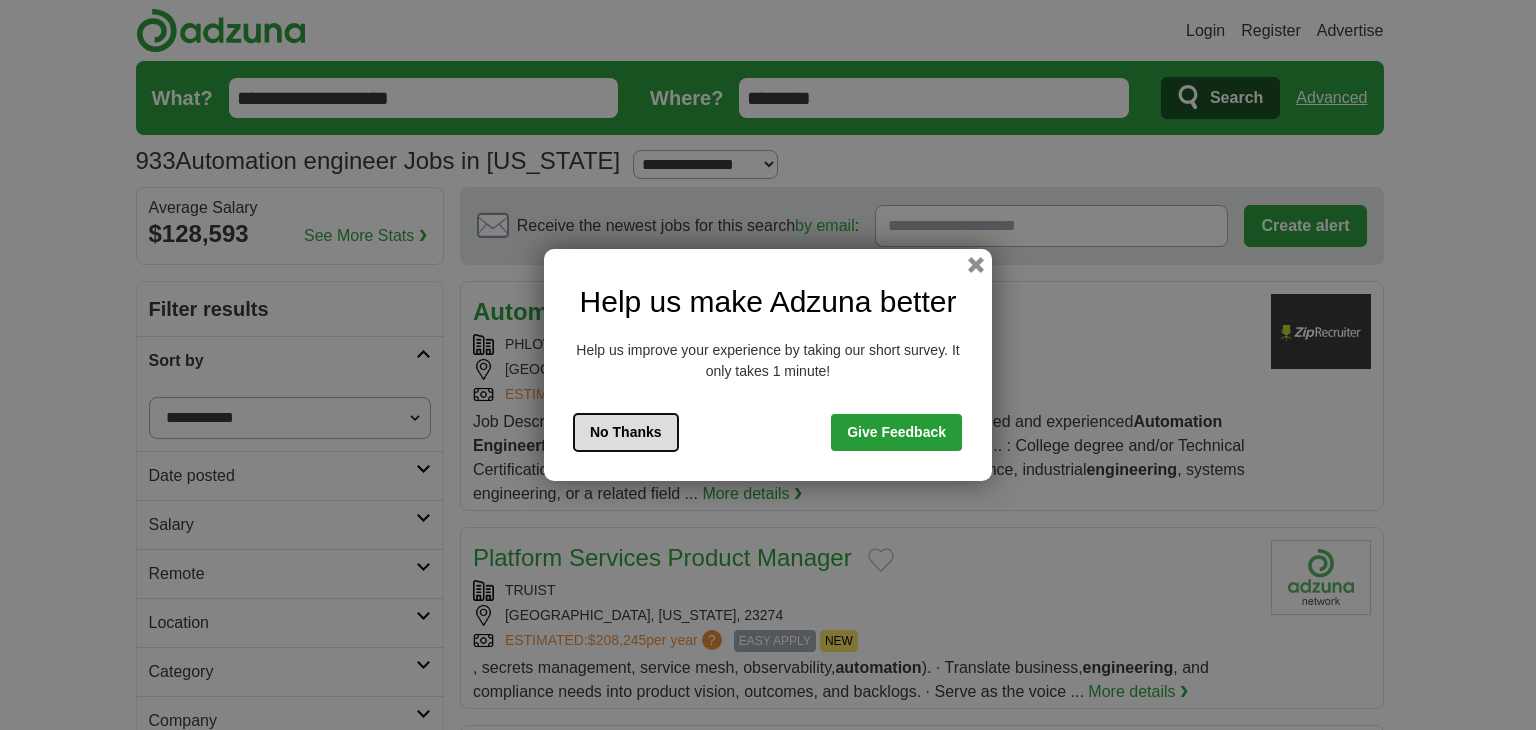 click on "No Thanks" at bounding box center (626, 432) 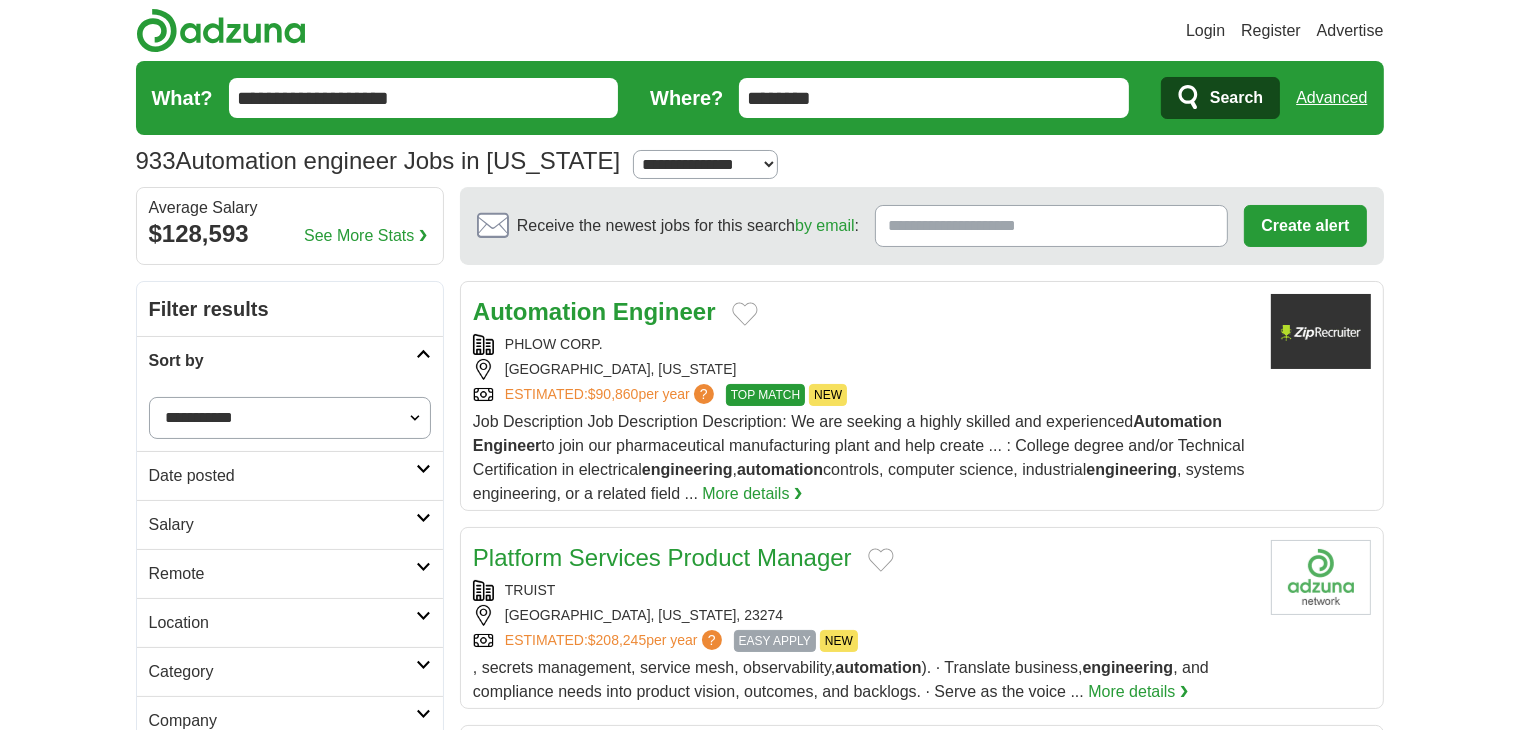 click on "Date posted" at bounding box center [282, 476] 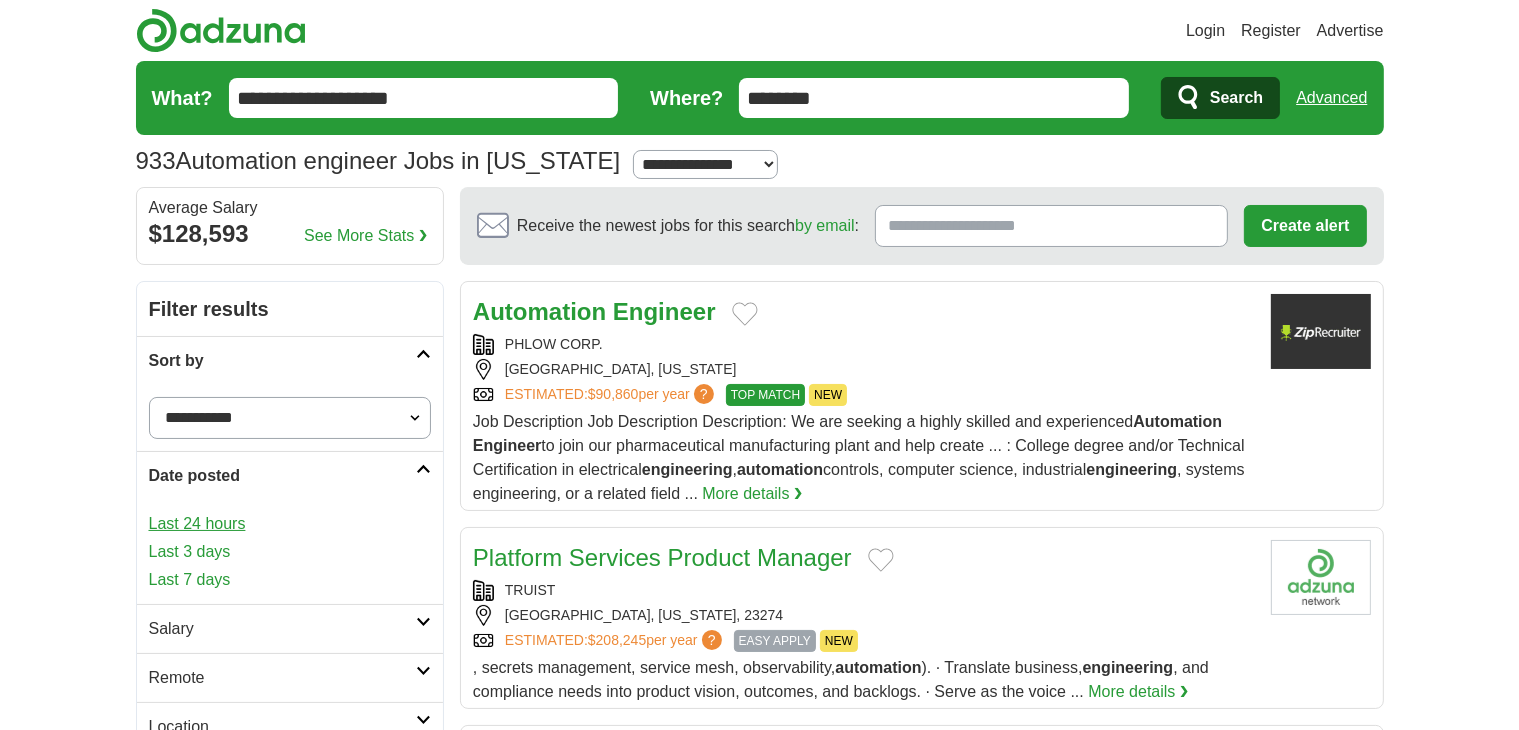 click on "Last 24 hours" at bounding box center [290, 524] 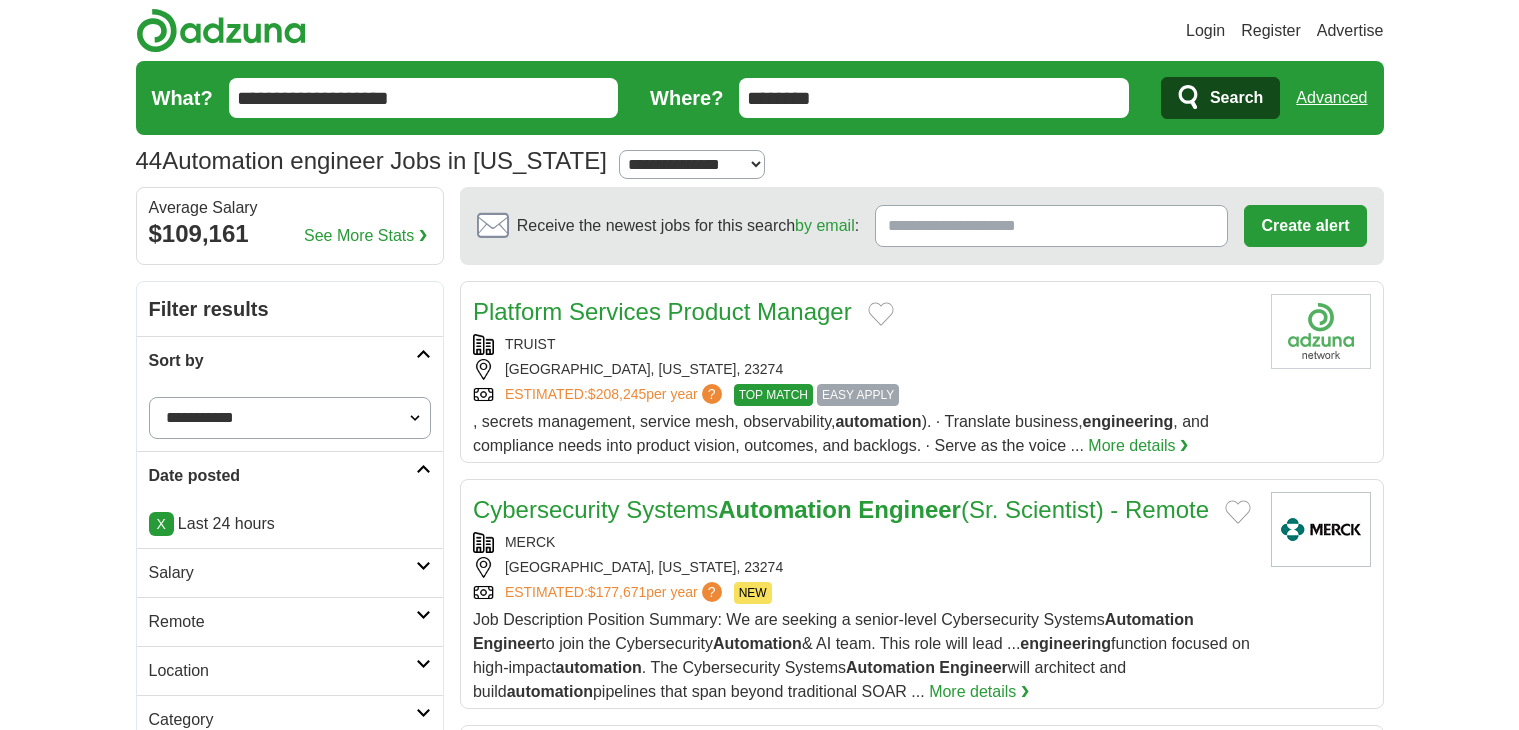 scroll, scrollTop: 0, scrollLeft: 0, axis: both 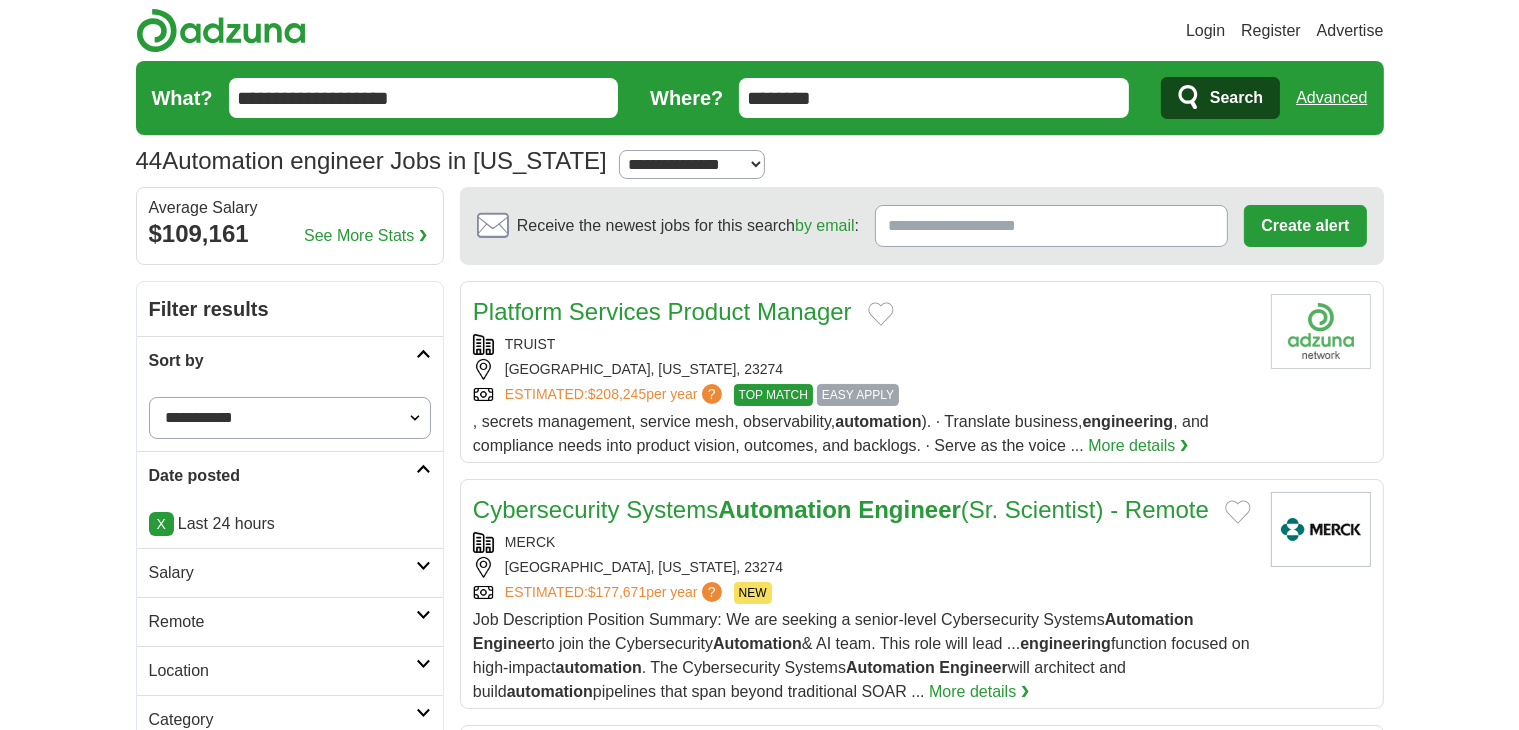 click on "X  Last 24 hours" at bounding box center [290, 524] 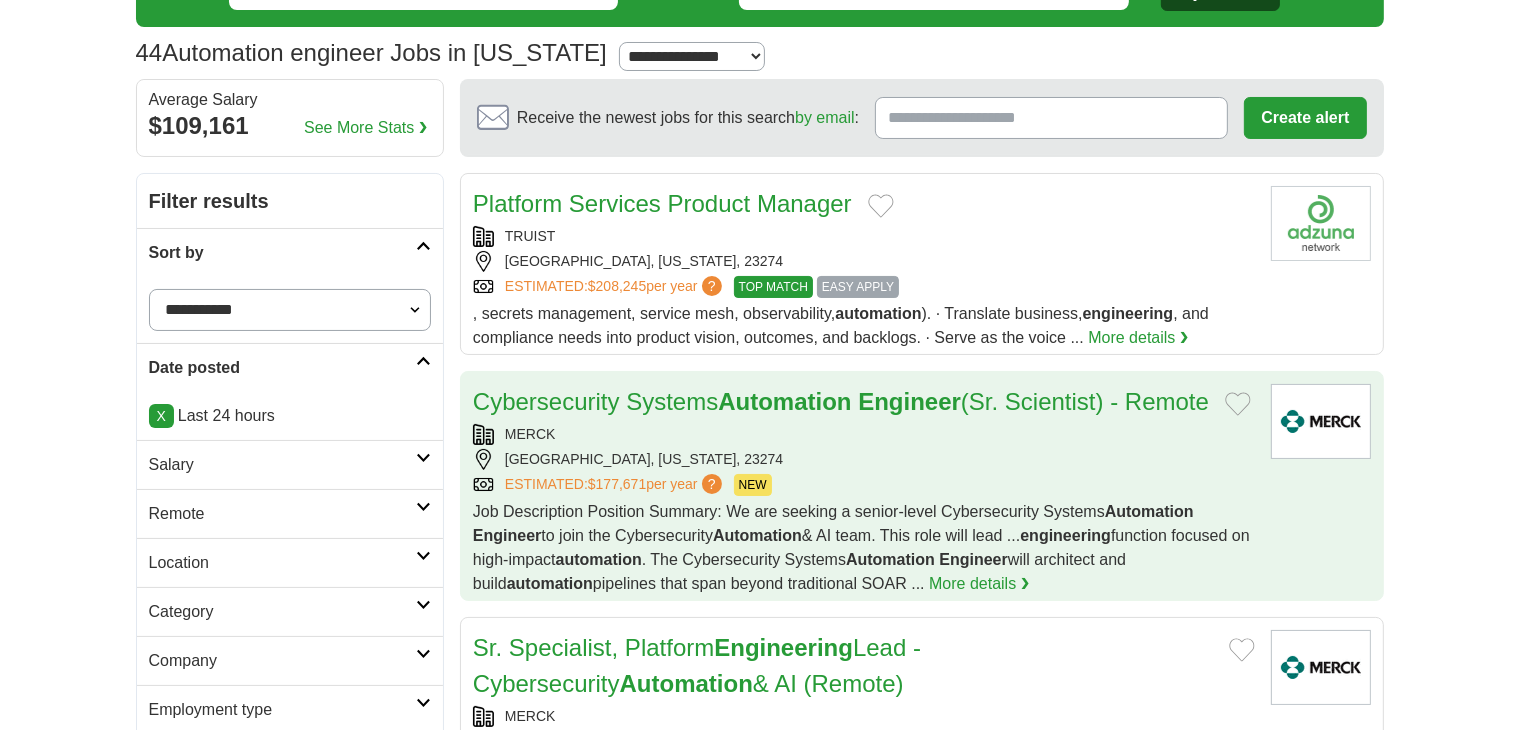 scroll, scrollTop: 0, scrollLeft: 0, axis: both 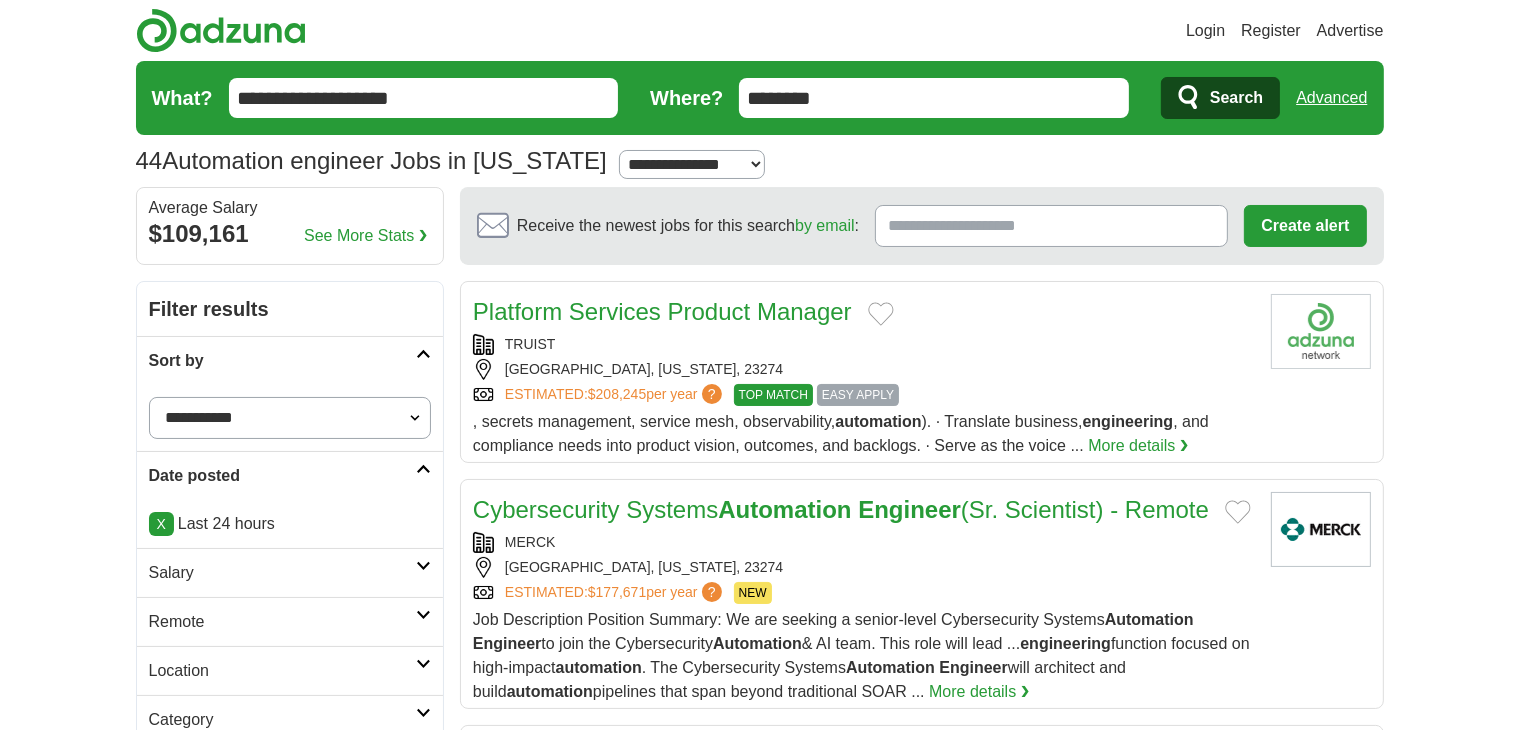 click on "**********" at bounding box center (692, 164) 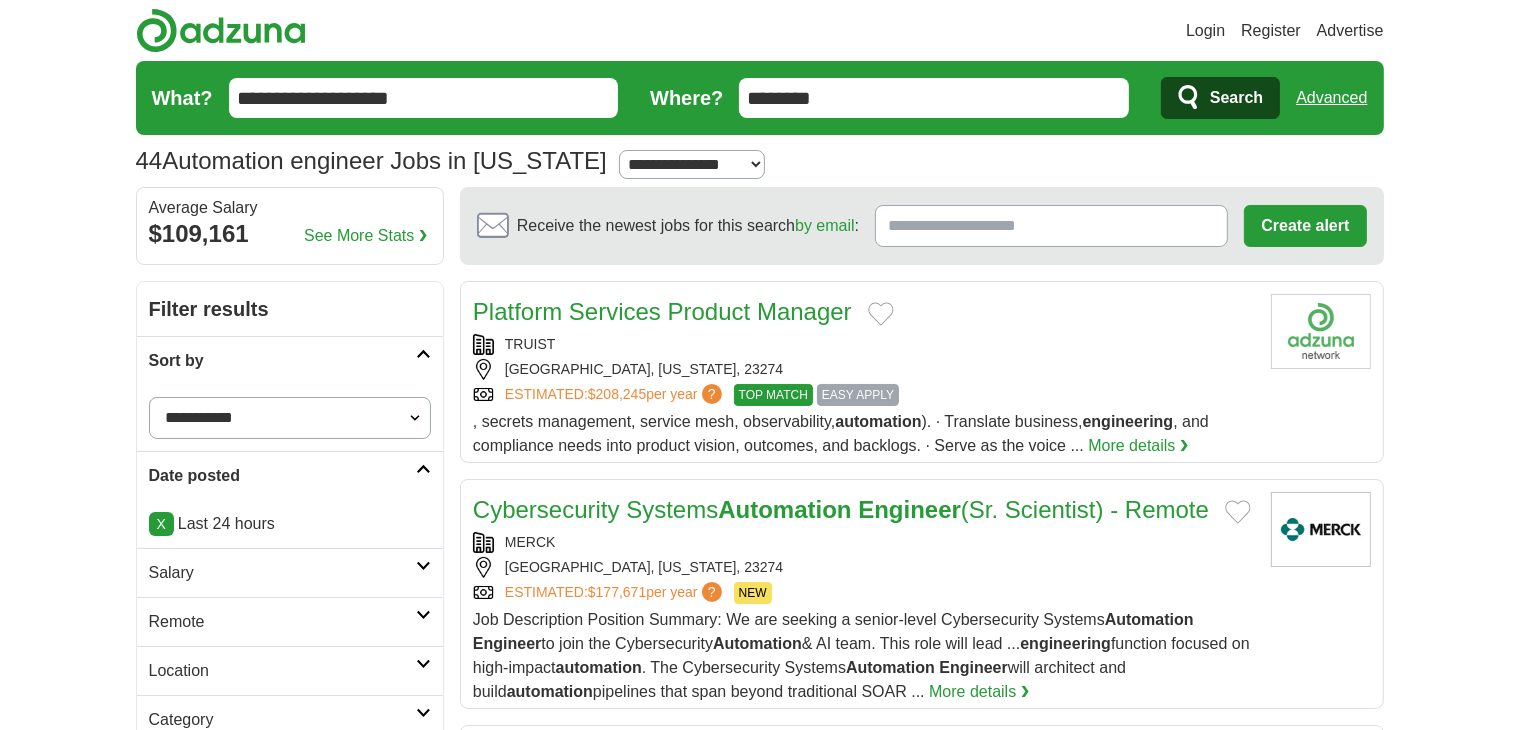 select on "***" 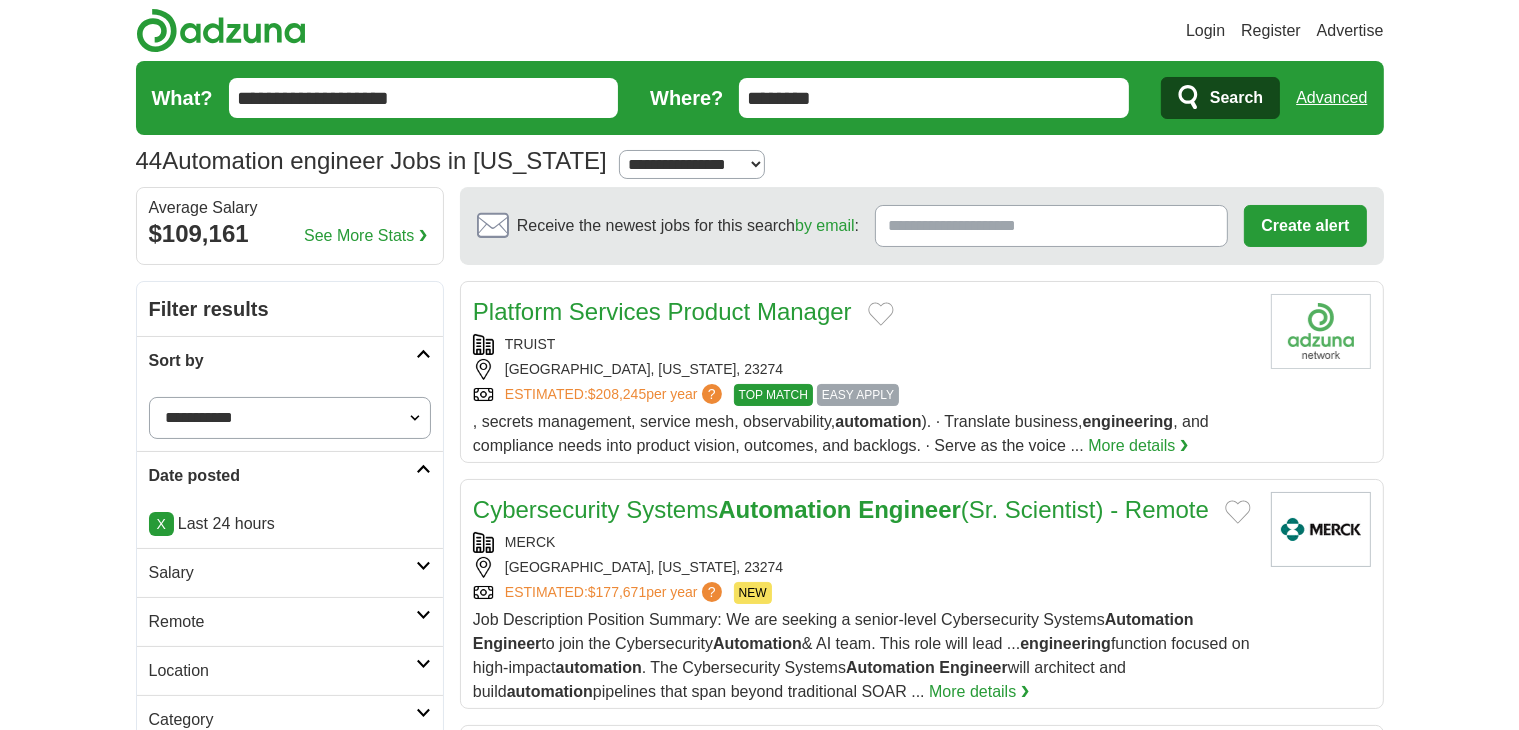 click on "**********" at bounding box center [692, 164] 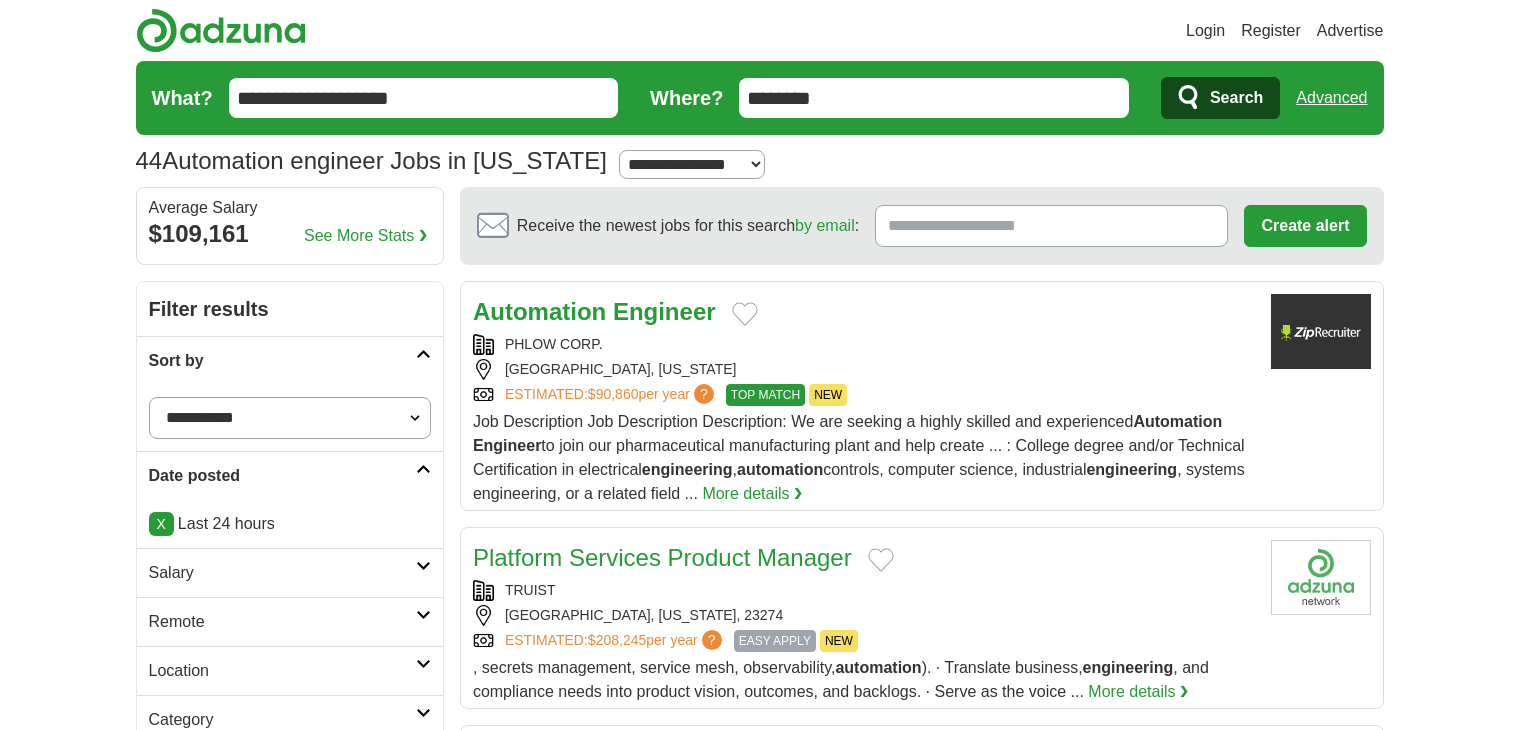 scroll, scrollTop: 0, scrollLeft: 0, axis: both 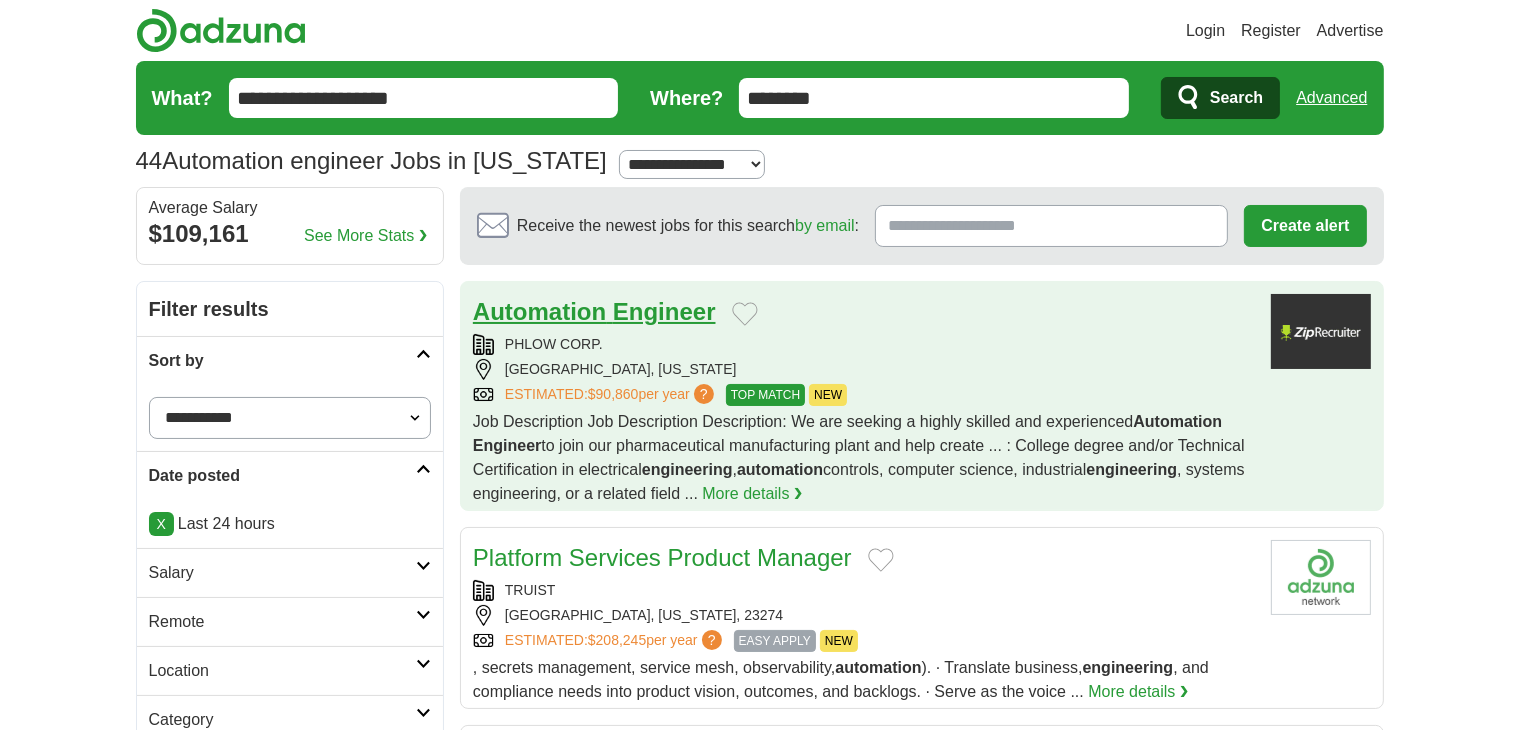click on "Automation" at bounding box center (539, 311) 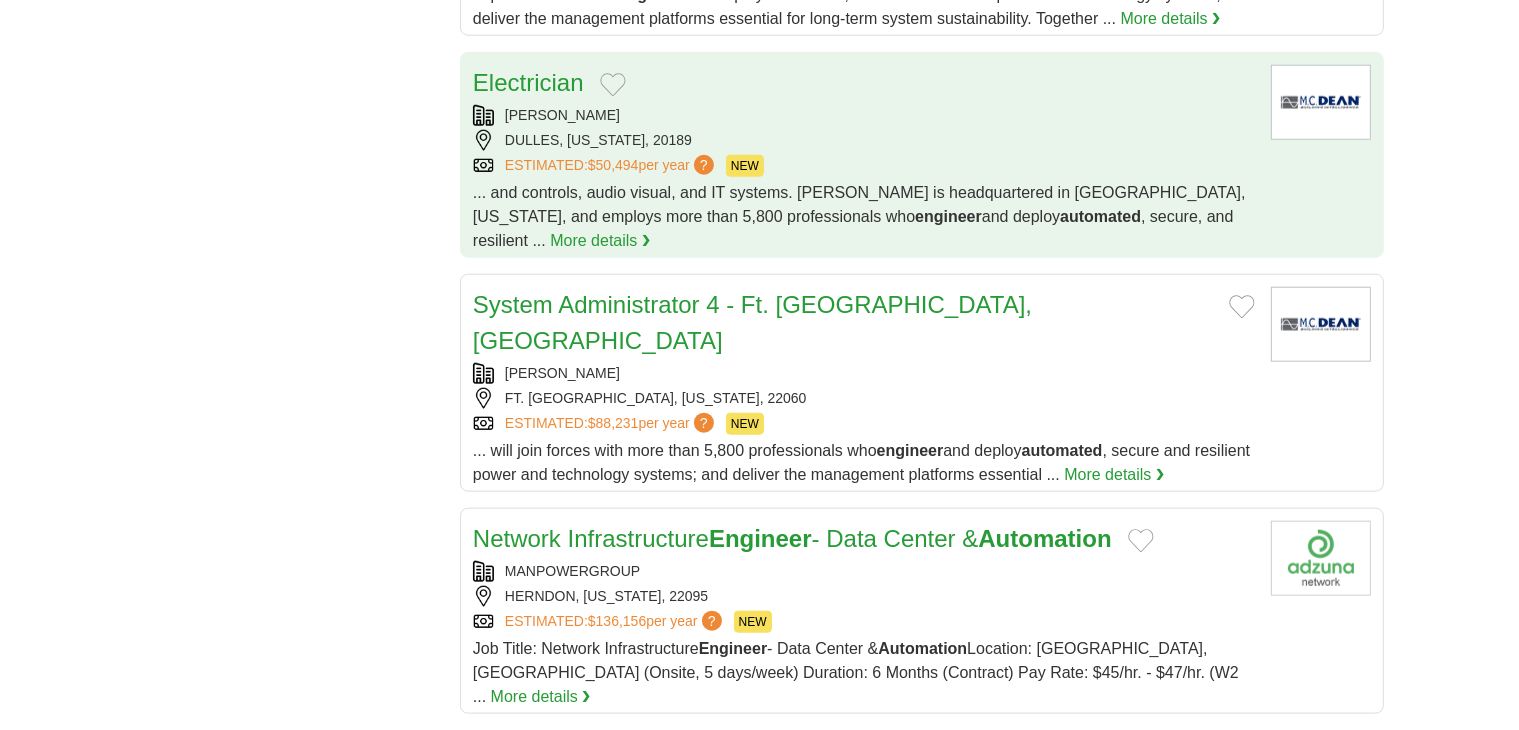 scroll, scrollTop: 2051, scrollLeft: 0, axis: vertical 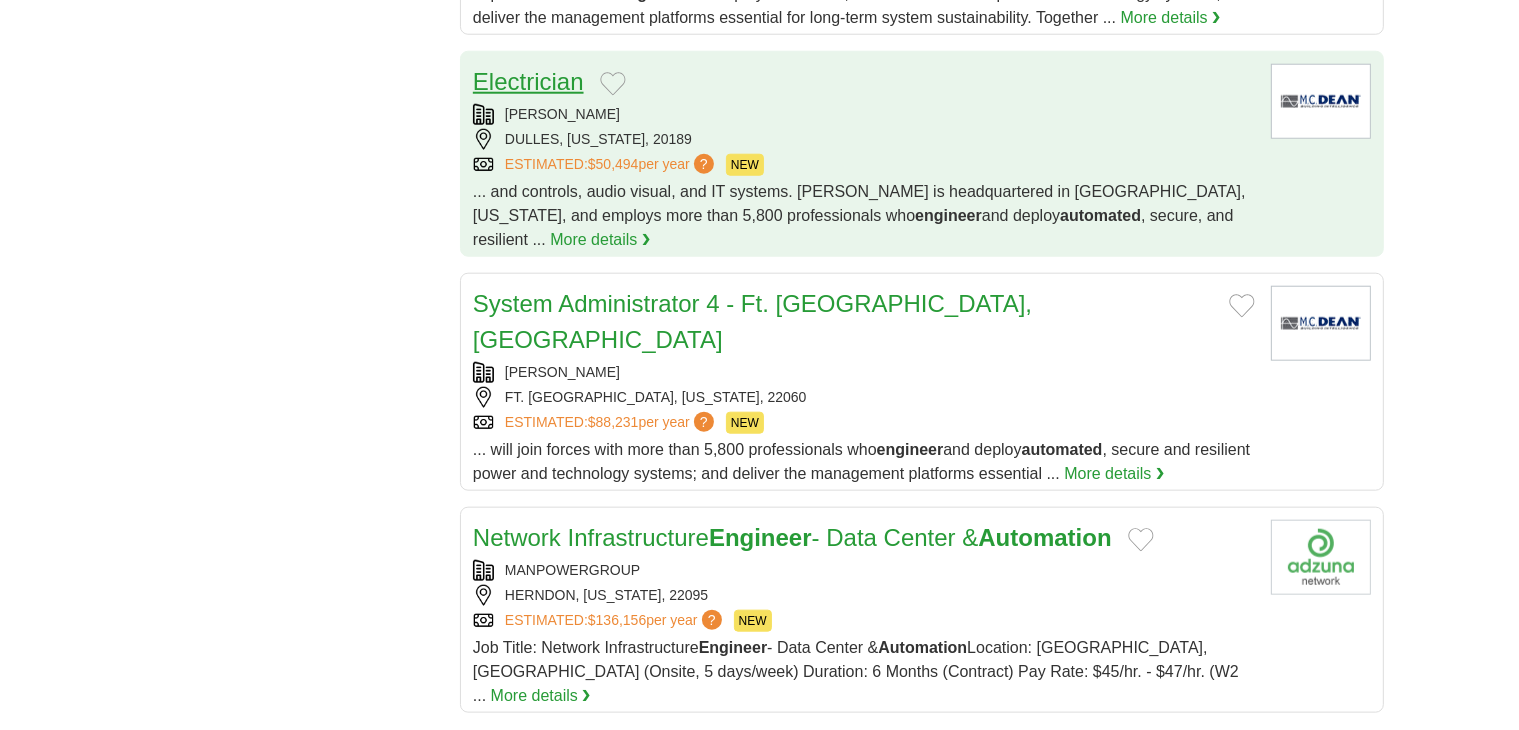 click on "Electrician" at bounding box center (528, 81) 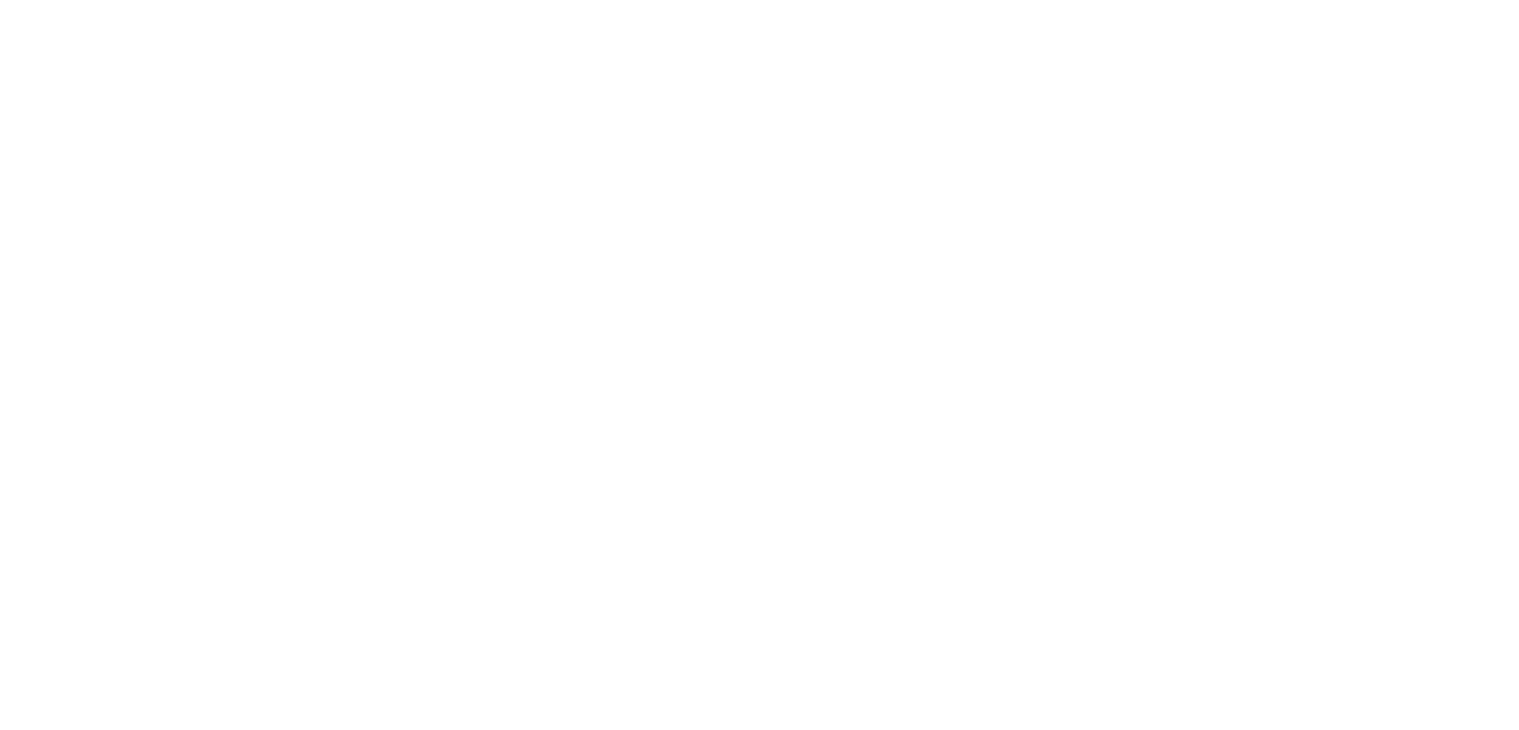scroll, scrollTop: 2978, scrollLeft: 0, axis: vertical 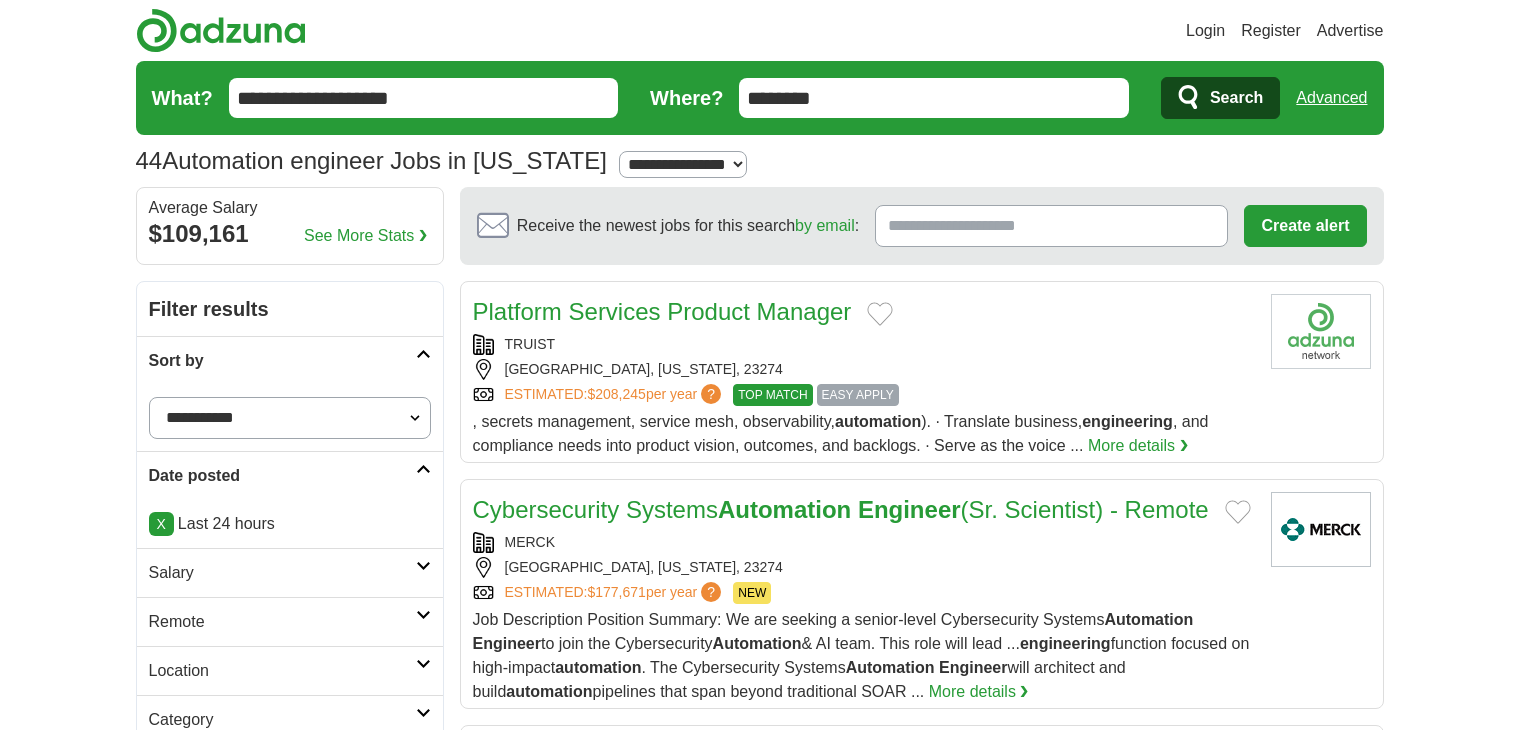 select on "***" 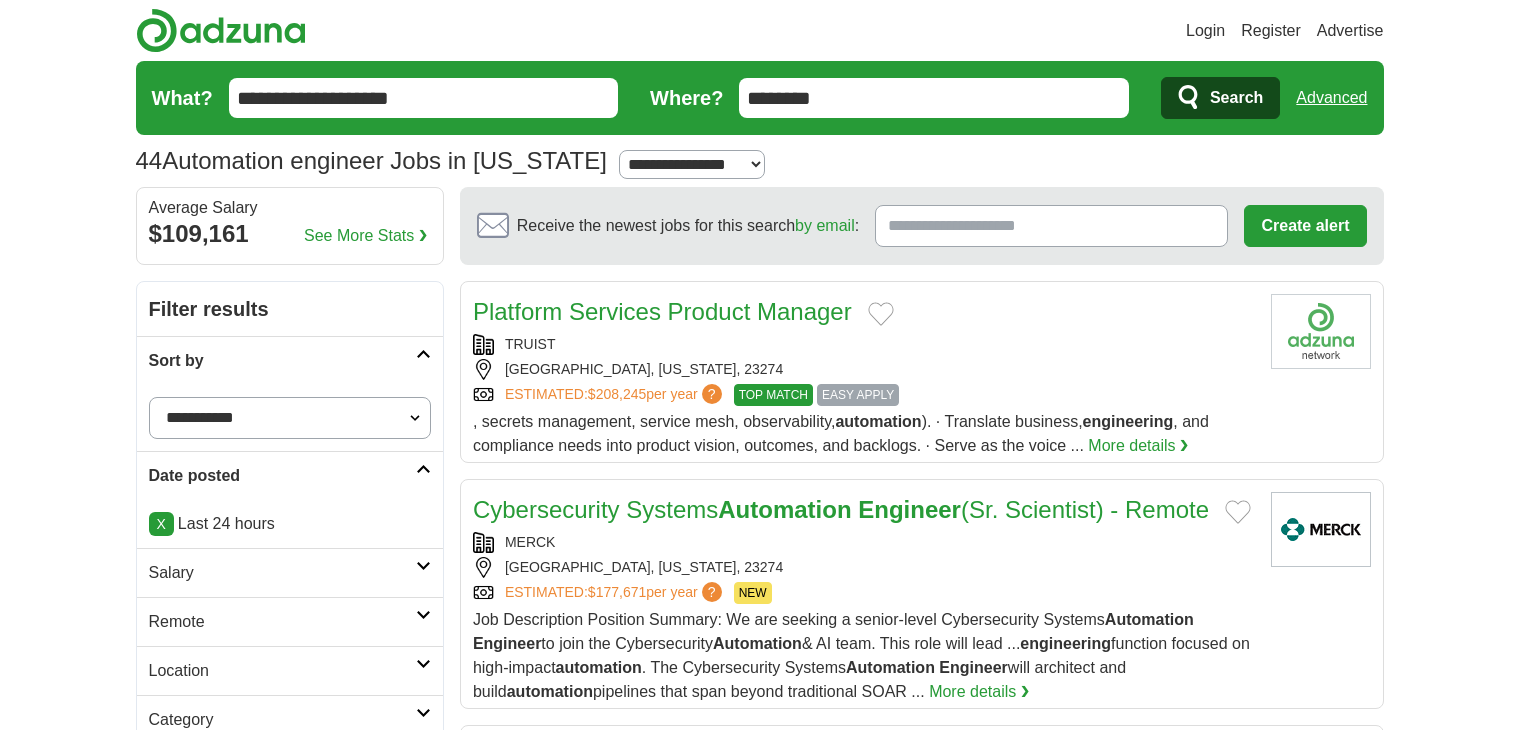 scroll, scrollTop: 0, scrollLeft: 0, axis: both 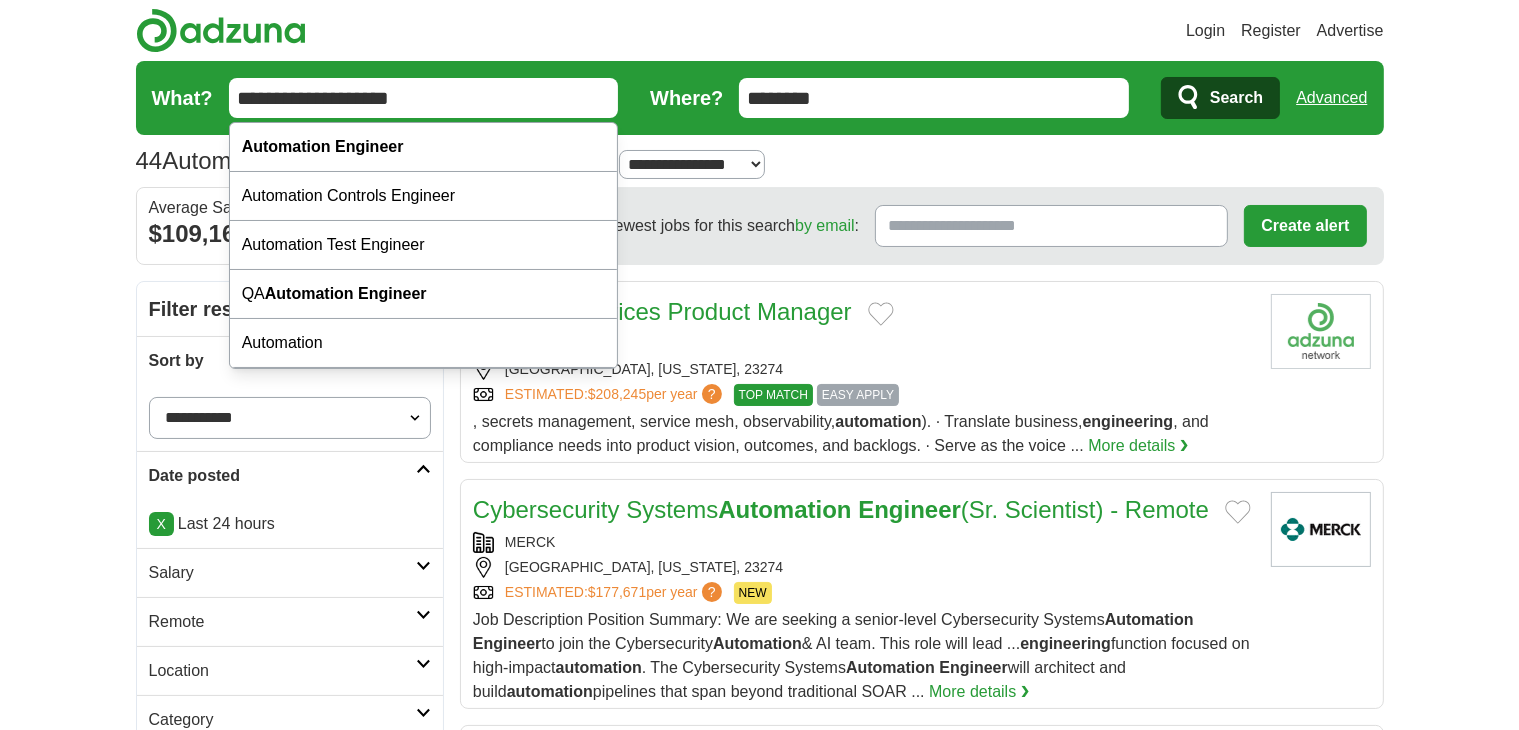 click on "**********" at bounding box center (424, 98) 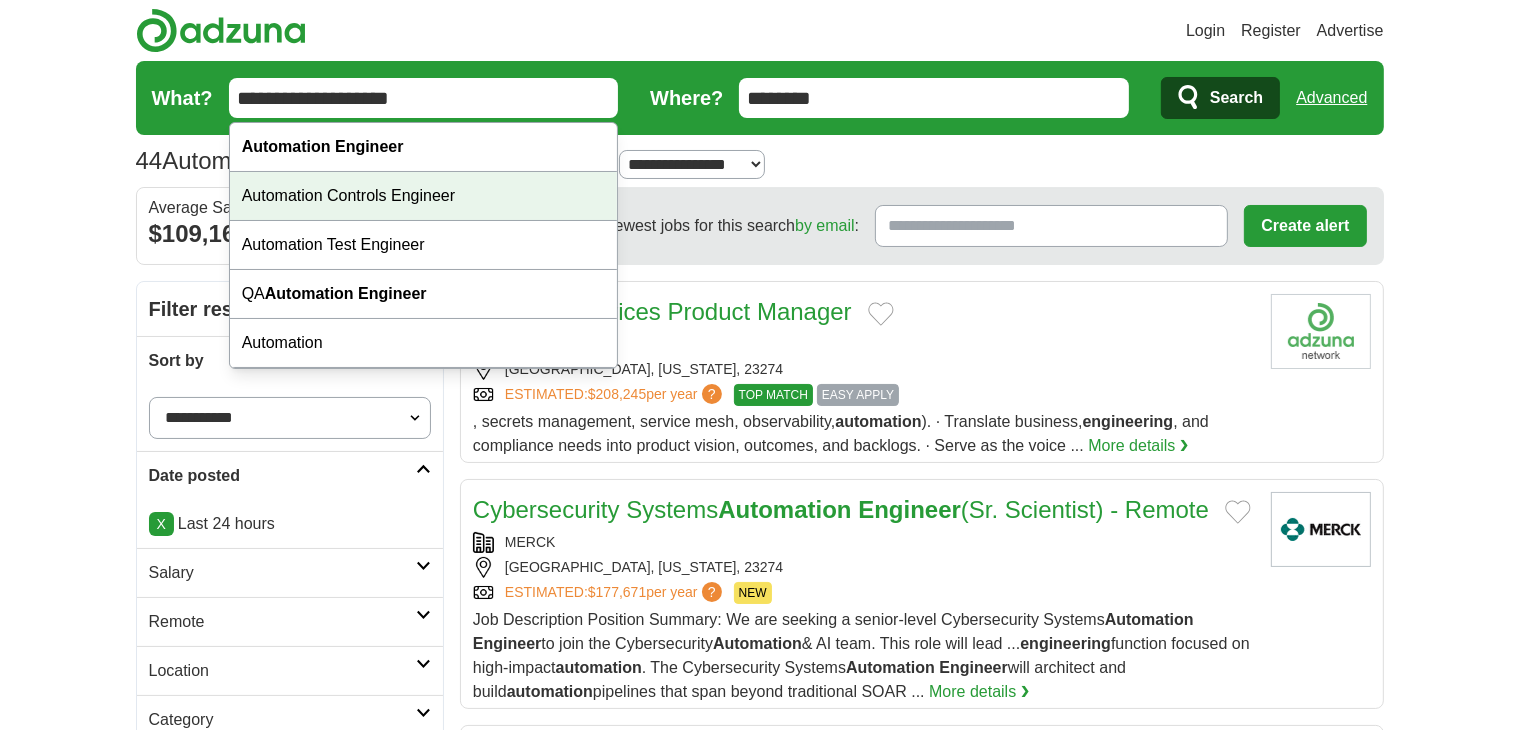 click on "Login
Register
Advertise
44
Automation engineer Jobs in [US_STATE]
[GEOGRAPHIC_DATA]
[GEOGRAPHIC_DATA]
Select a salary range
Salary from
from $10,000
from $20,000
from $40,000
from $60,000
from $80,000
from $100,000
per year
Remote" at bounding box center [759, 2166] 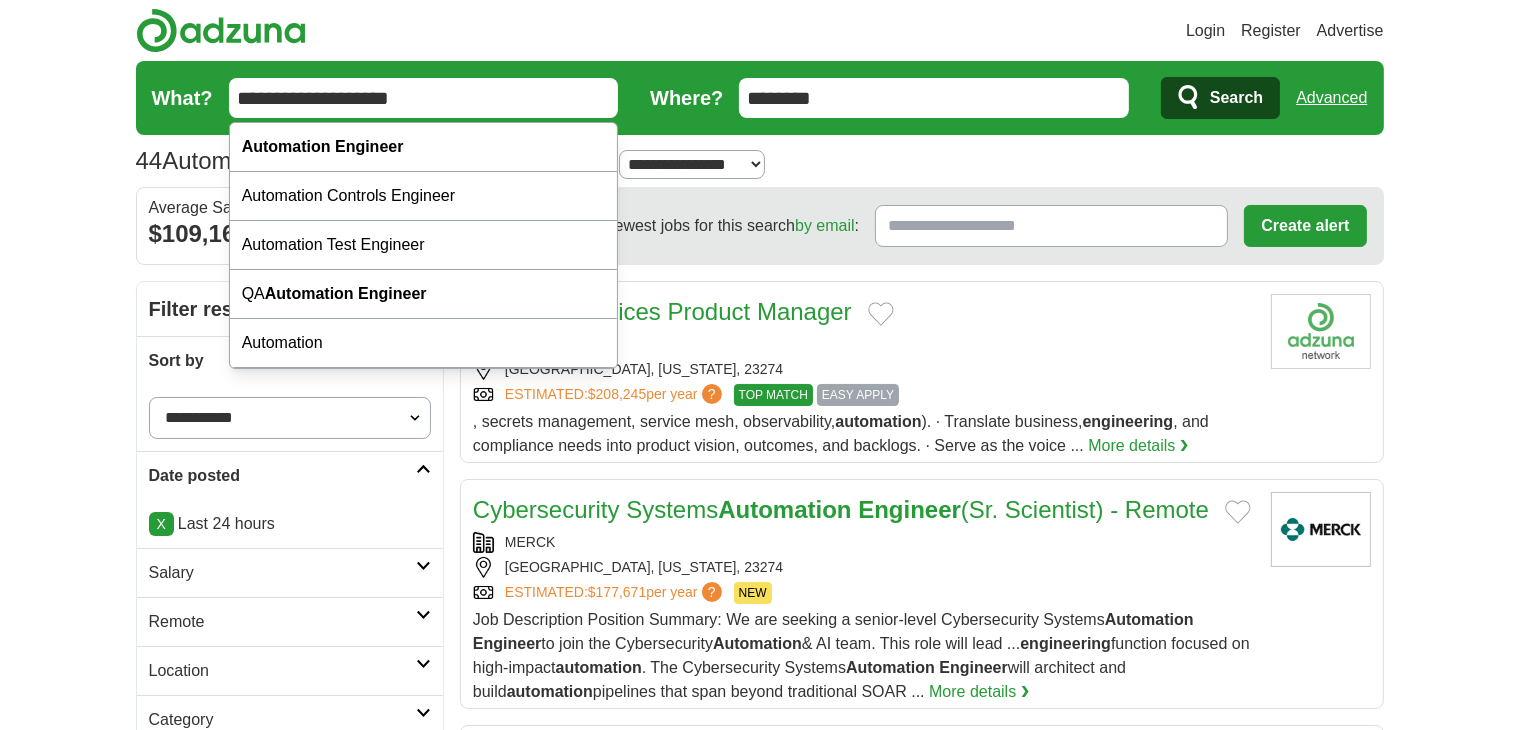 click on "**********" at bounding box center (424, 98) 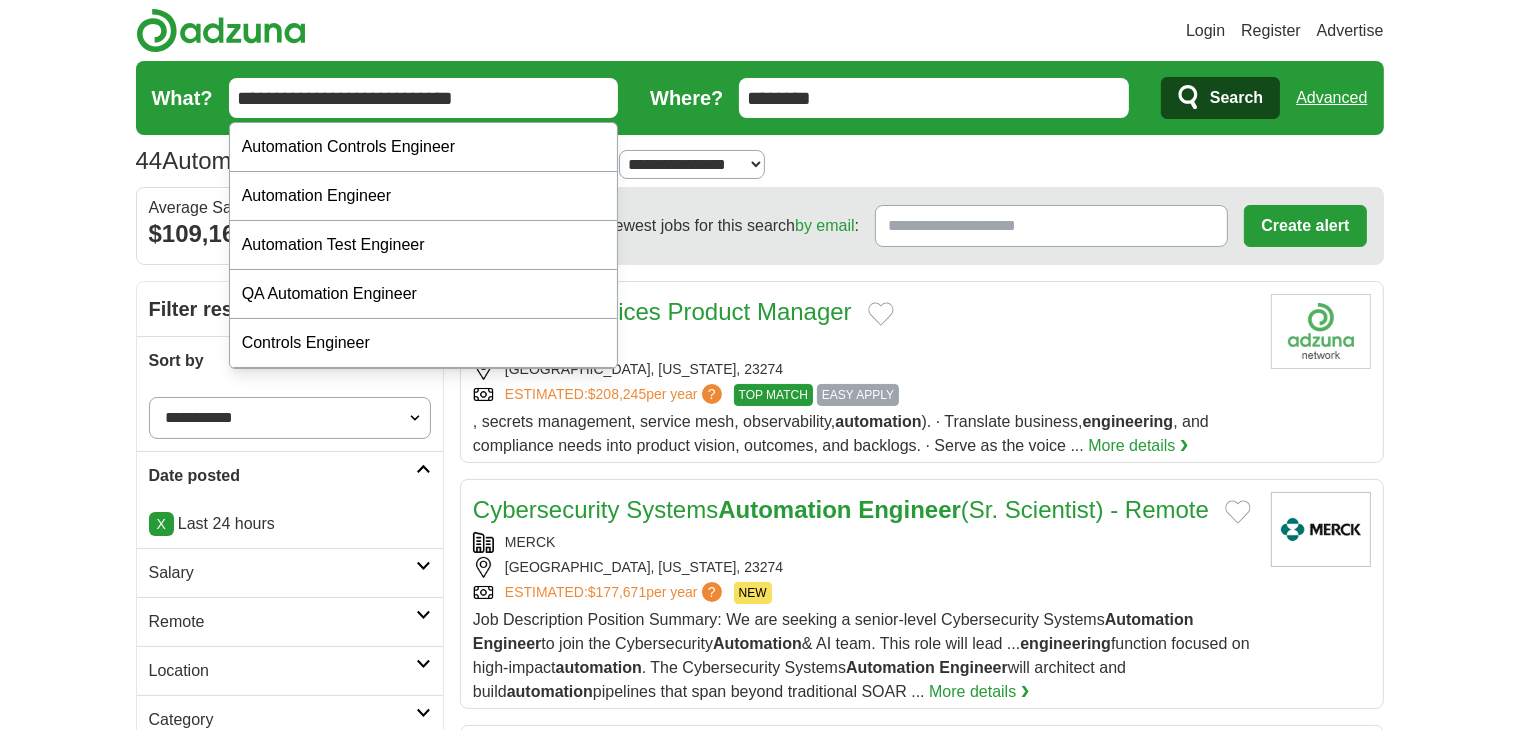 type on "**********" 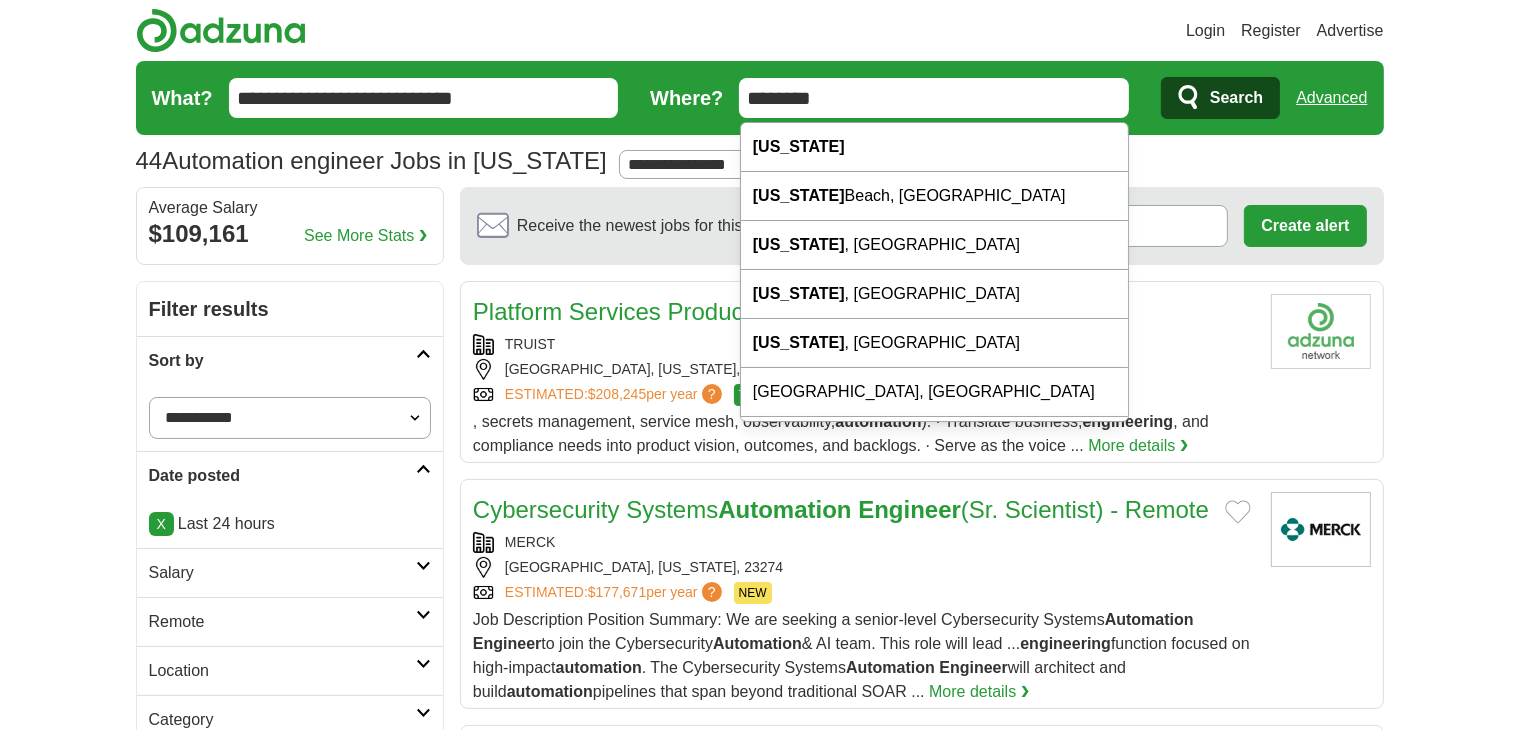 drag, startPoint x: 748, startPoint y: 99, endPoint x: 841, endPoint y: 91, distance: 93.34345 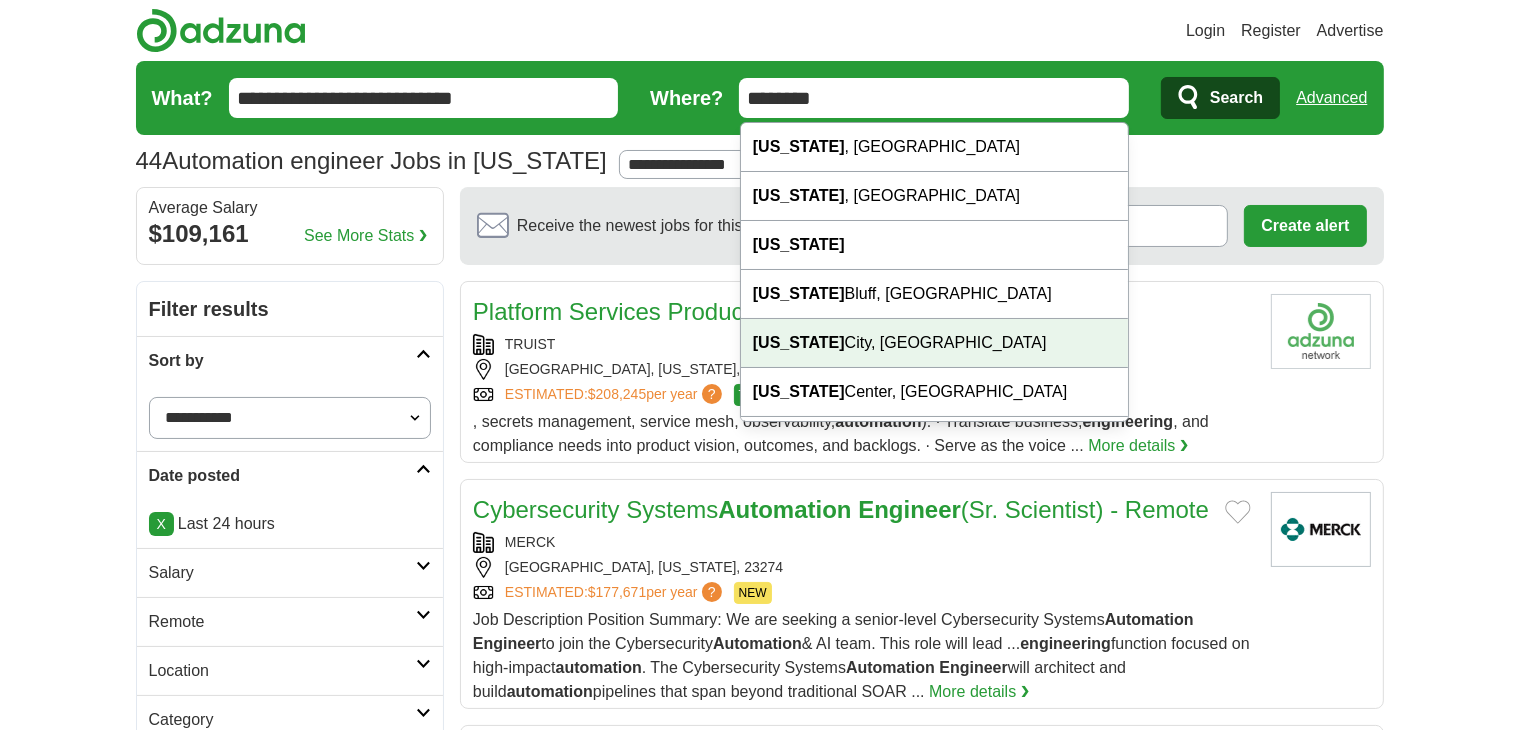type on "********" 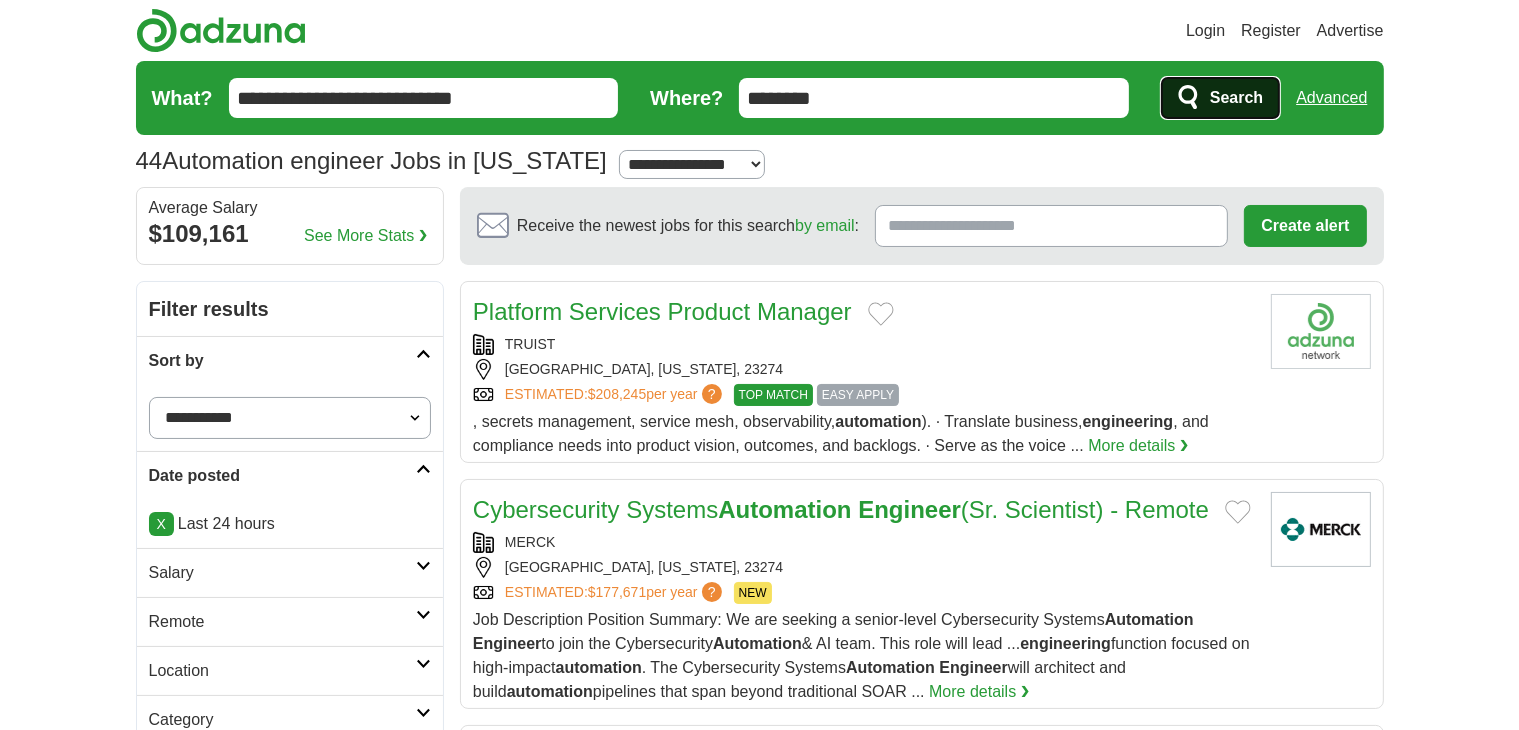 click on "Search" at bounding box center [1236, 98] 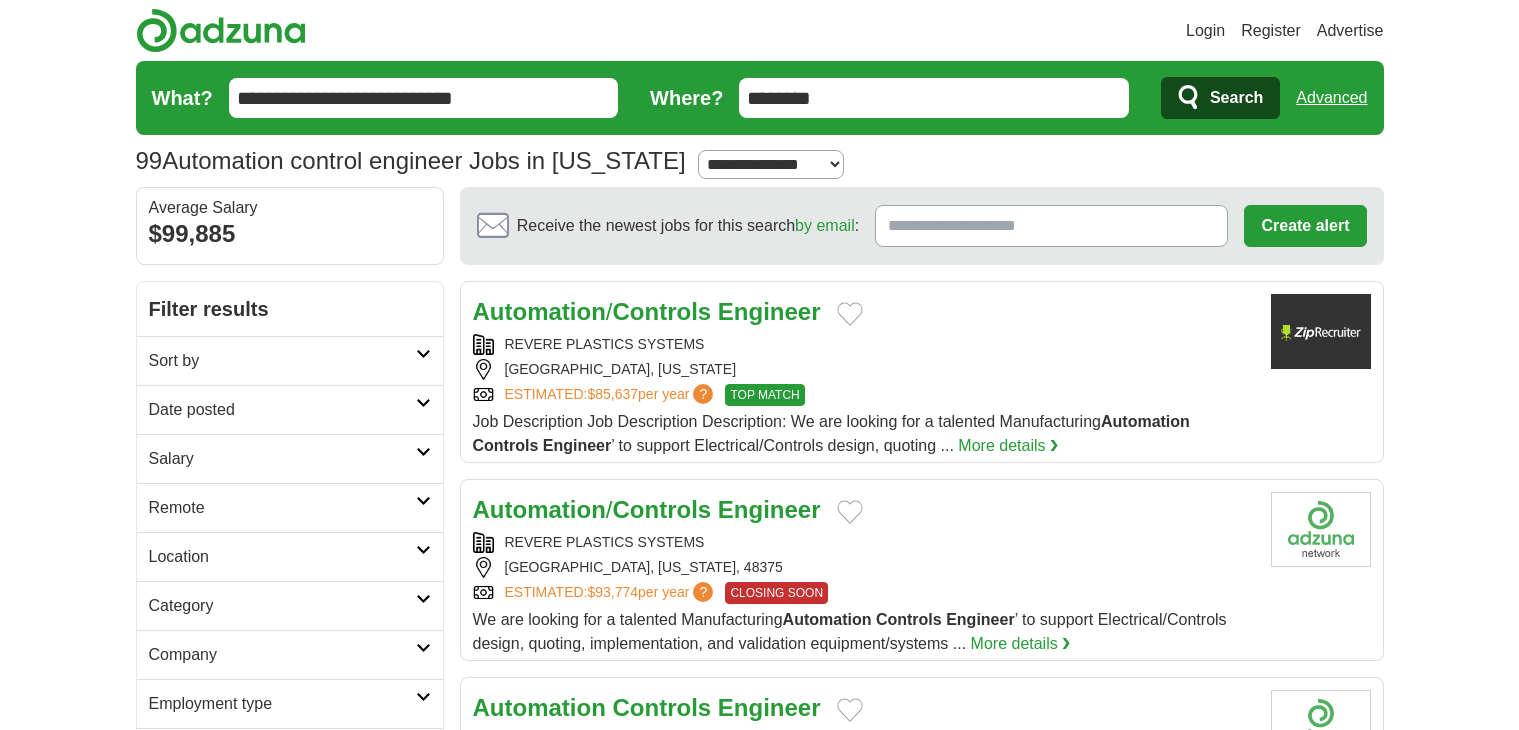 scroll, scrollTop: 0, scrollLeft: 0, axis: both 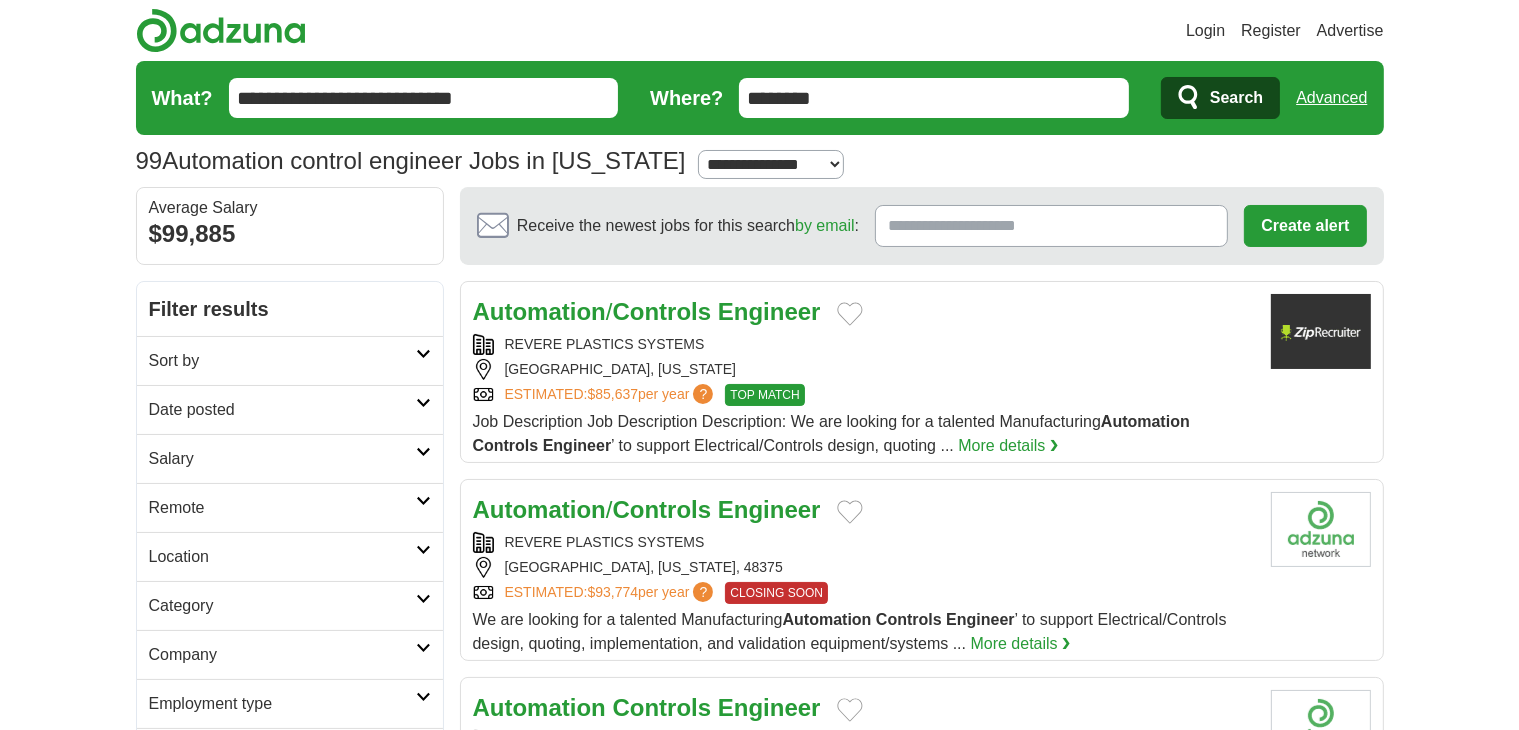 click on "**********" at bounding box center (771, 164) 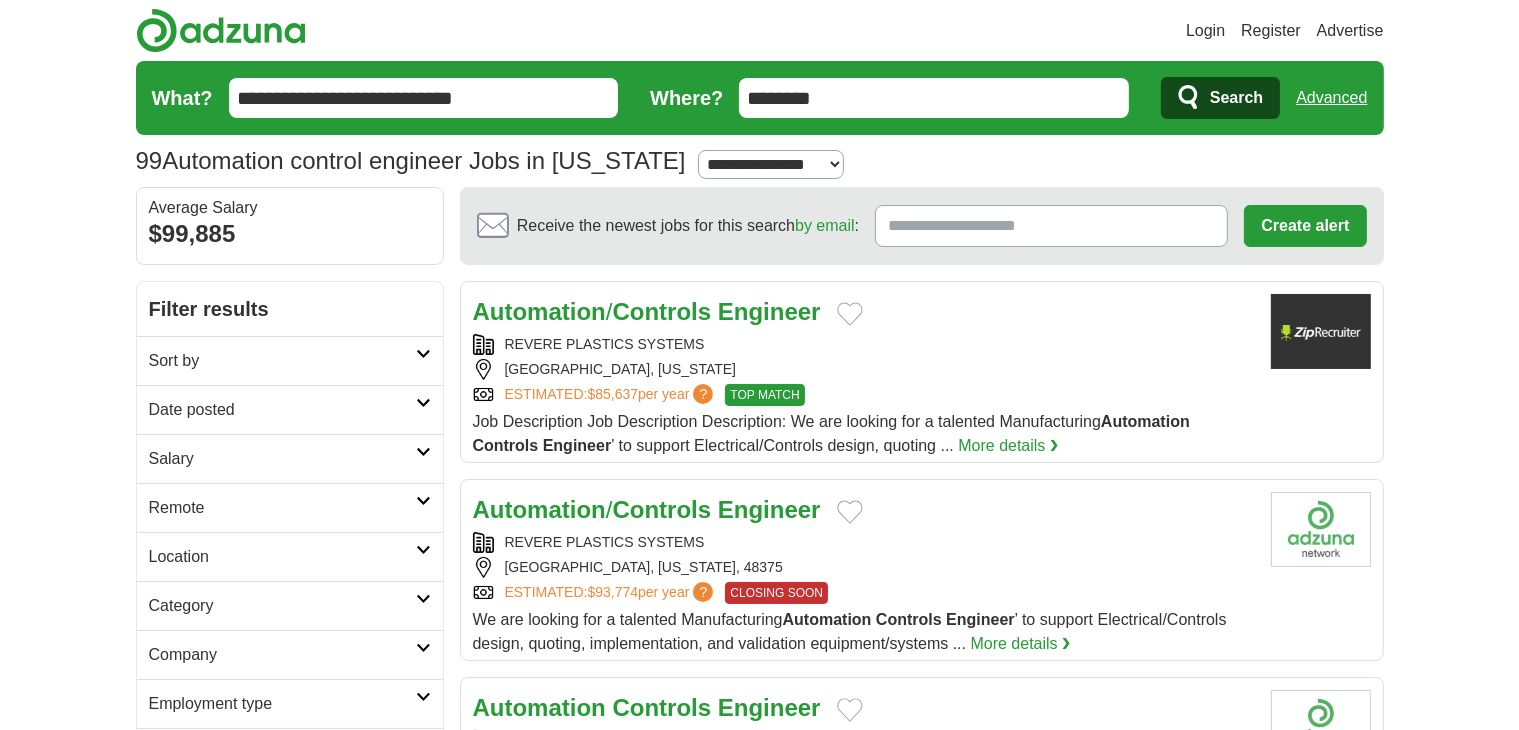click on "**********" at bounding box center (771, 164) 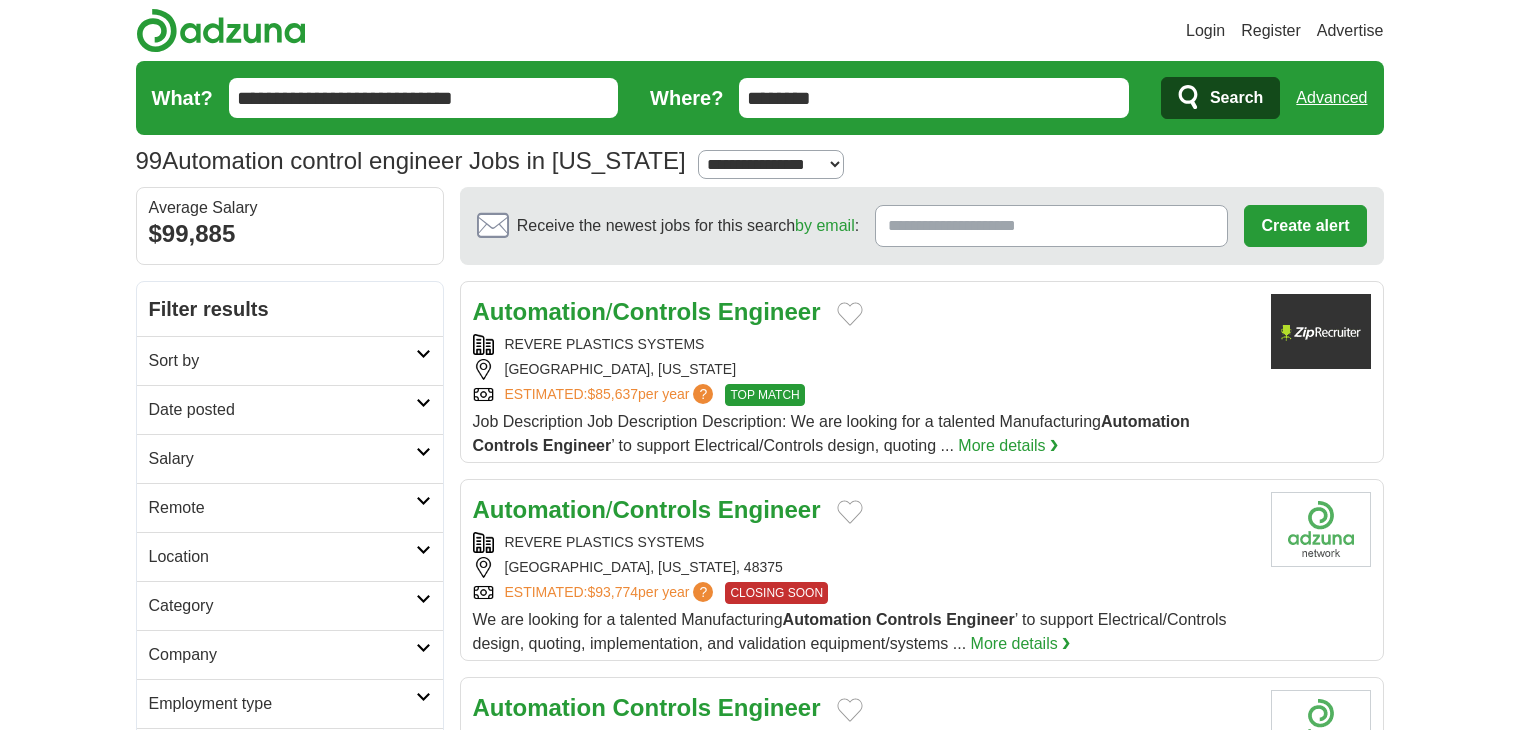 scroll, scrollTop: 0, scrollLeft: 0, axis: both 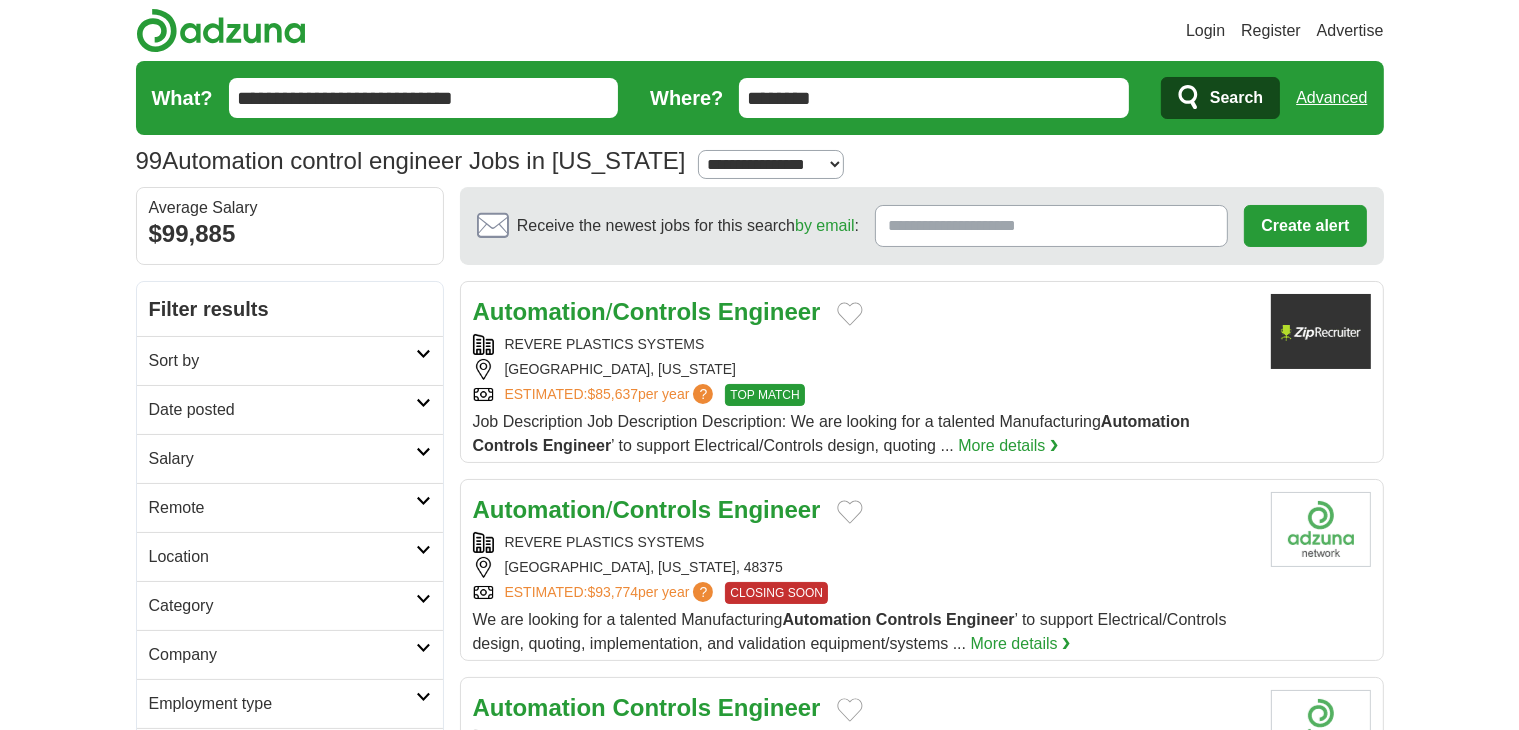 click on "Sort by" at bounding box center (282, 361) 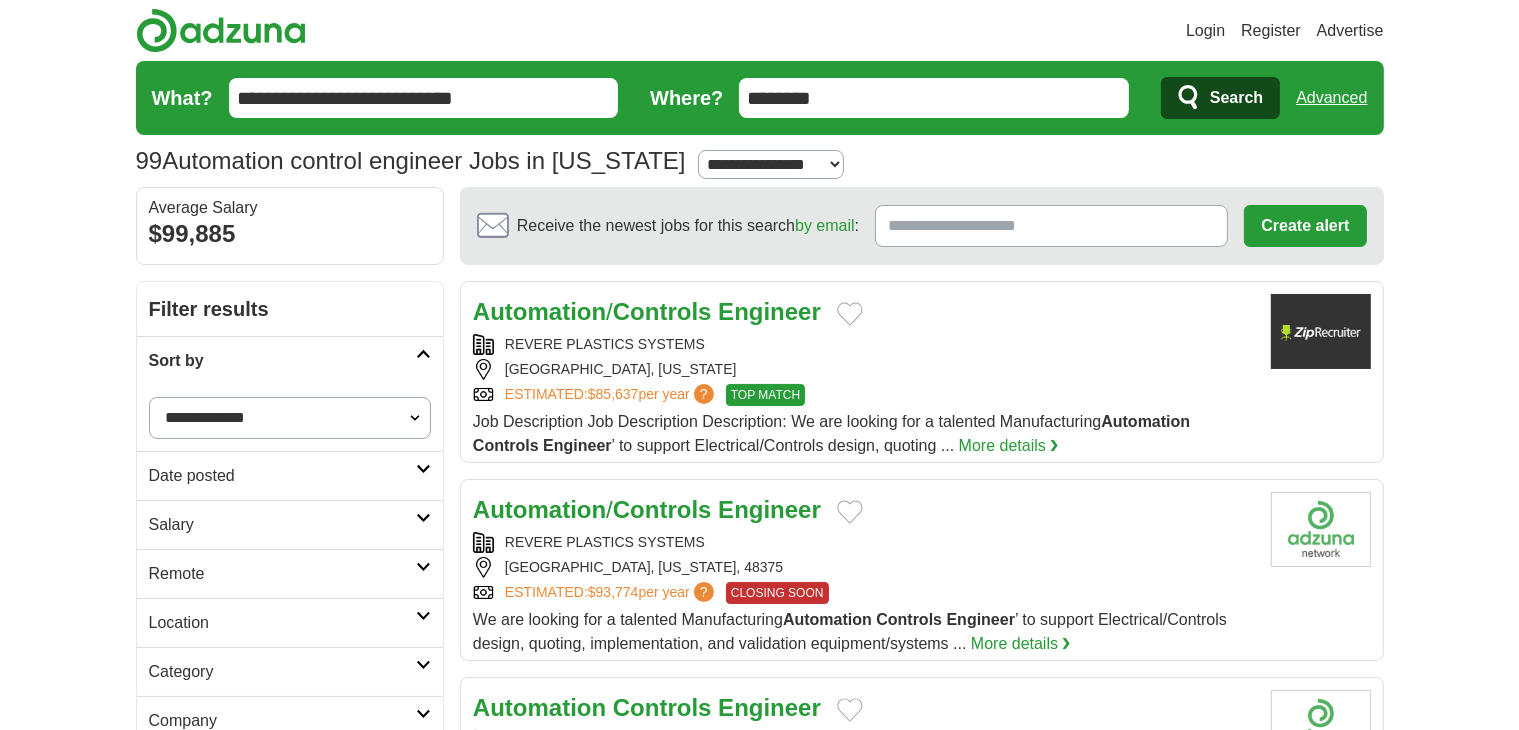 click on "**********" at bounding box center [290, 418] 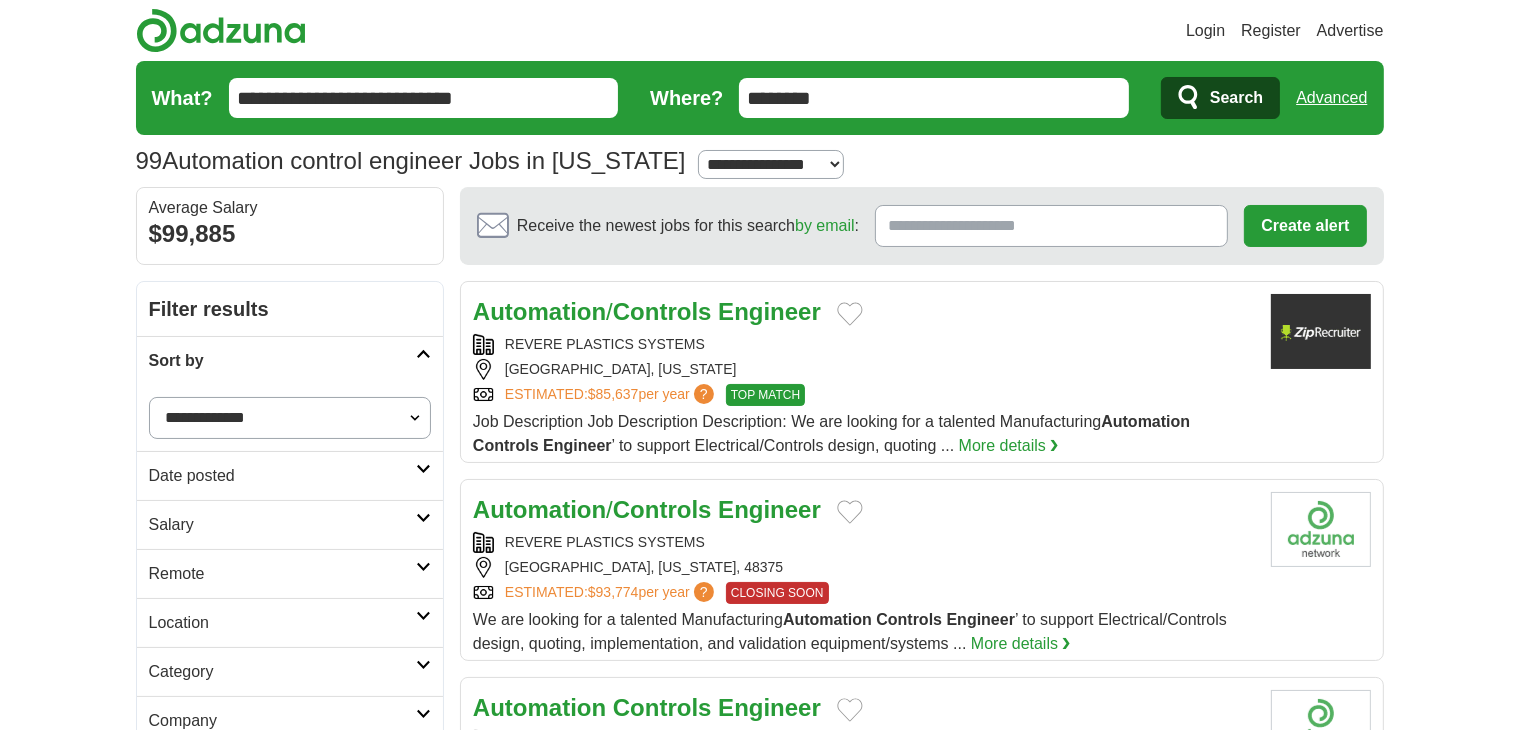 select on "**********" 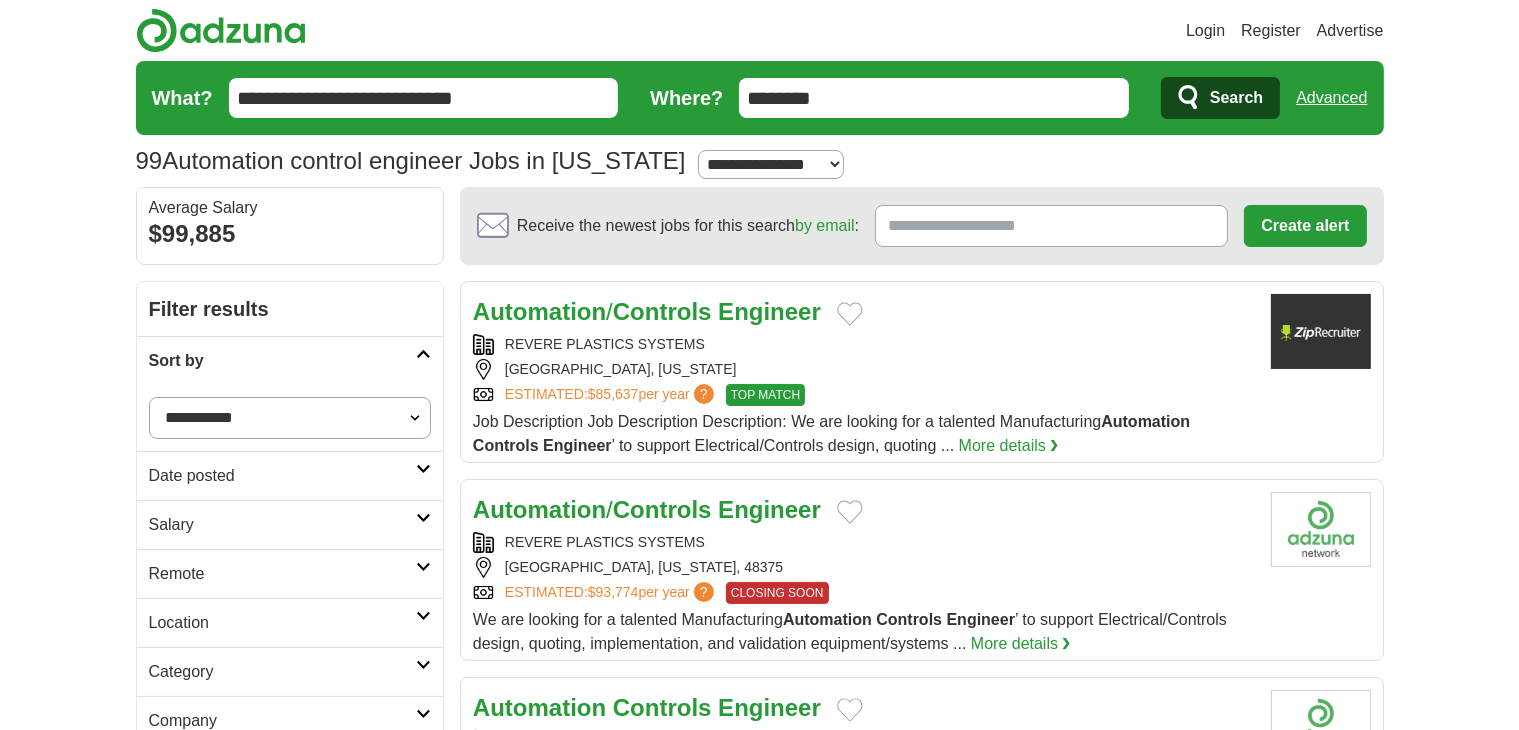 click on "**********" at bounding box center (290, 418) 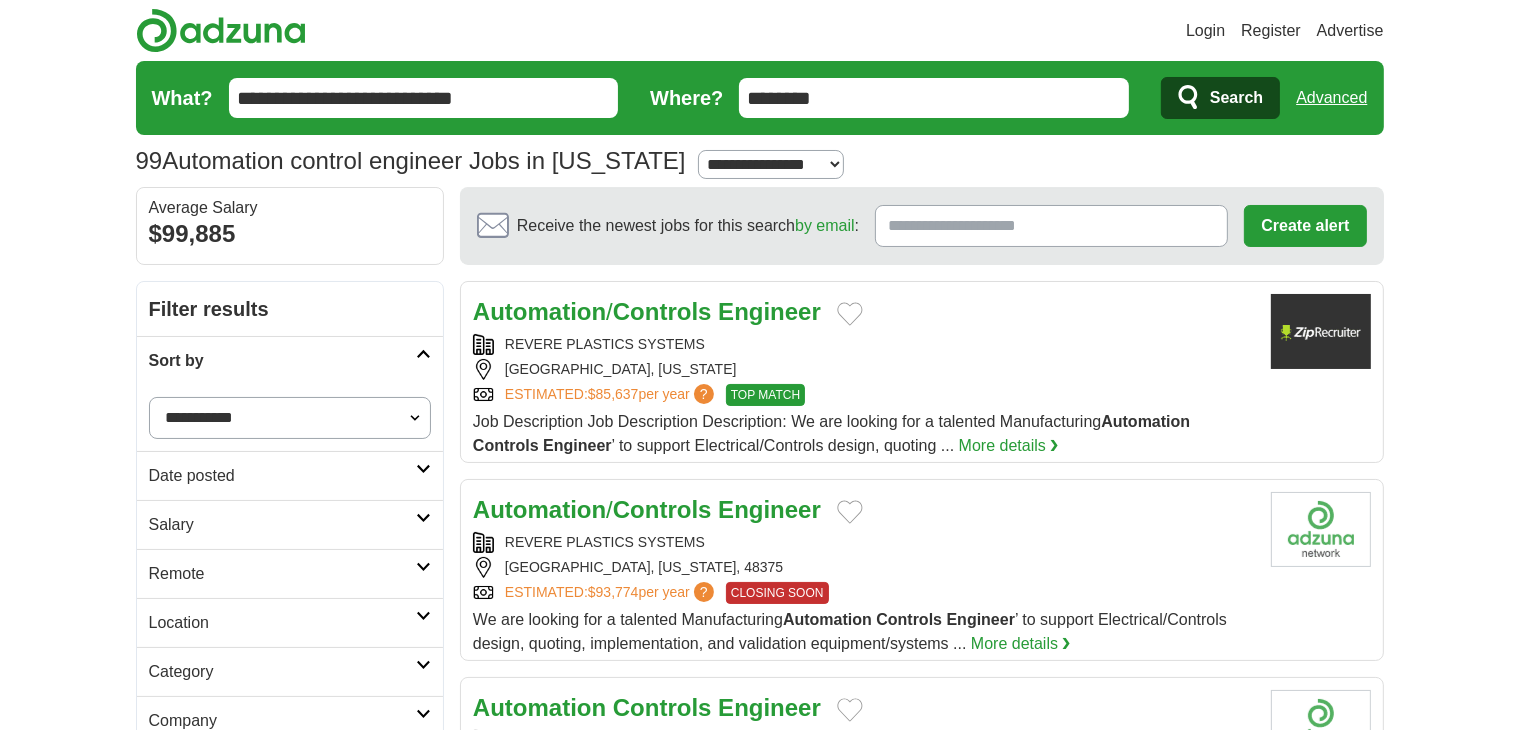 scroll, scrollTop: 136, scrollLeft: 0, axis: vertical 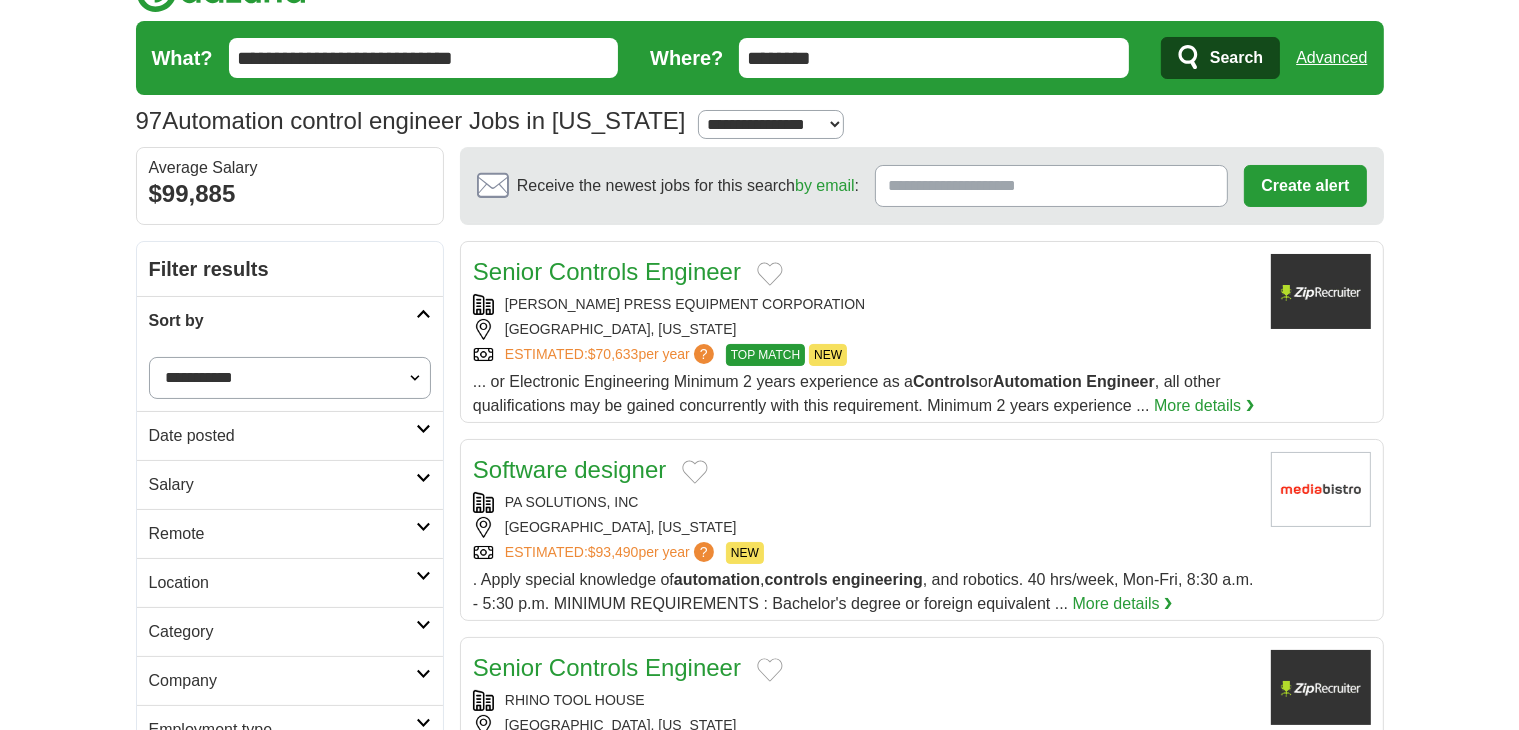 click on "Salary" at bounding box center (290, 484) 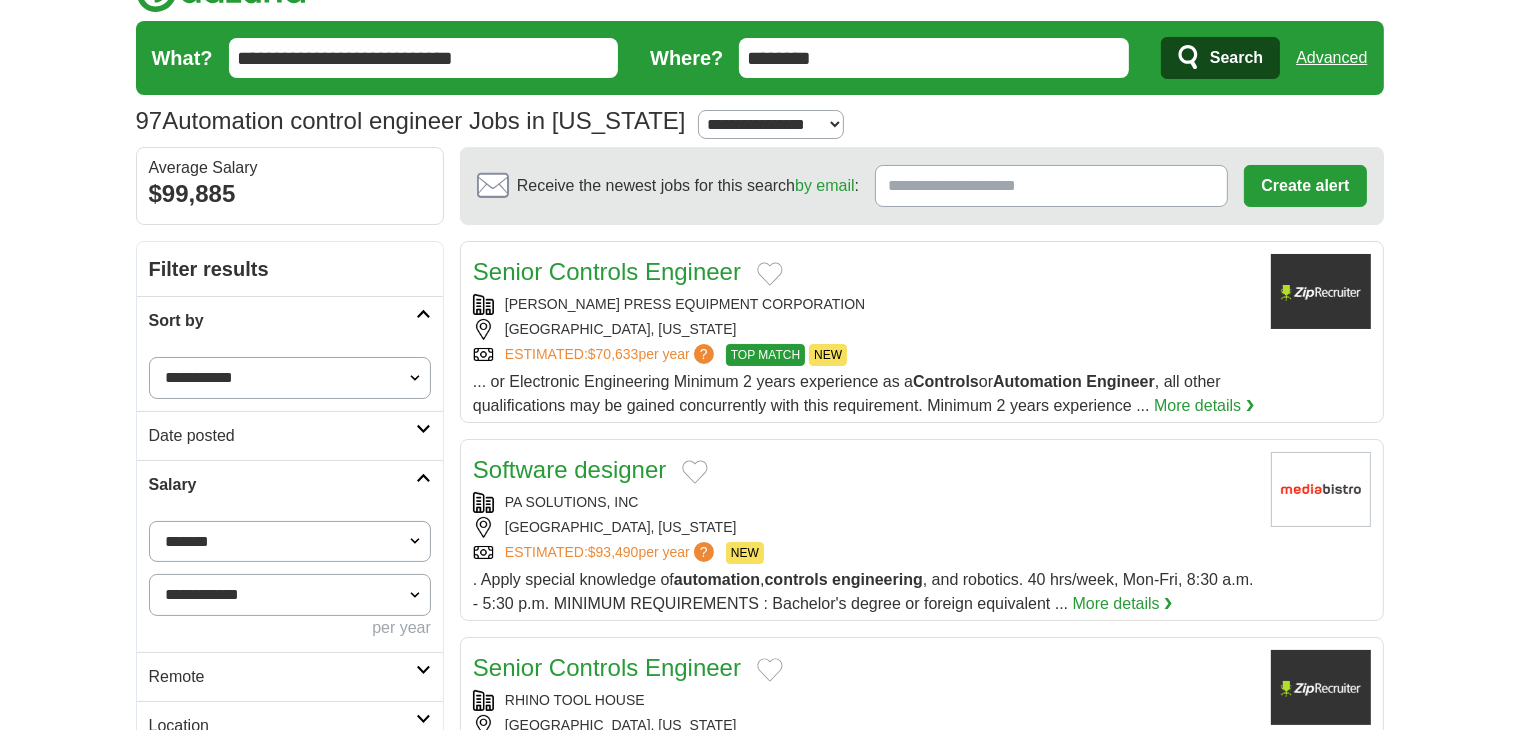 click on "Date posted" at bounding box center [282, 436] 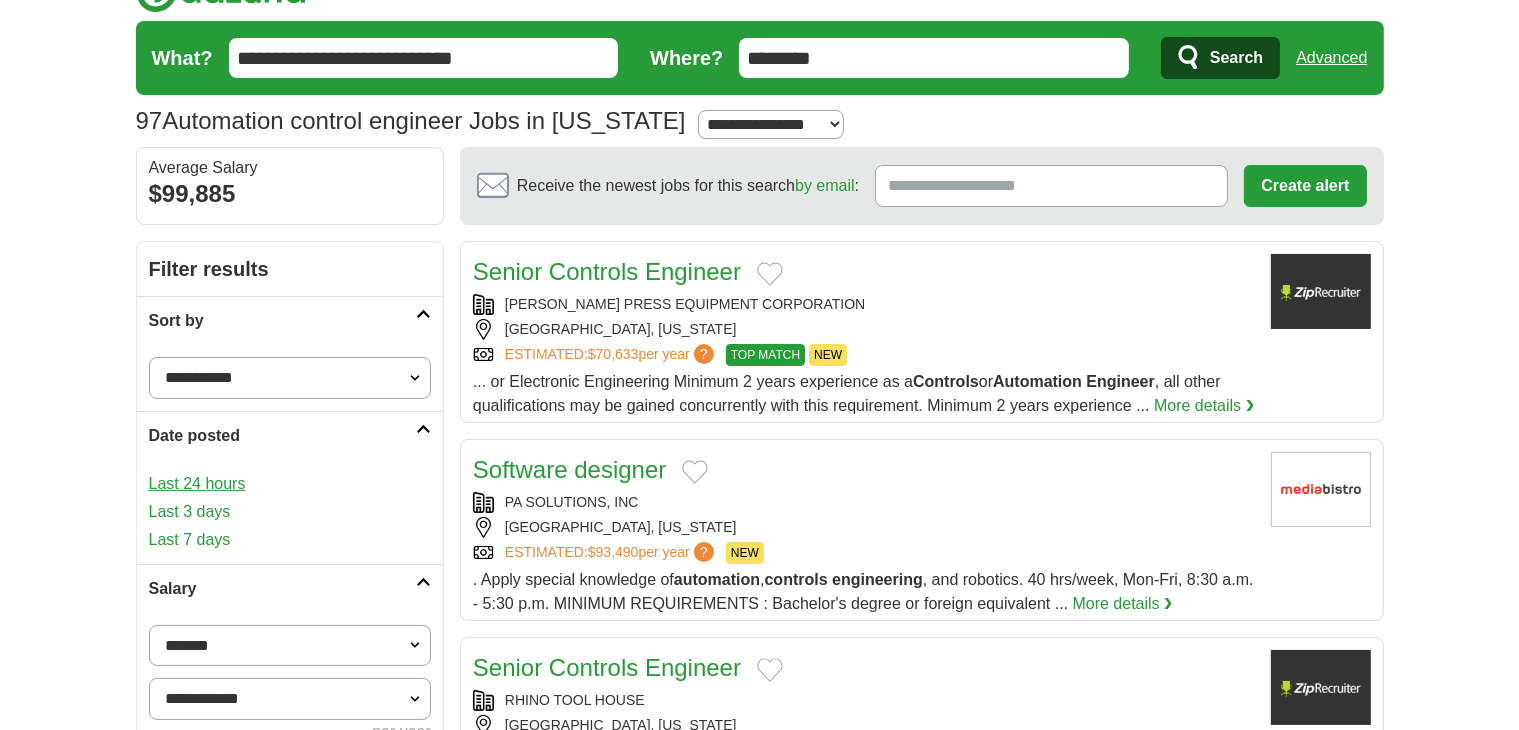 click on "Last 24 hours" at bounding box center [290, 484] 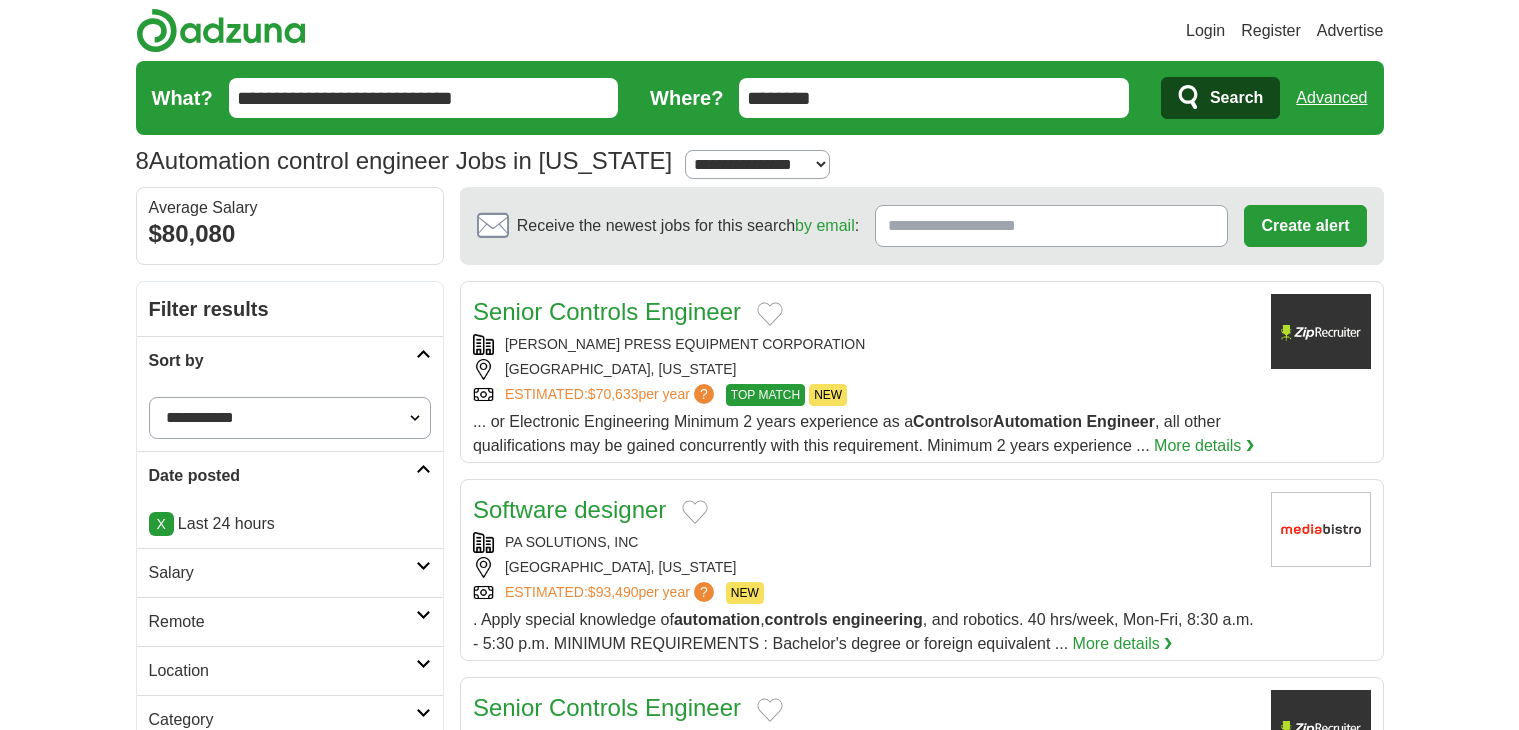 scroll, scrollTop: 0, scrollLeft: 0, axis: both 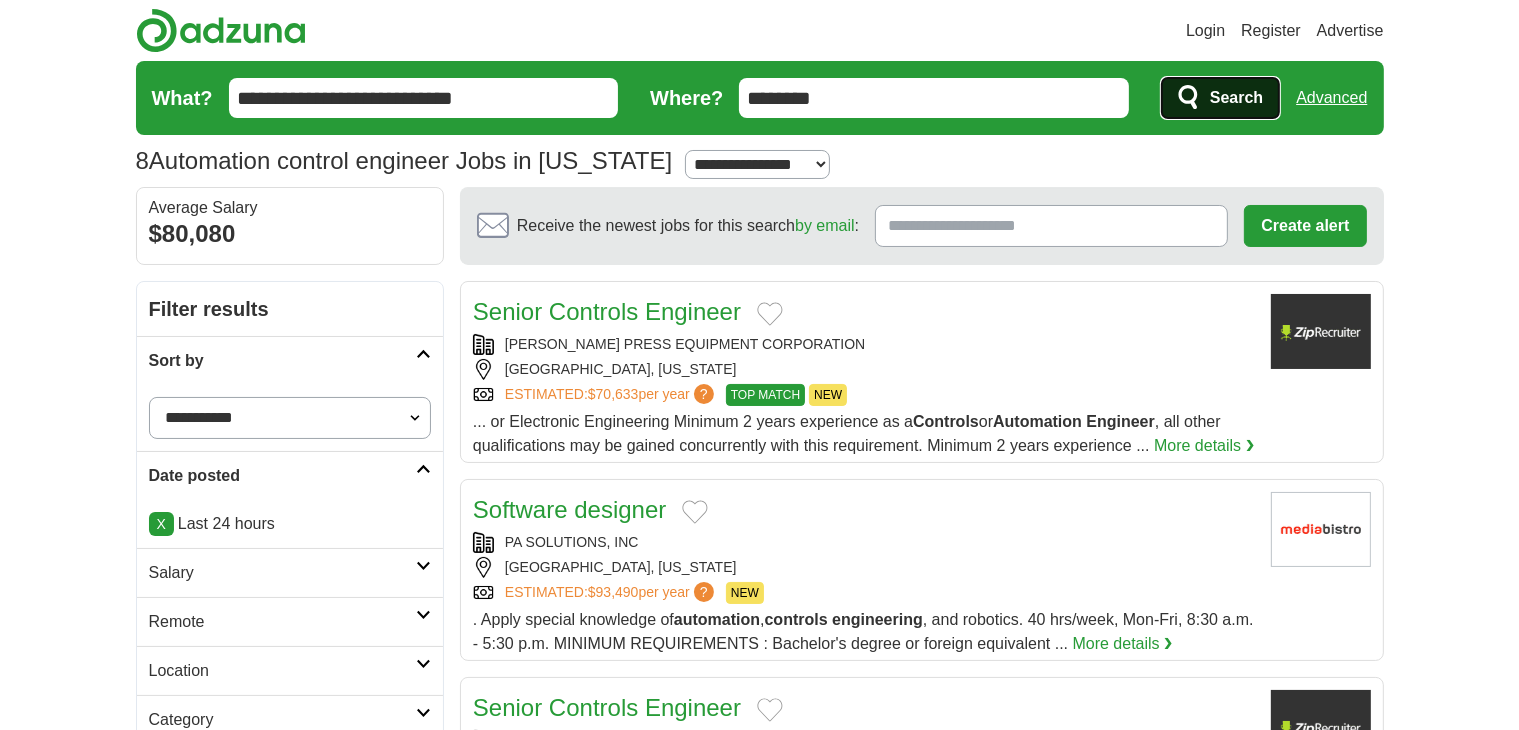 click on "Search" at bounding box center [1236, 98] 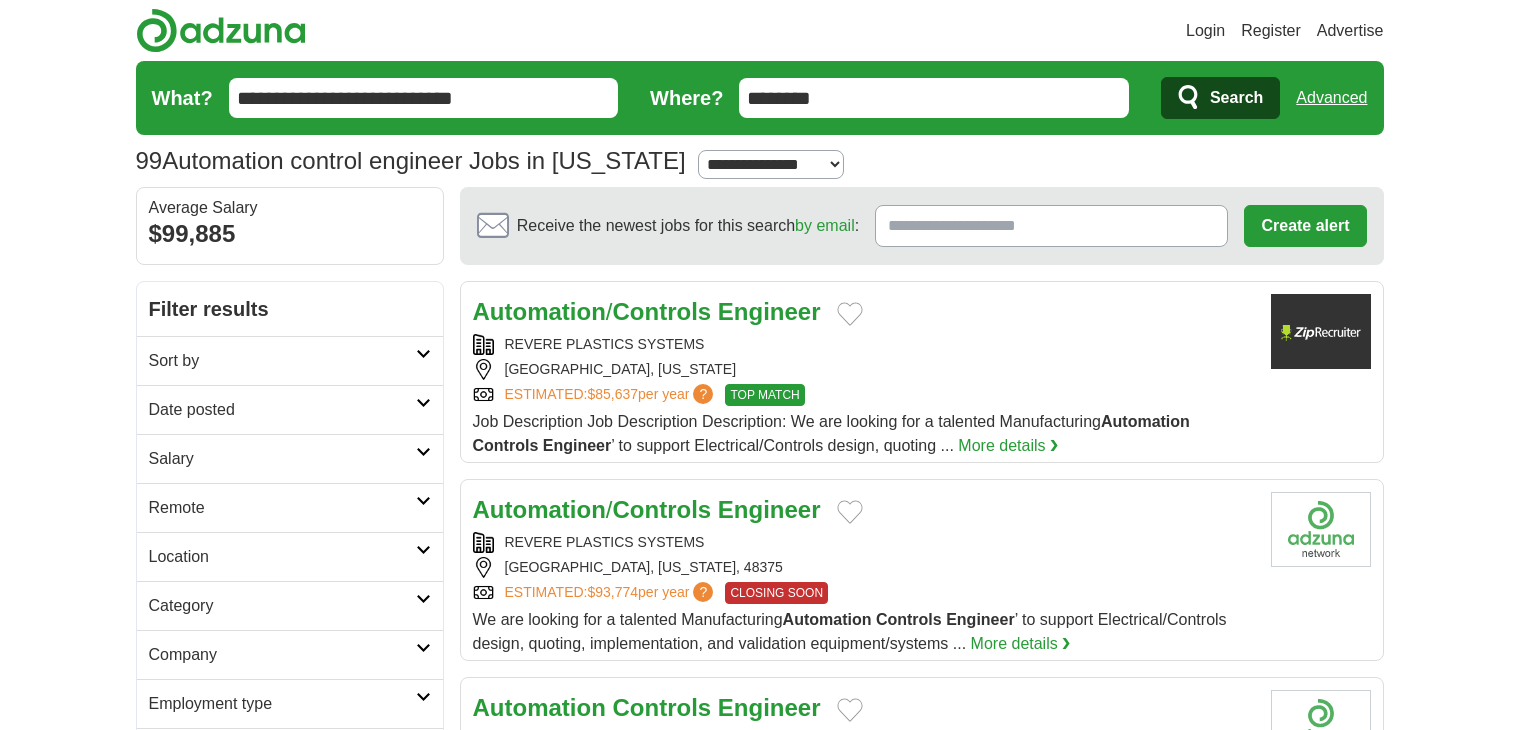 scroll, scrollTop: 0, scrollLeft: 0, axis: both 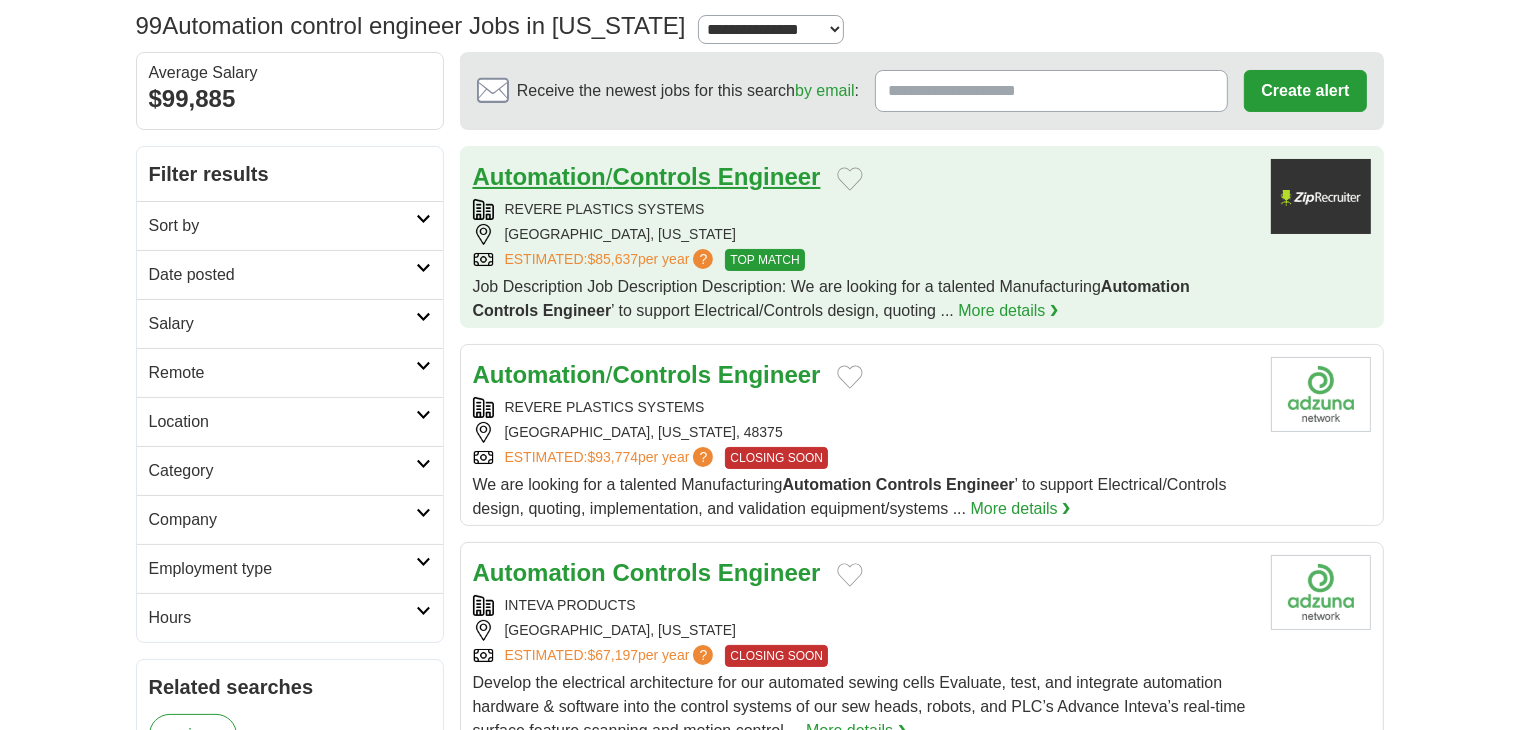 click on "Engineer" at bounding box center (769, 176) 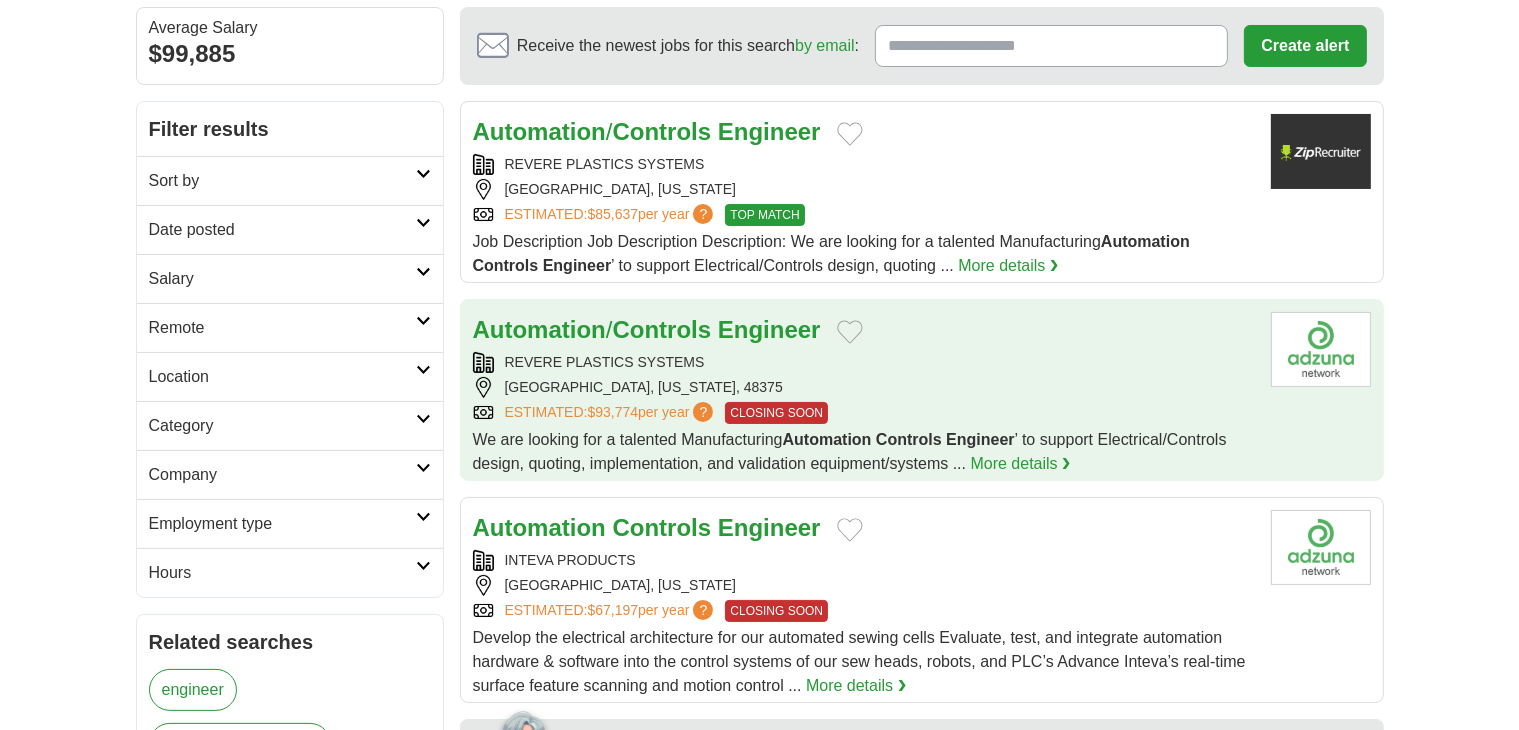 scroll, scrollTop: 187, scrollLeft: 0, axis: vertical 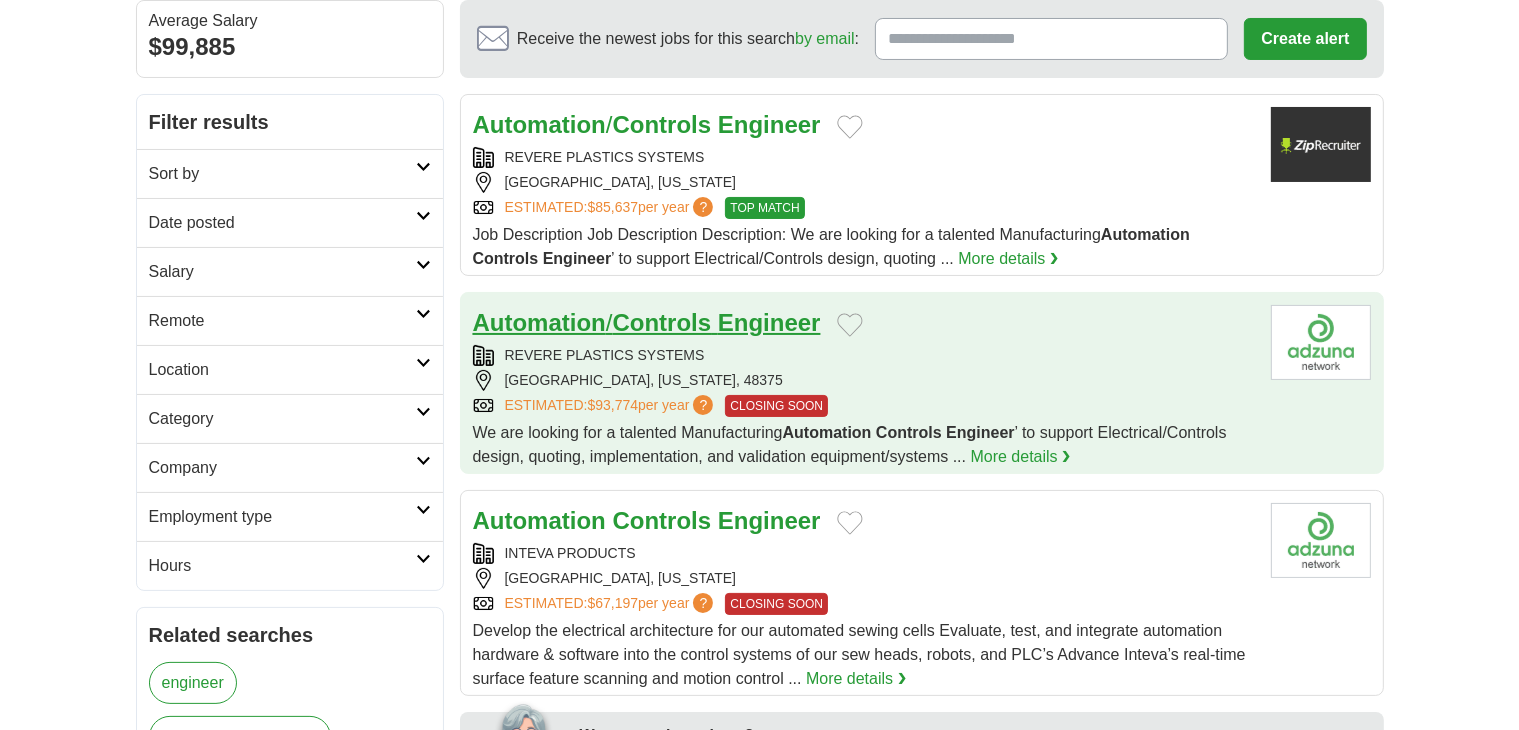 click on "Controls" at bounding box center [661, 322] 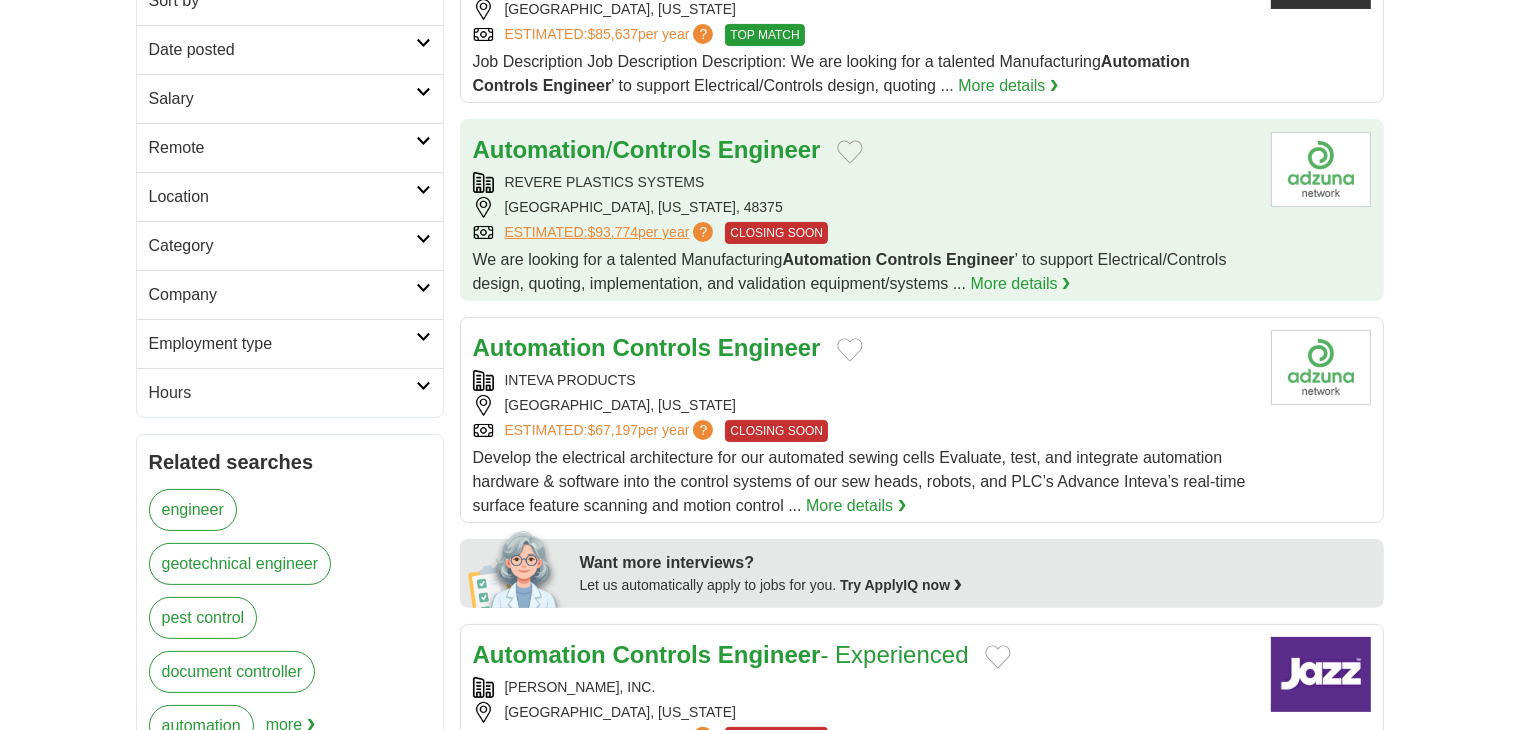 scroll, scrollTop: 427, scrollLeft: 0, axis: vertical 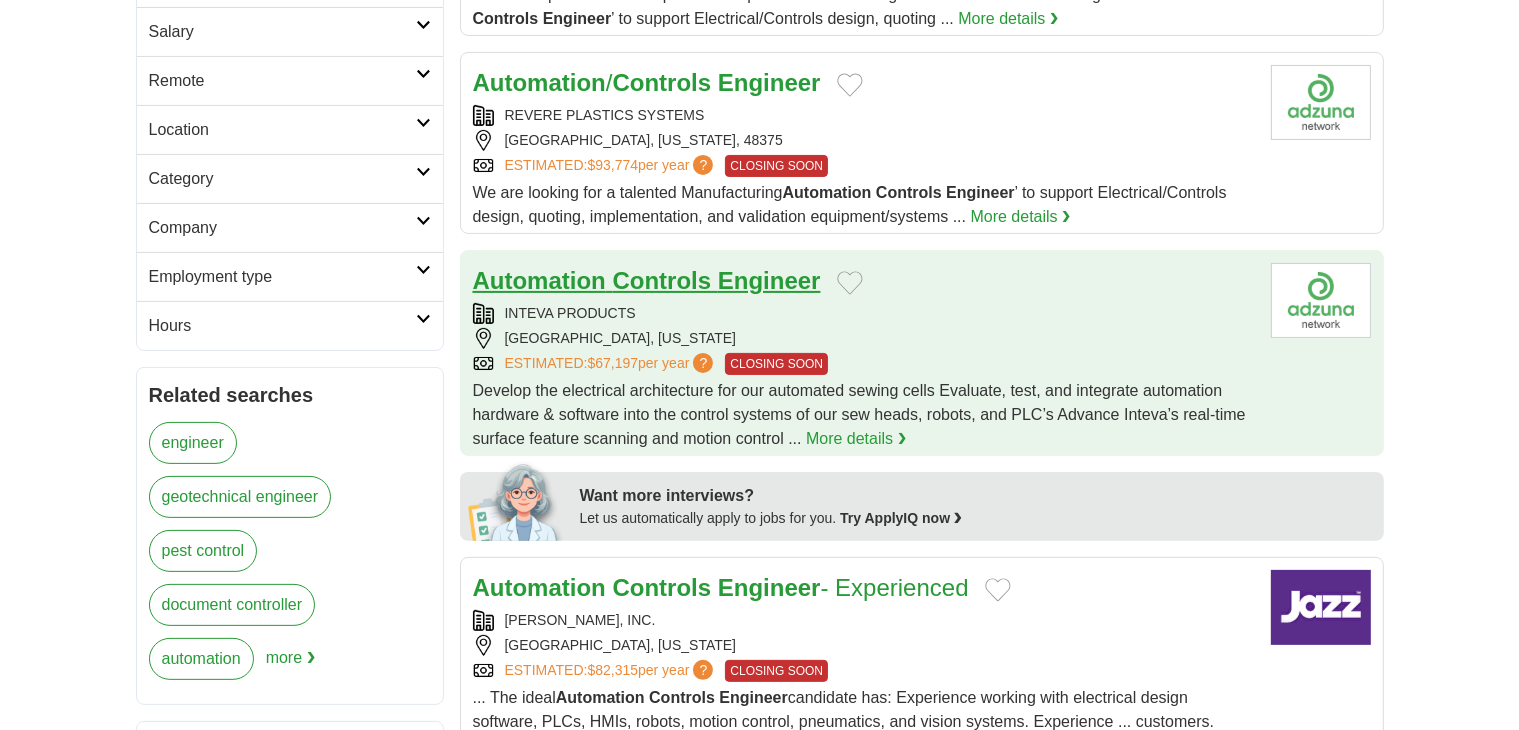 click on "Controls" at bounding box center [661, 280] 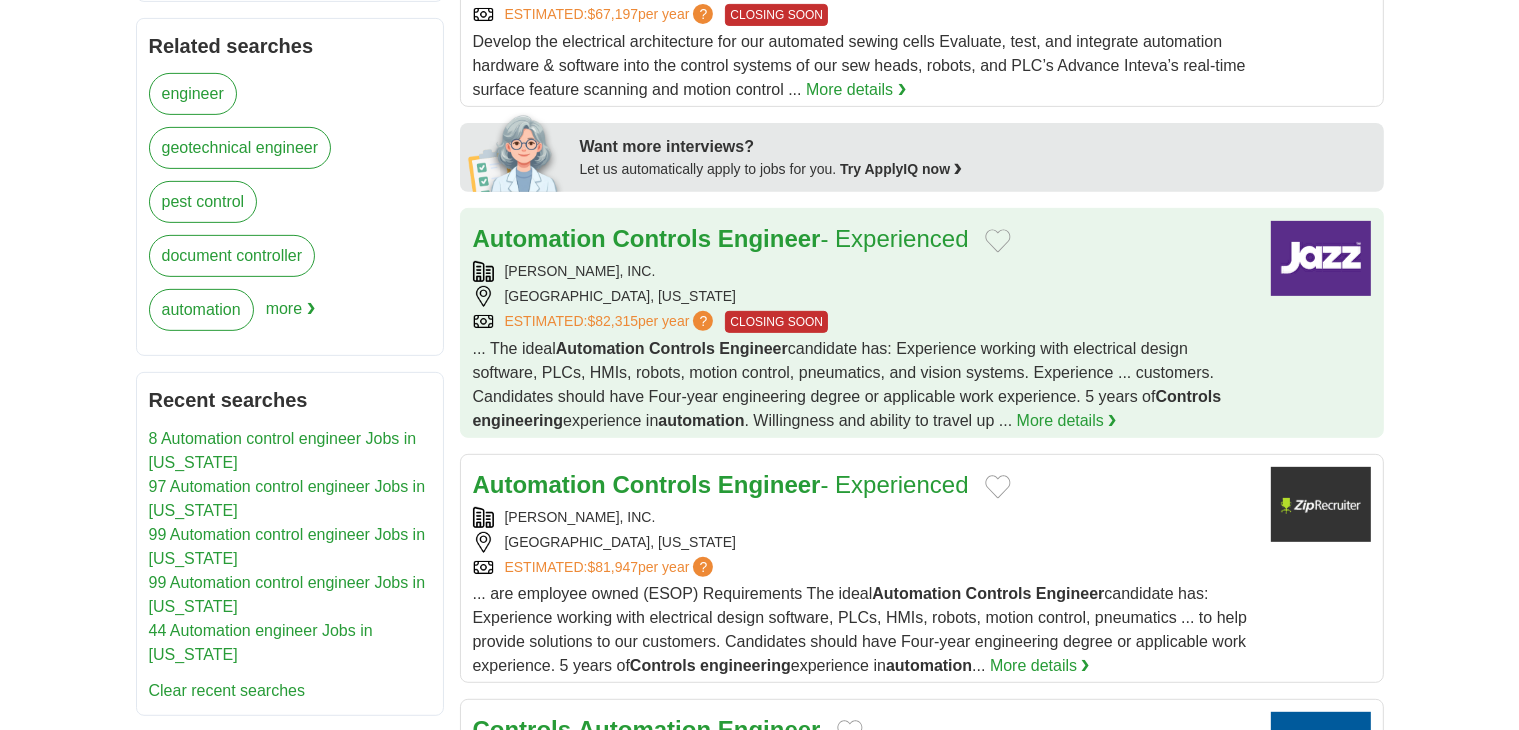scroll, scrollTop: 787, scrollLeft: 0, axis: vertical 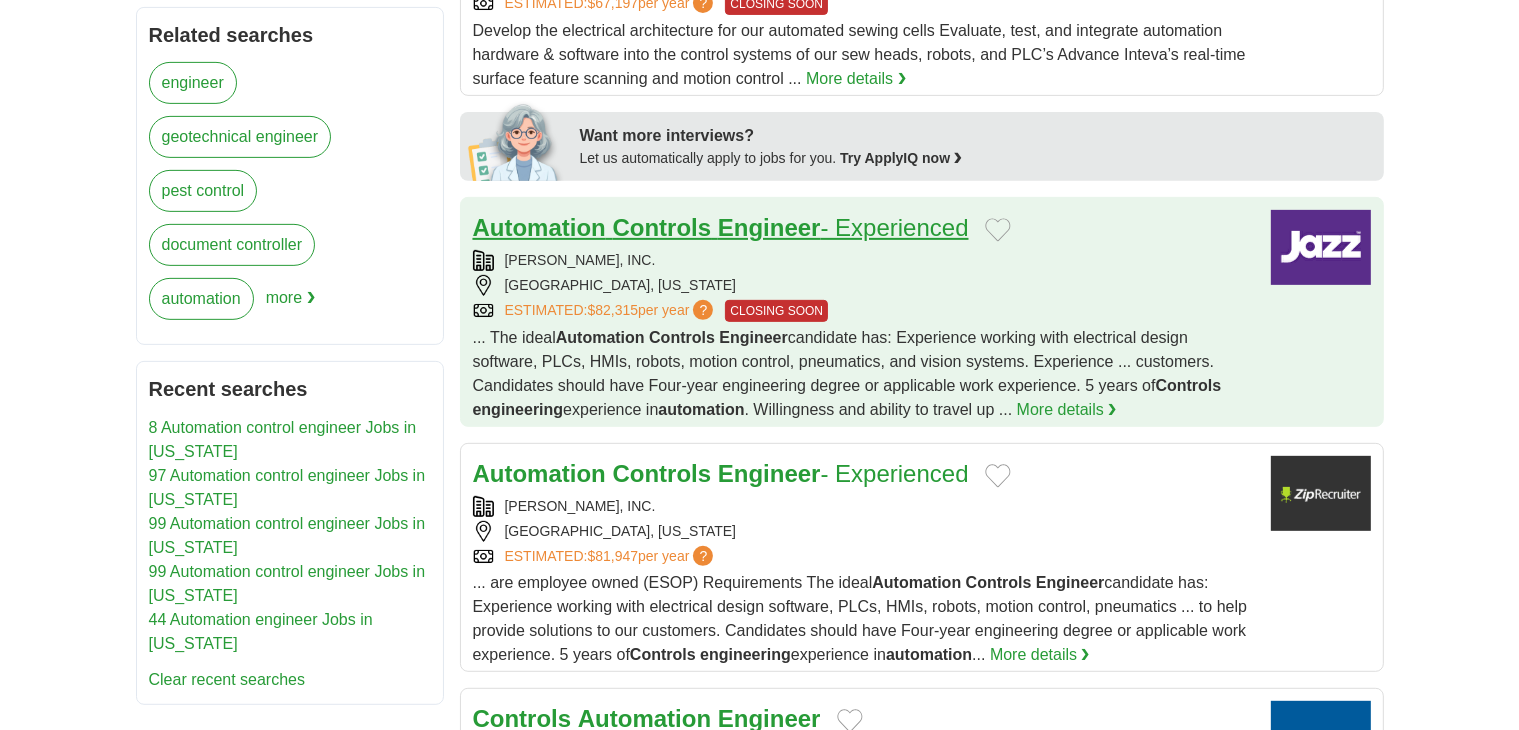 click on "Engineer" at bounding box center (769, 227) 